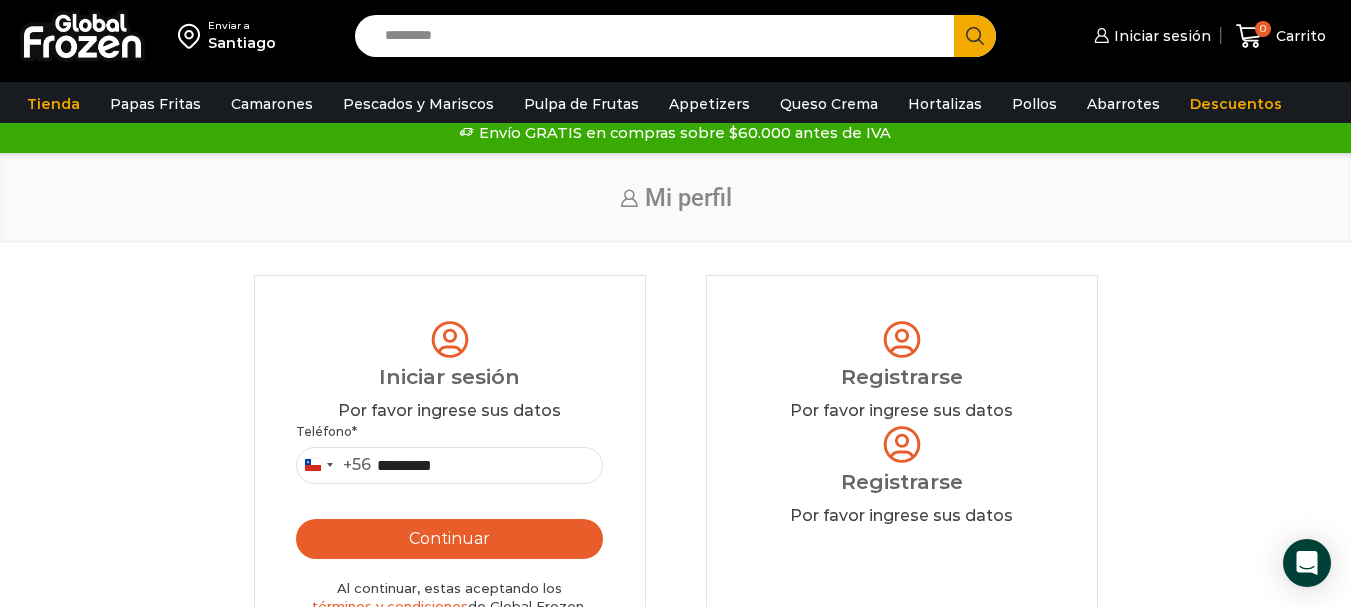 scroll, scrollTop: 0, scrollLeft: 0, axis: both 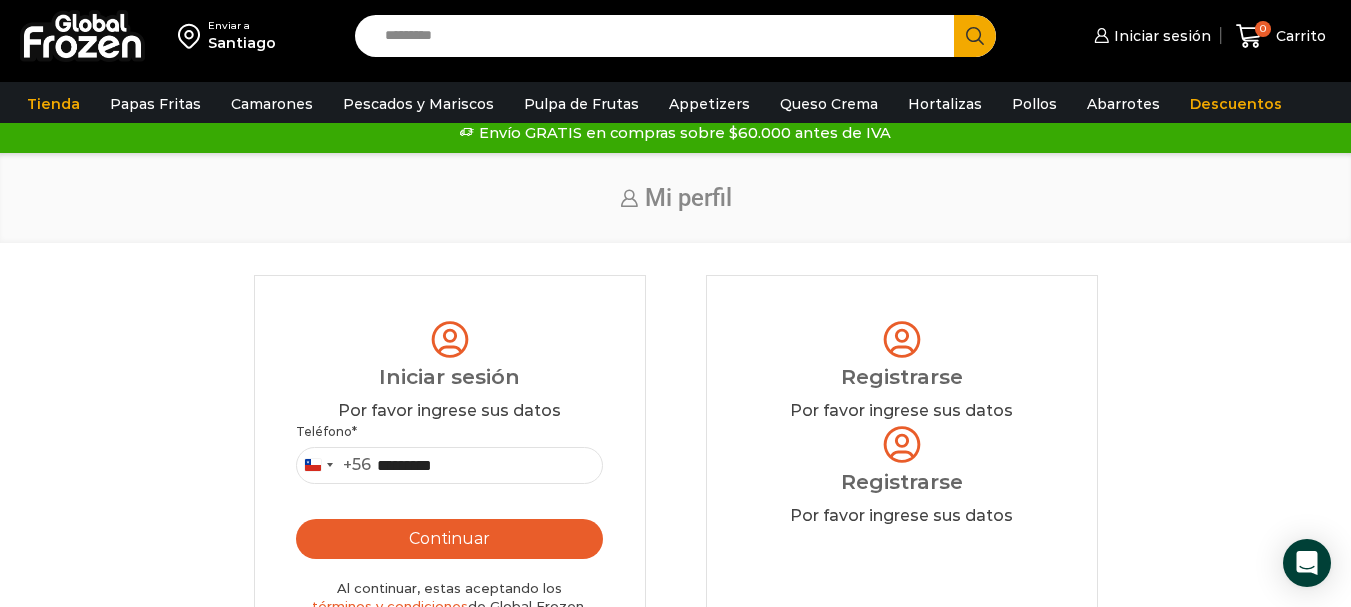 click on "Continuar" at bounding box center [450, 539] 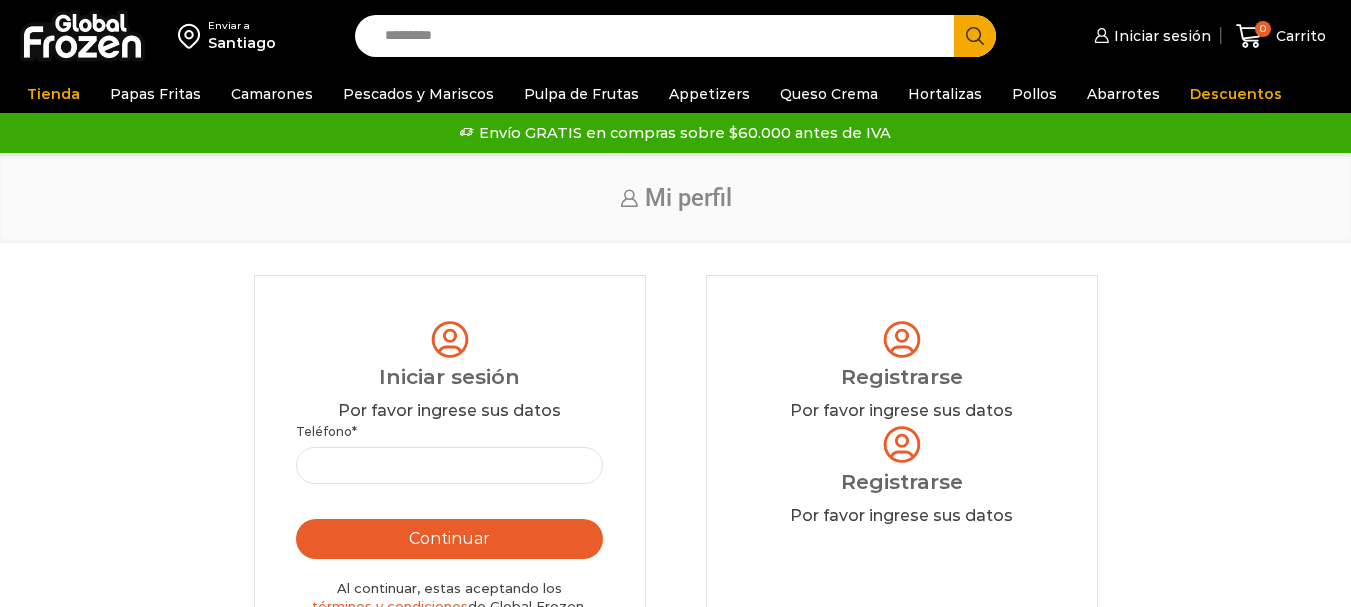 click on "Santiago" at bounding box center (242, 43) 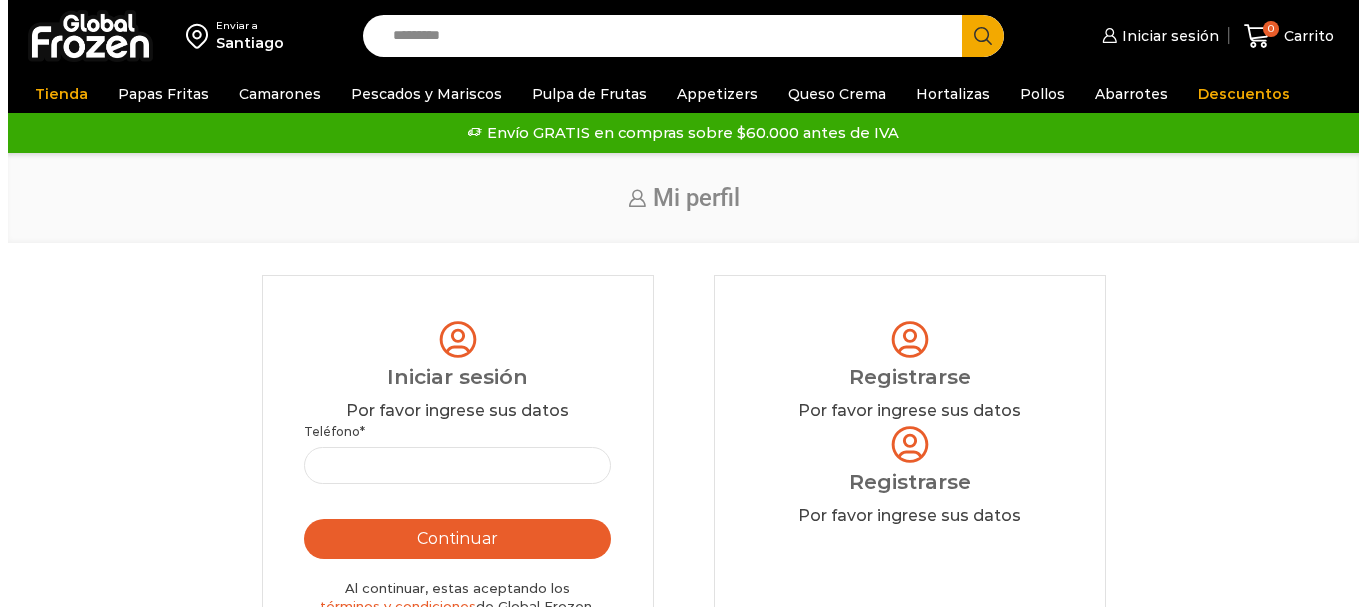 scroll, scrollTop: 0, scrollLeft: 0, axis: both 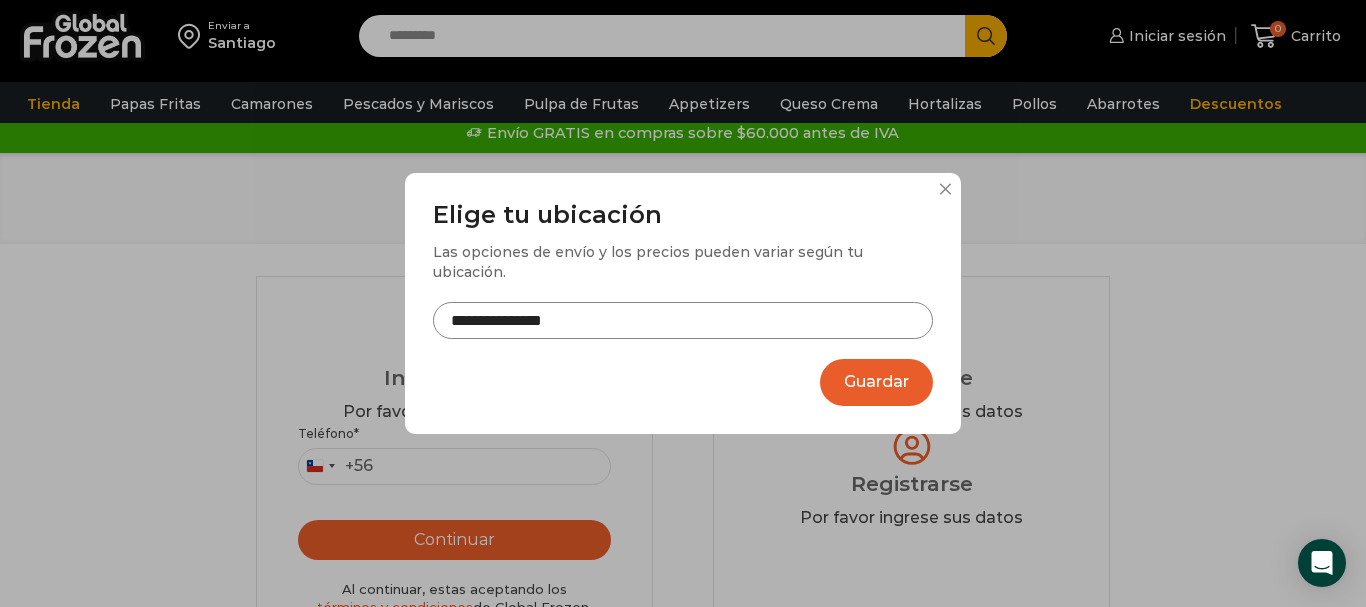 click on "**********" at bounding box center [683, 320] 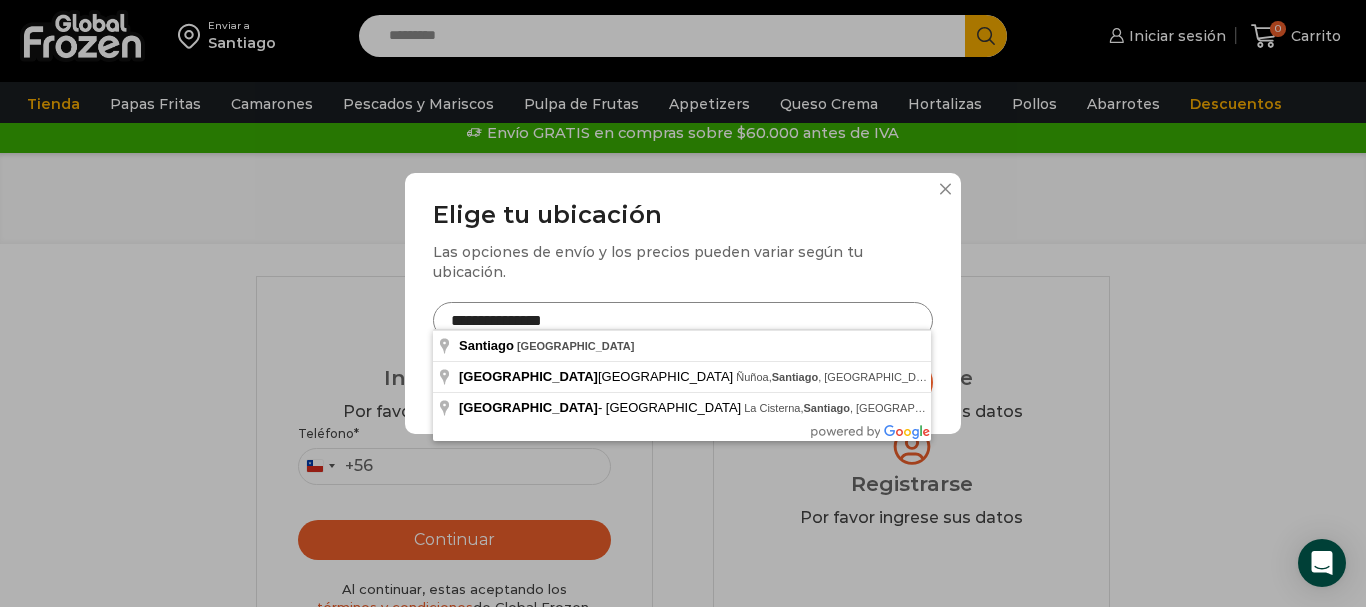 drag, startPoint x: 588, startPoint y: 308, endPoint x: 259, endPoint y: 296, distance: 329.21878 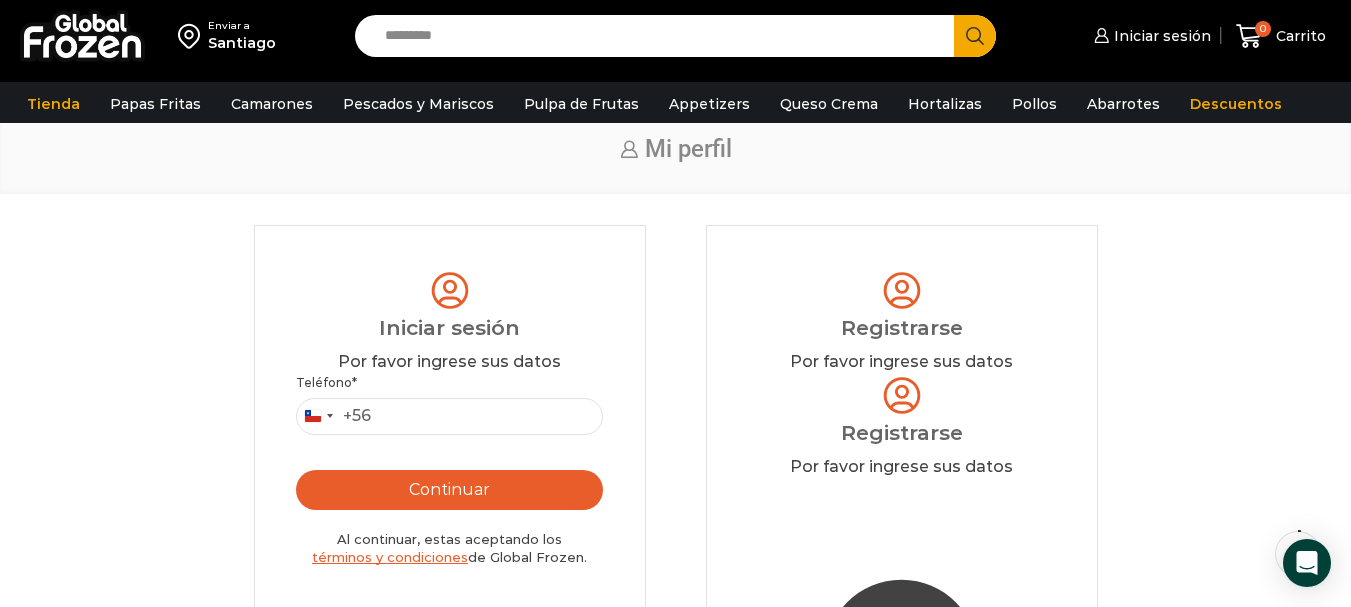 scroll, scrollTop: 0, scrollLeft: 0, axis: both 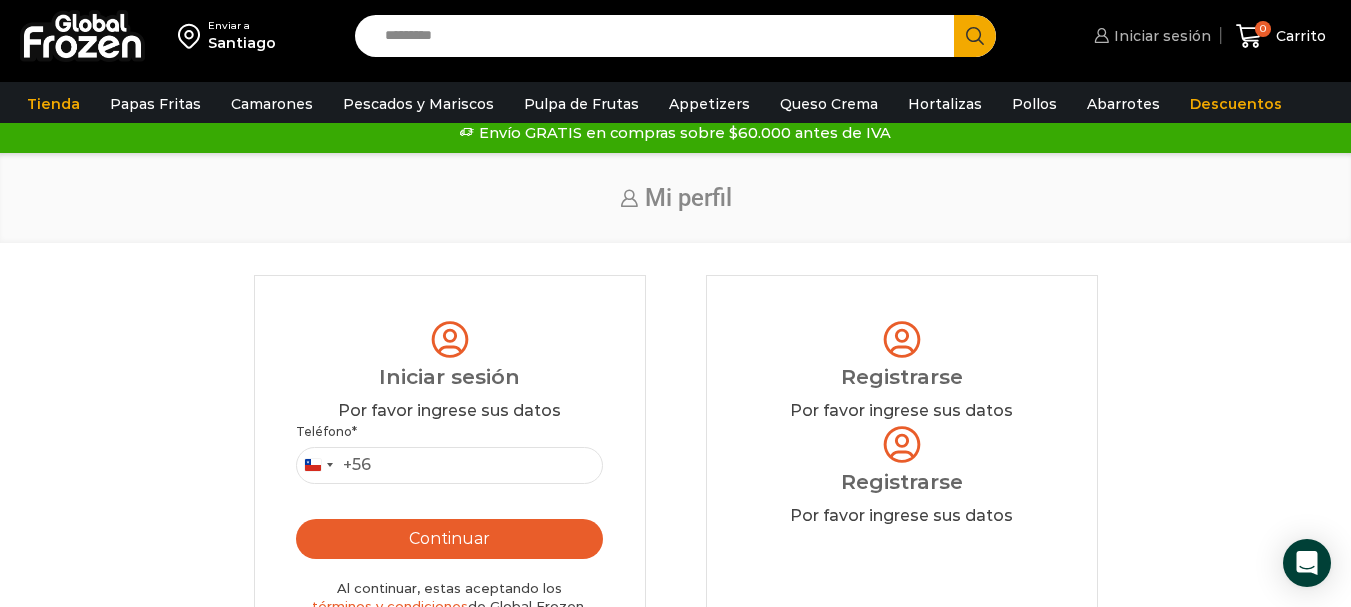 click on "Iniciar sesión" at bounding box center (1160, 36) 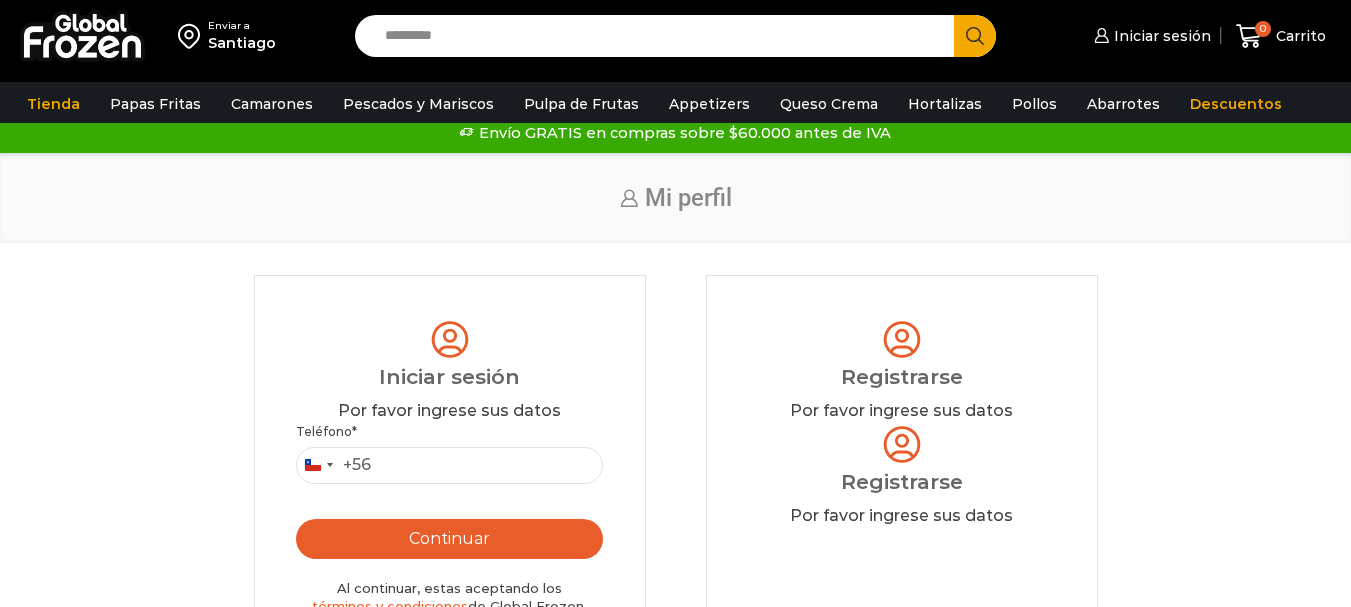 scroll, scrollTop: 0, scrollLeft: 0, axis: both 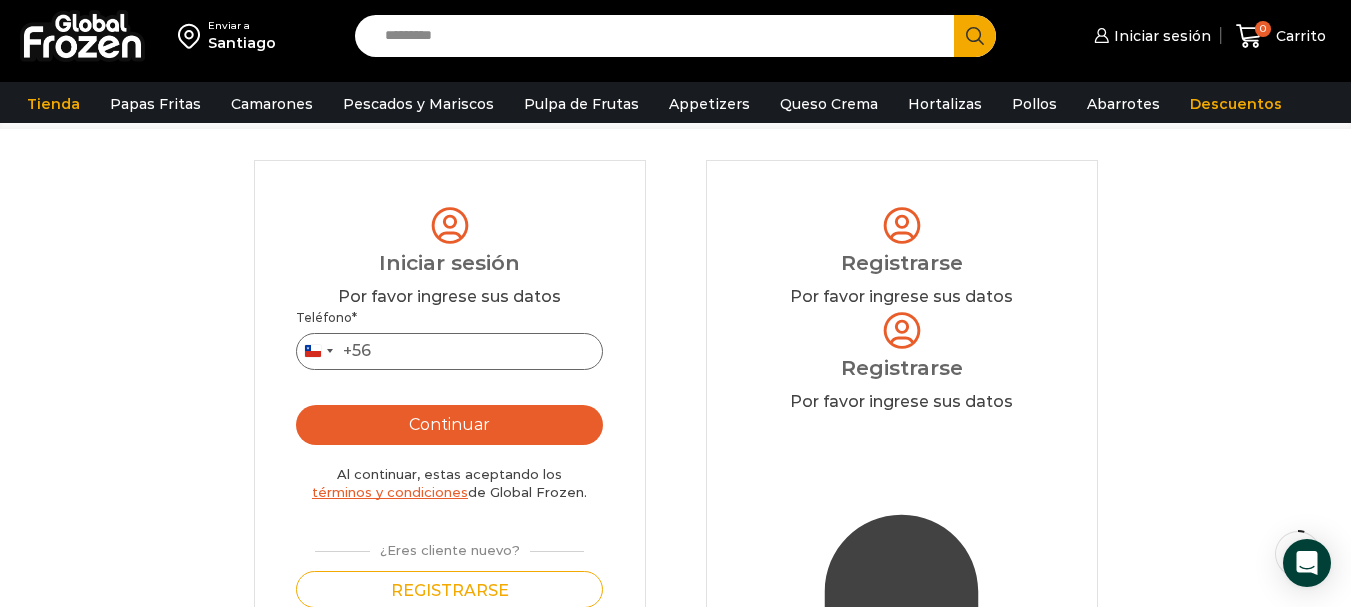 click on "Teléfono
*" at bounding box center [450, 351] 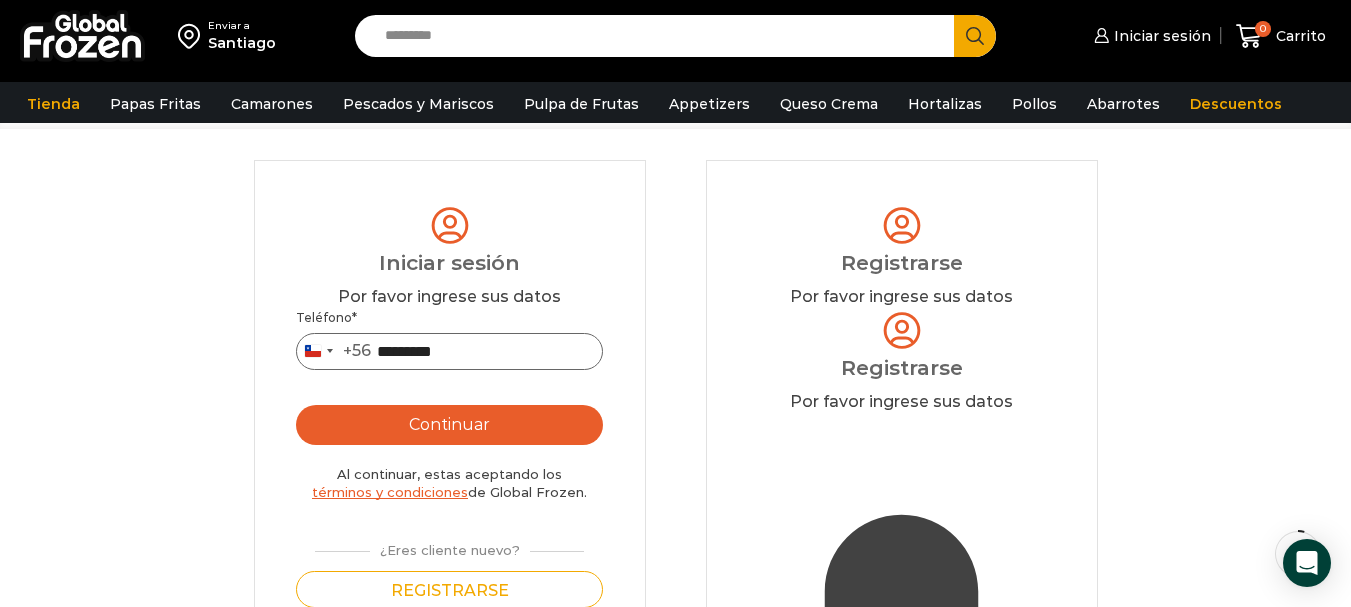 type on "*********" 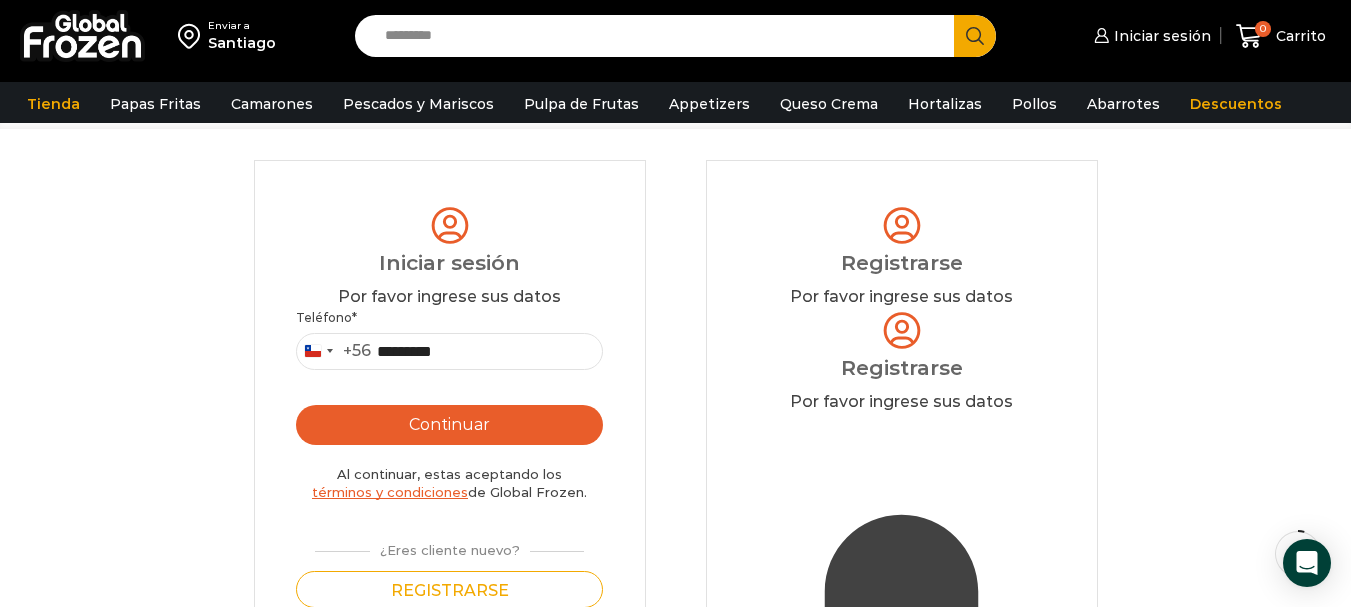 click on "Continuar" at bounding box center (450, 425) 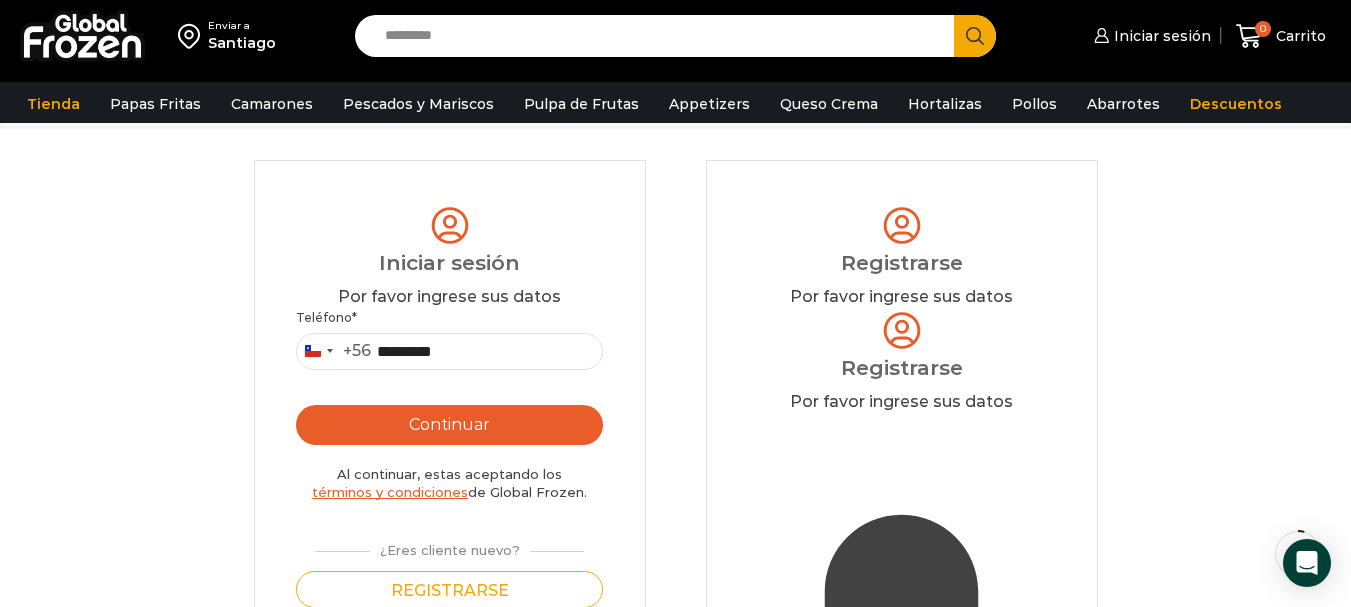 click on "Continuar" at bounding box center (450, 425) 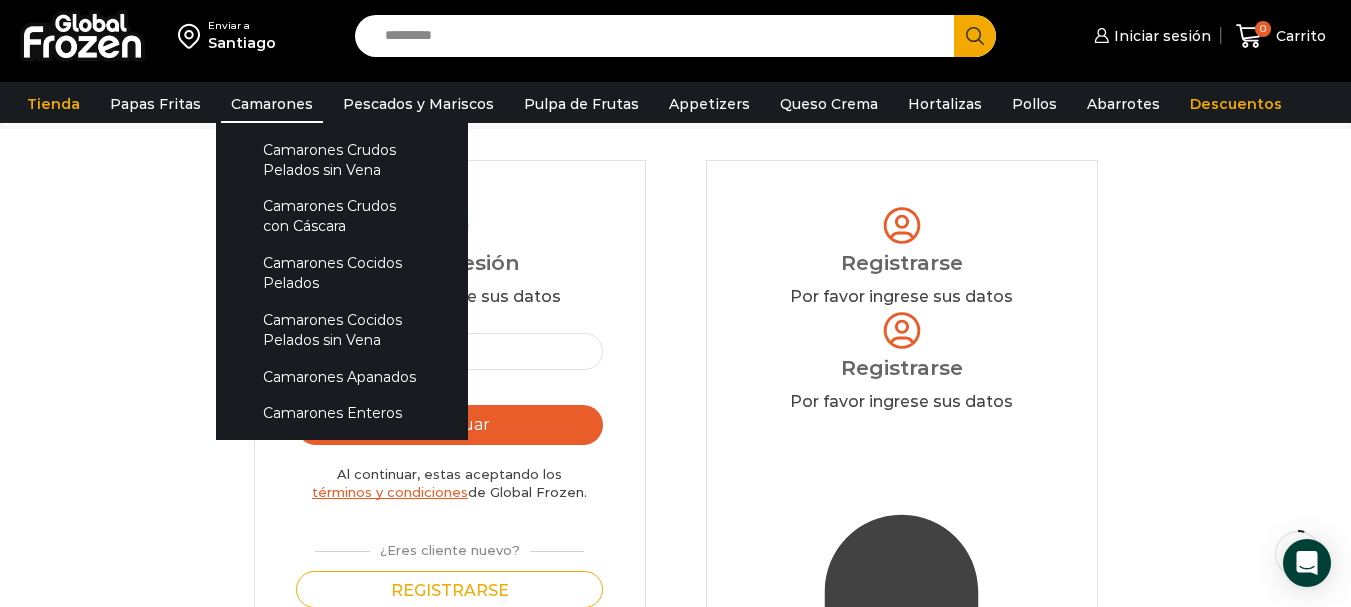click on "Camarones" at bounding box center [272, 104] 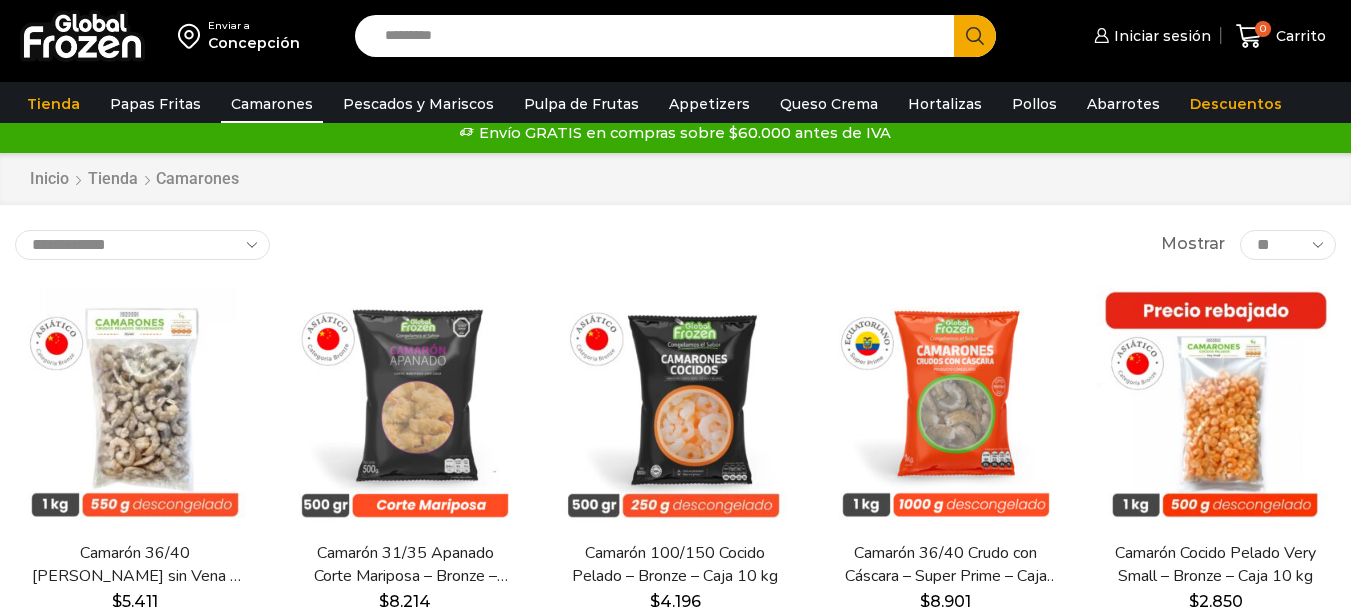 scroll, scrollTop: 0, scrollLeft: 0, axis: both 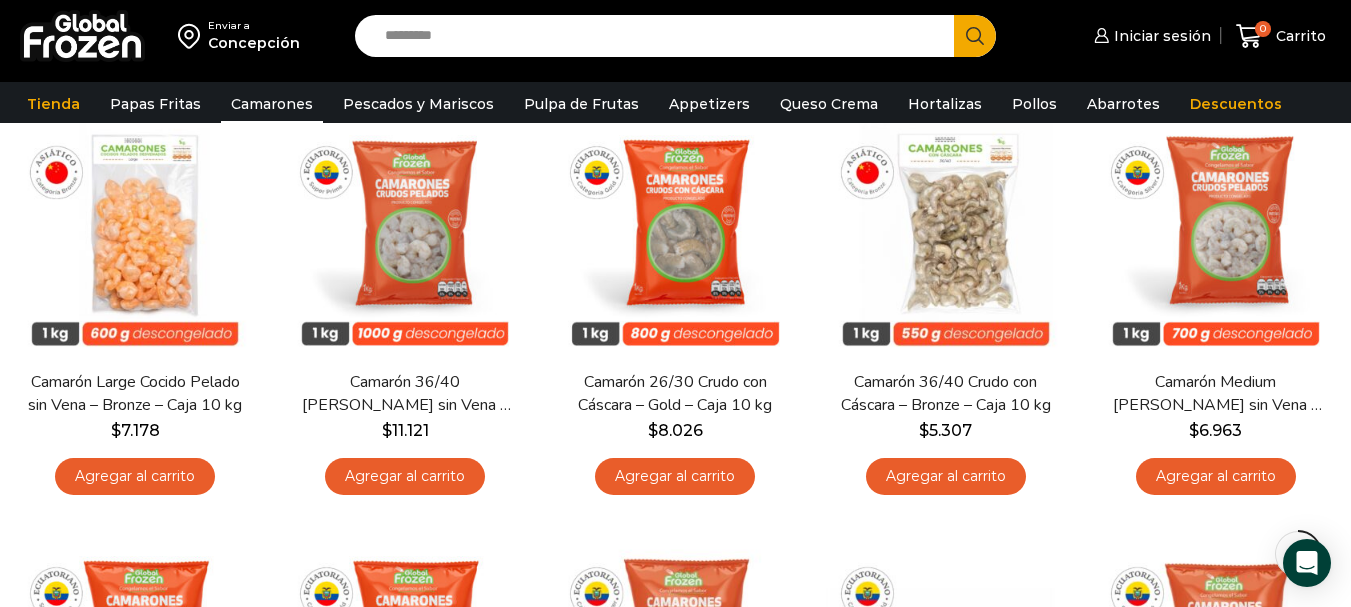 drag, startPoint x: 1365, startPoint y: 88, endPoint x: 1361, endPoint y: 219, distance: 131.06105 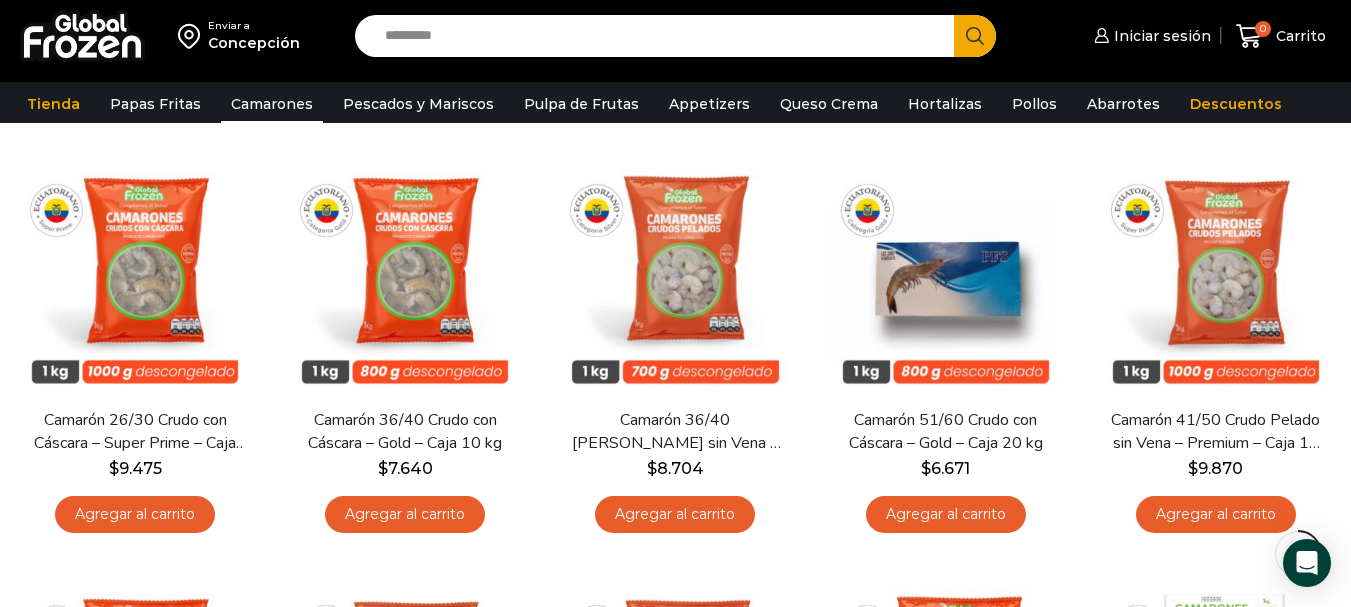 scroll, scrollTop: 989, scrollLeft: 0, axis: vertical 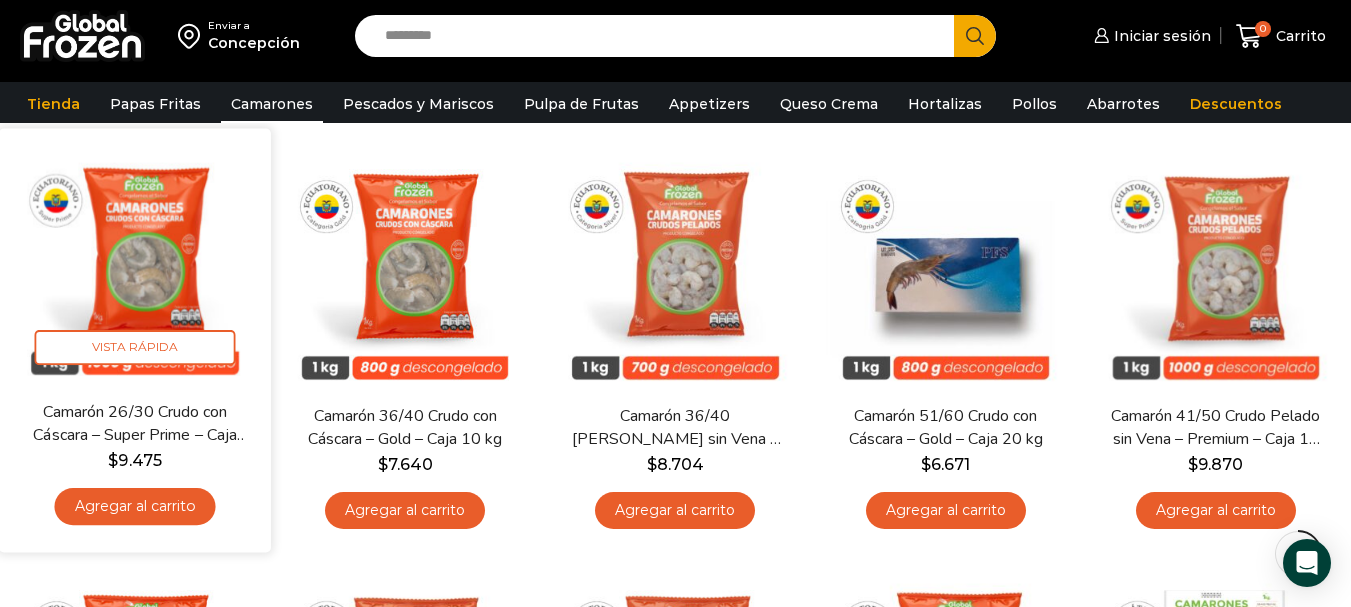 click at bounding box center [135, 264] 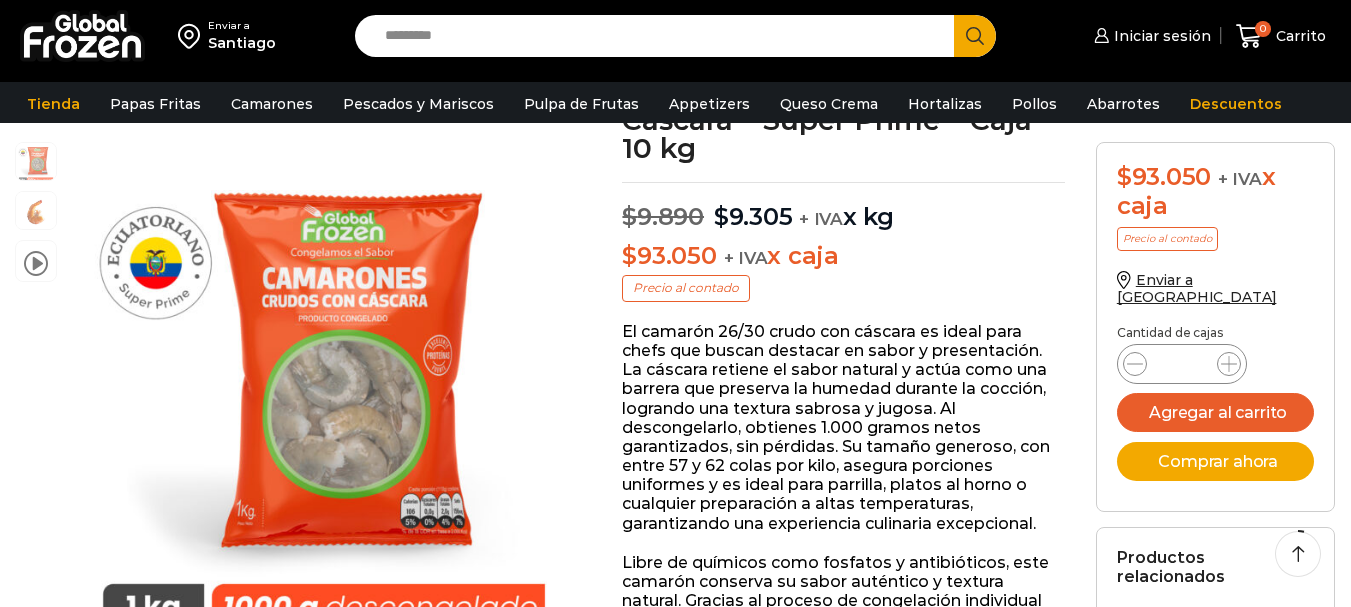 scroll, scrollTop: 160, scrollLeft: 0, axis: vertical 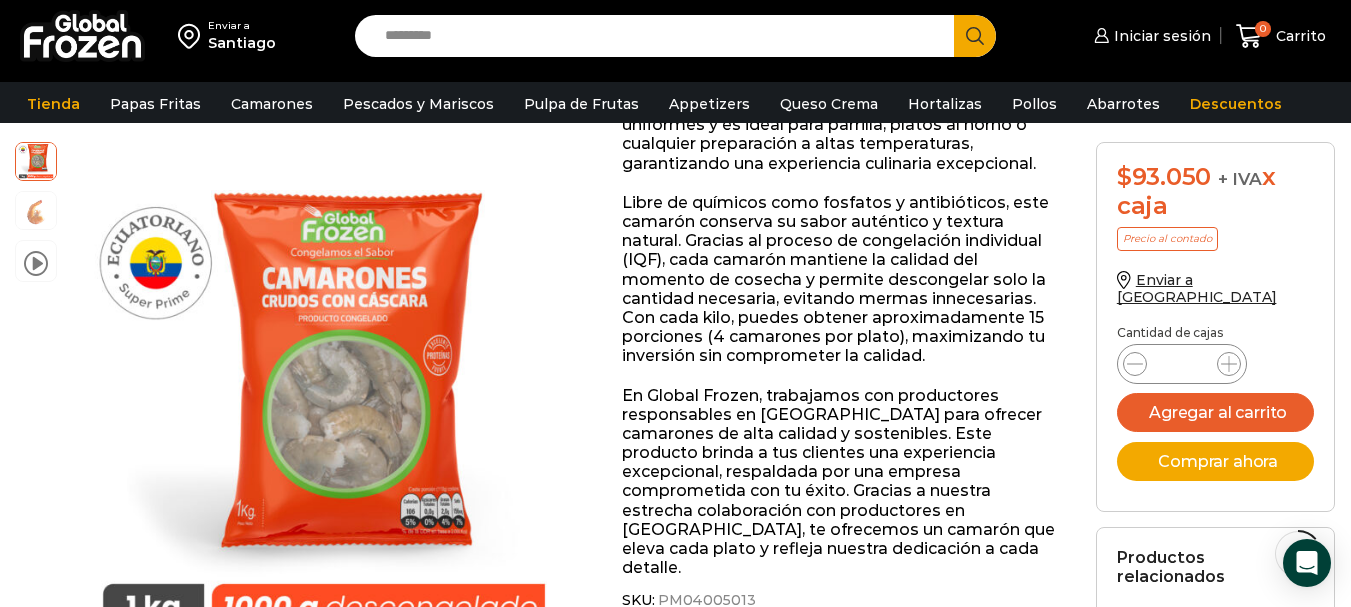click on "WordPress WooCommerce Themes
Enviar a
[GEOGRAPHIC_DATA]
Search input
Search
Iniciar sesión" at bounding box center (675, 1702) 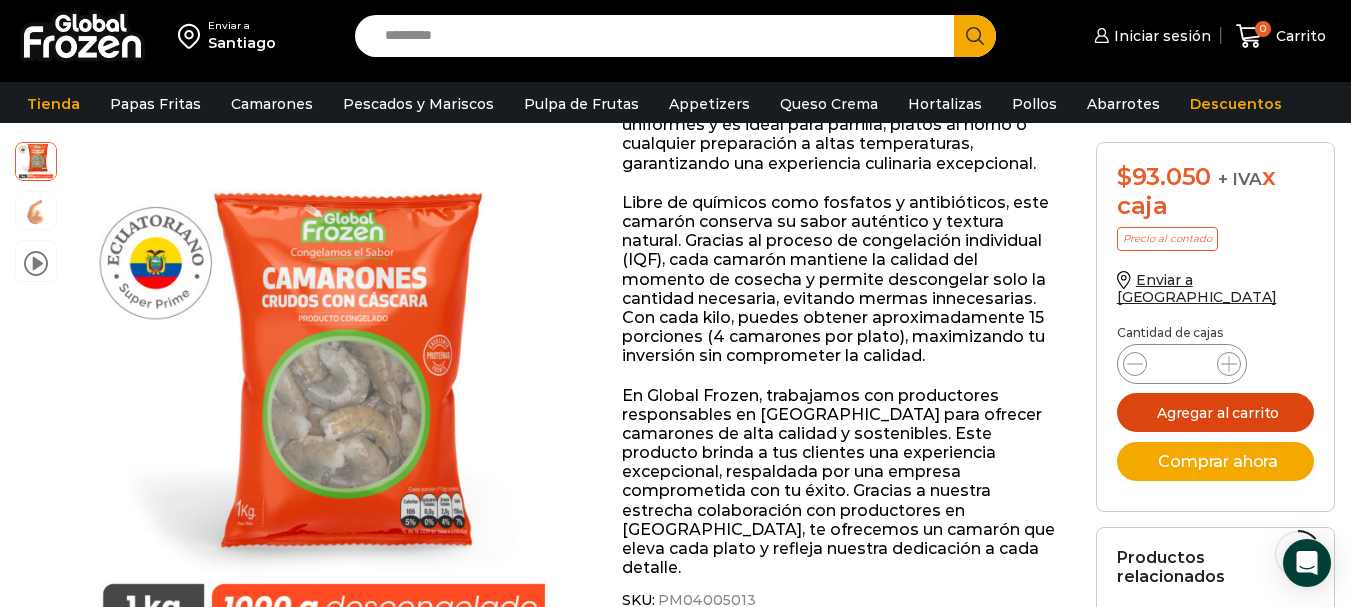 click on "Agregar al carrito" at bounding box center (1216, 412) 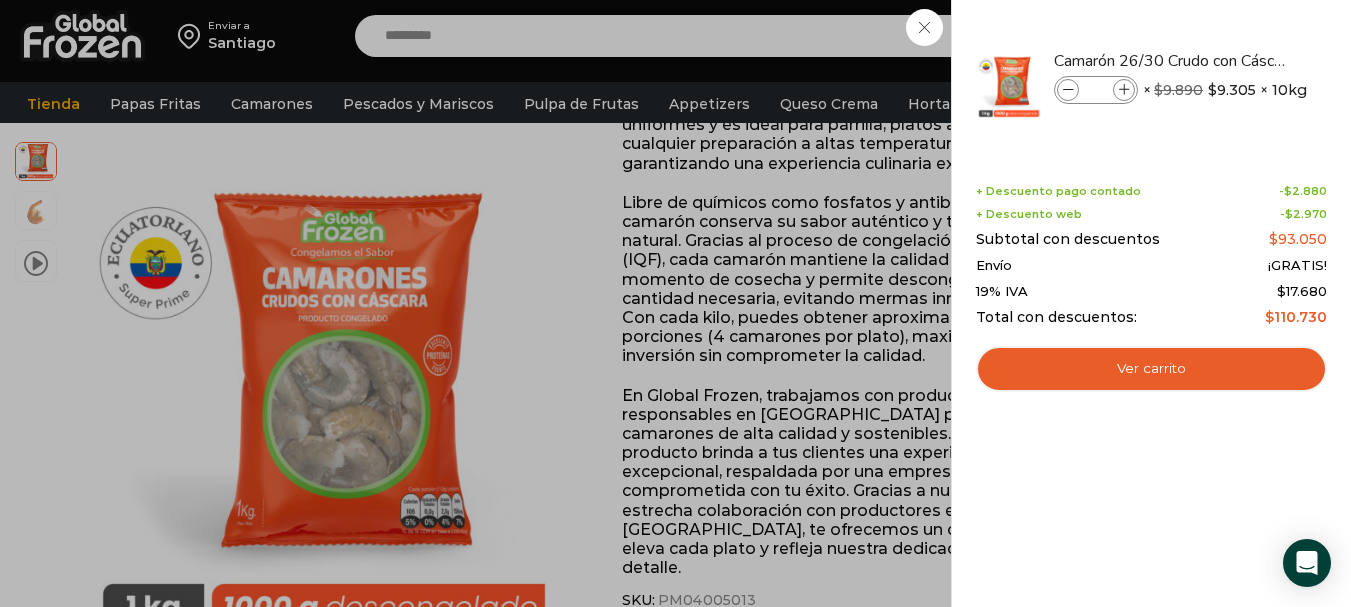 click on "1
Carrito
1
1
Shopping Cart
*" at bounding box center [1281, 36] 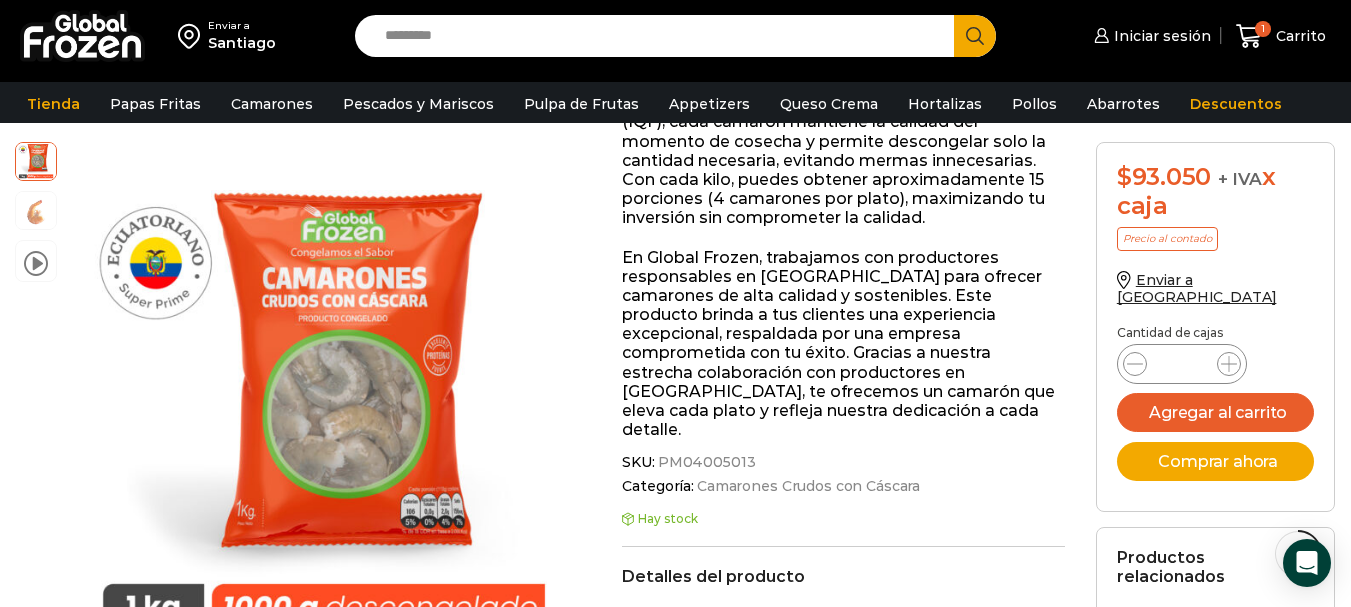 scroll, scrollTop: 711, scrollLeft: 0, axis: vertical 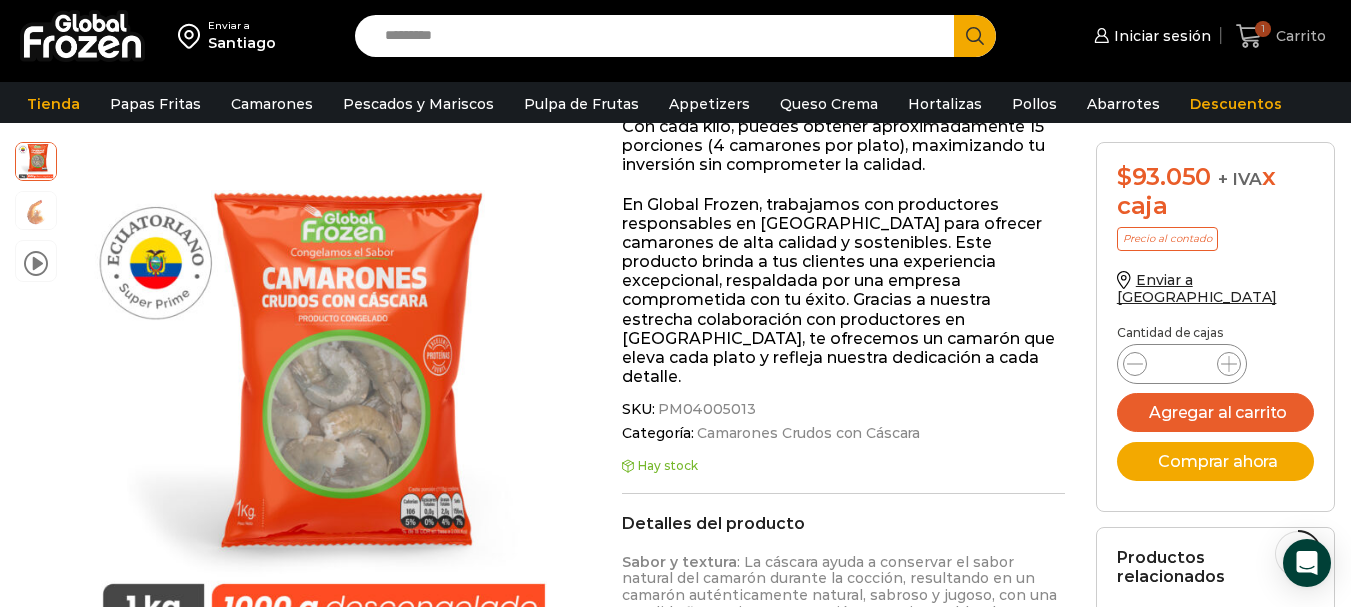 click on "Carrito" at bounding box center [1298, 36] 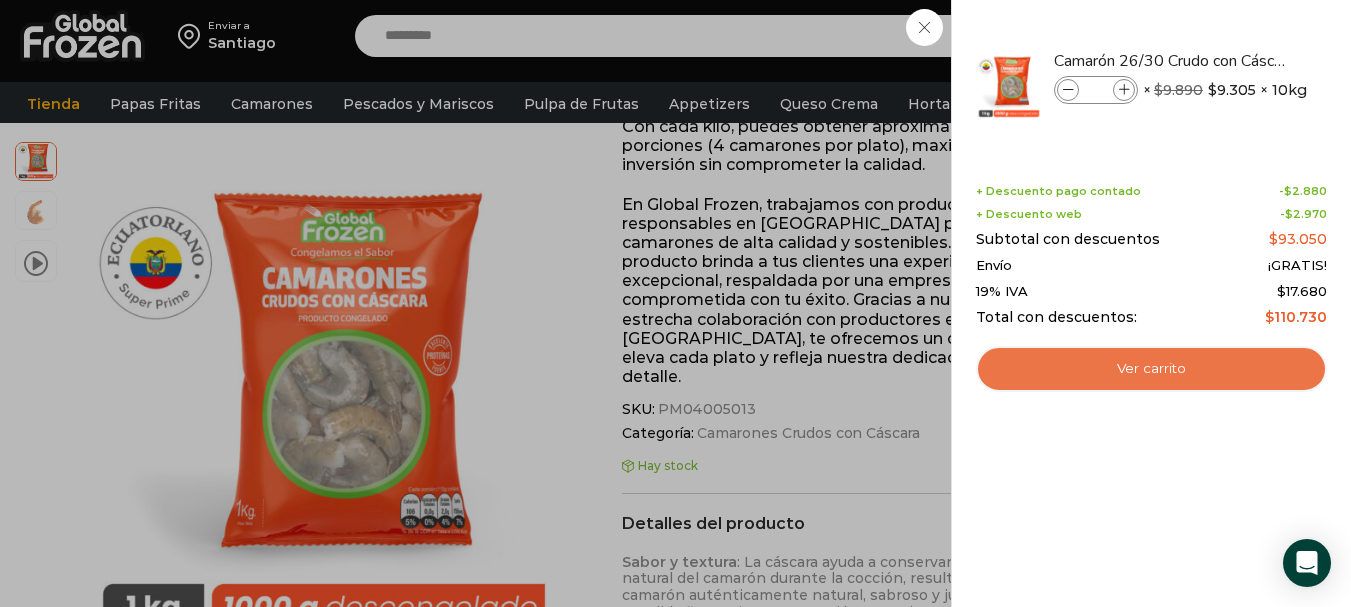 click on "Ver carrito" at bounding box center (1151, 369) 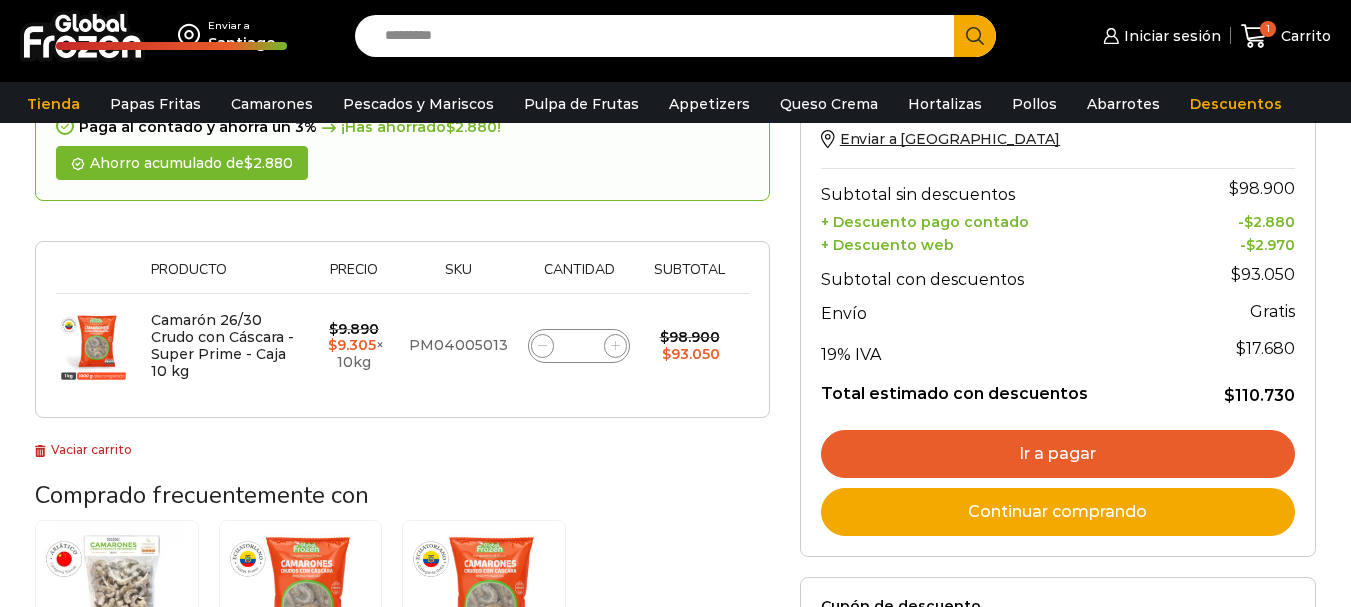 scroll, scrollTop: 212, scrollLeft: 0, axis: vertical 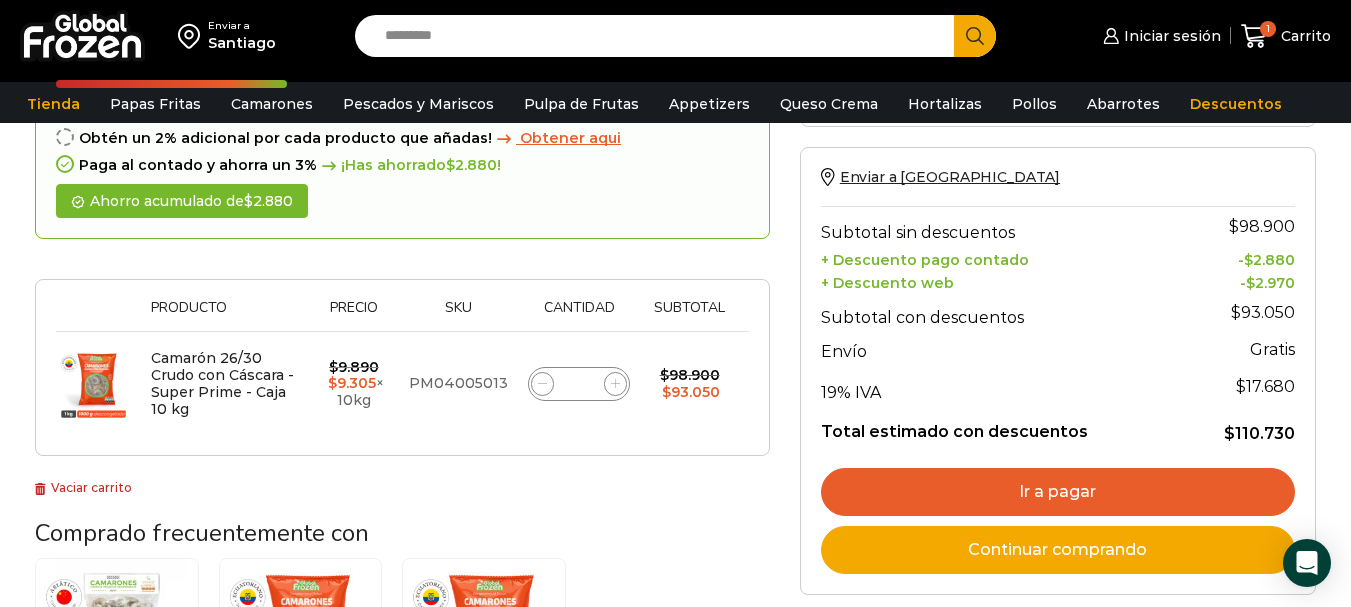 click on "WordPress WooCommerce Themes
Enviar a
Santiago
Search input
Search
Iniciar sesión" at bounding box center [675, 597] 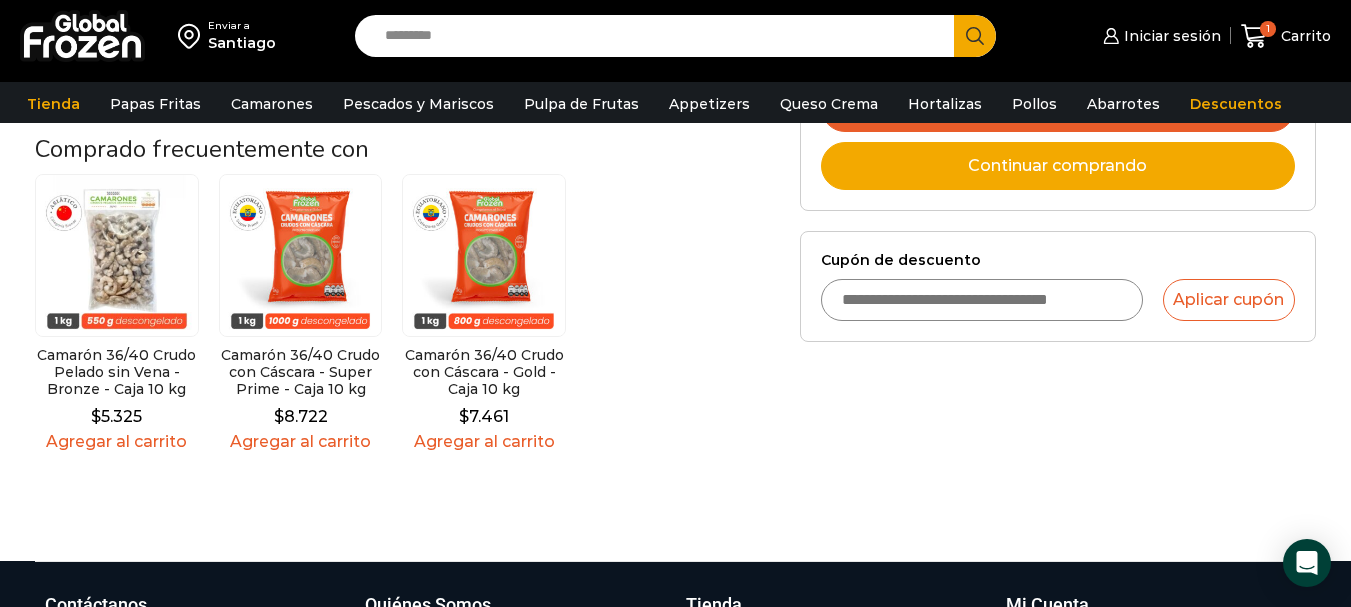 scroll, scrollTop: 560, scrollLeft: 0, axis: vertical 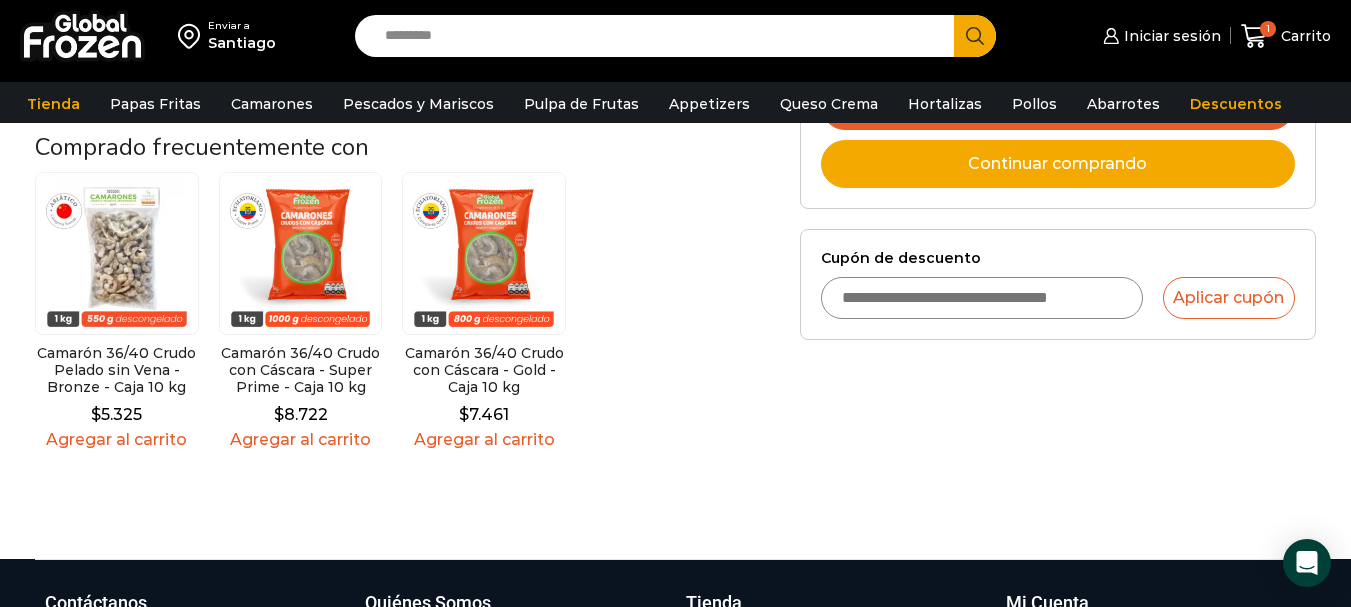 click on "Cupón de descuento" at bounding box center [982, 298] 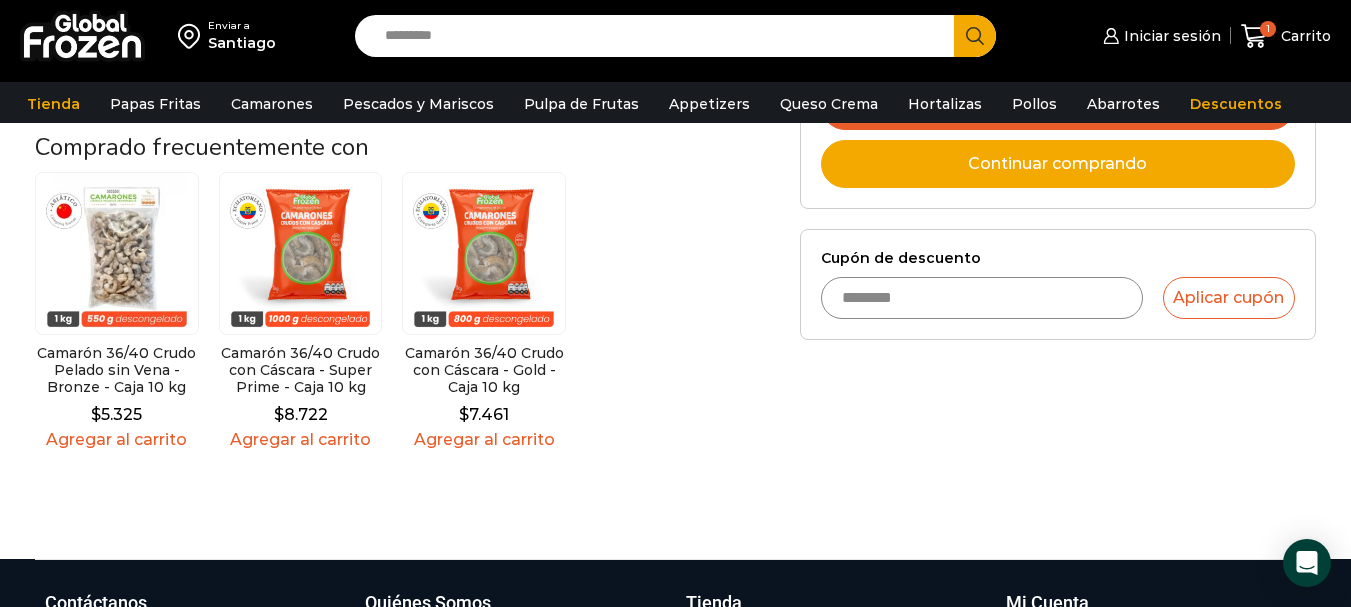 type on "********" 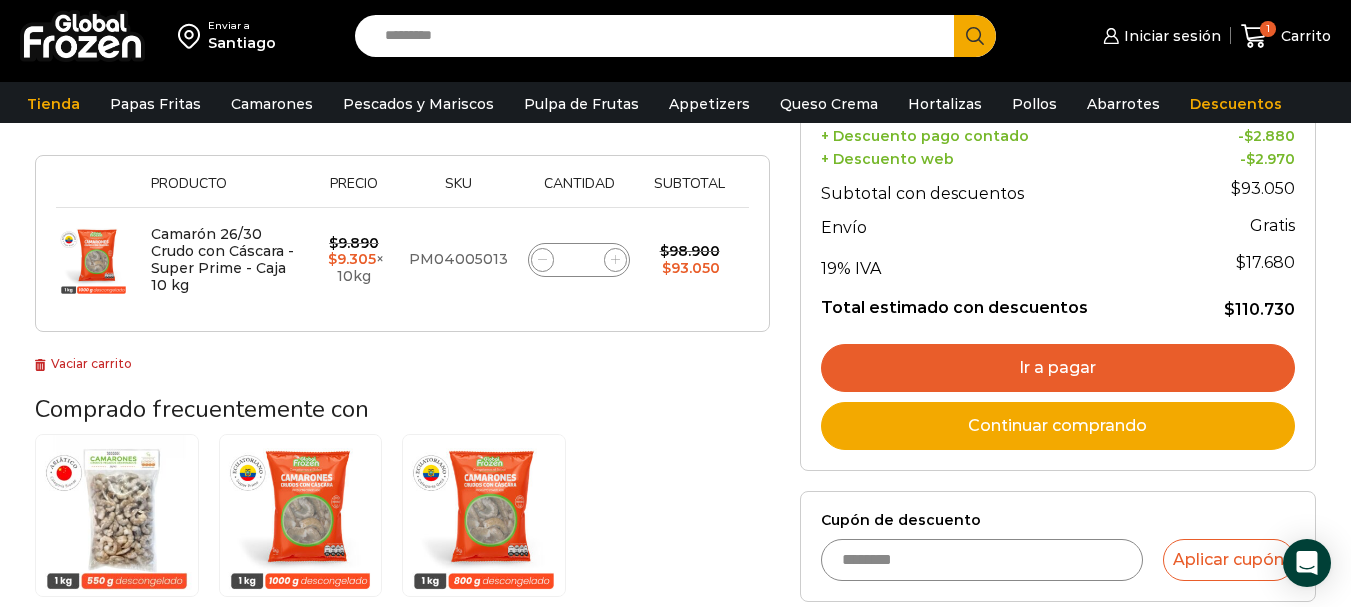 scroll, scrollTop: 212, scrollLeft: 0, axis: vertical 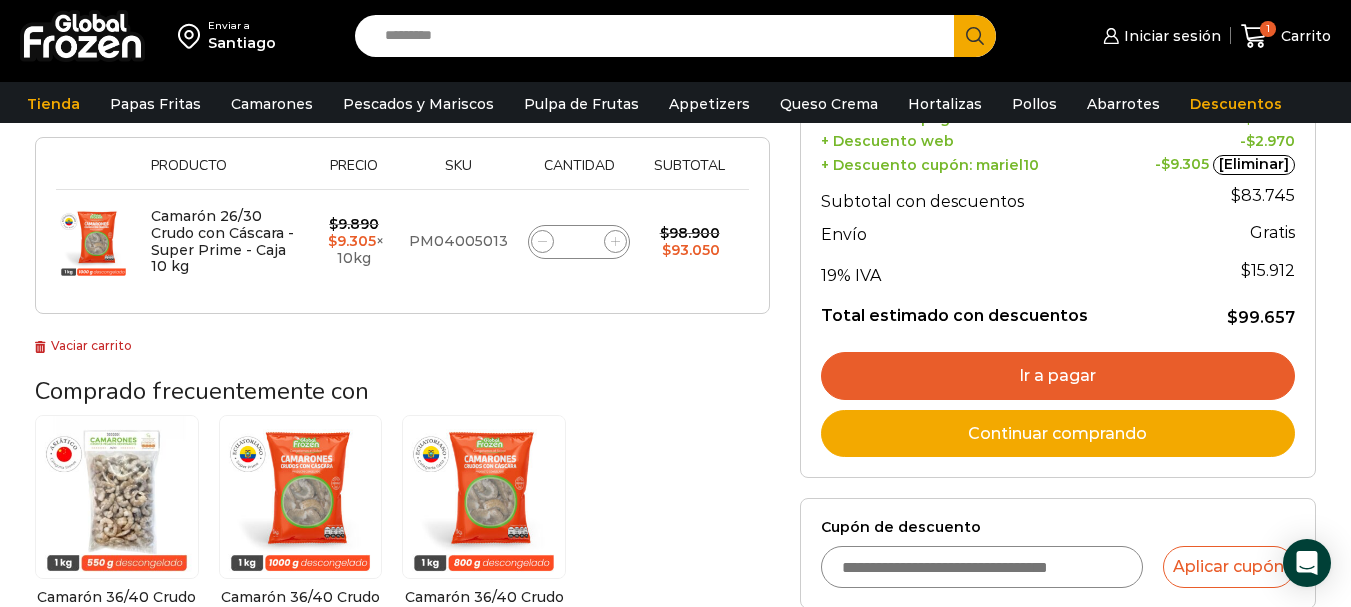 click on "Ir a pagar" at bounding box center [1058, 376] 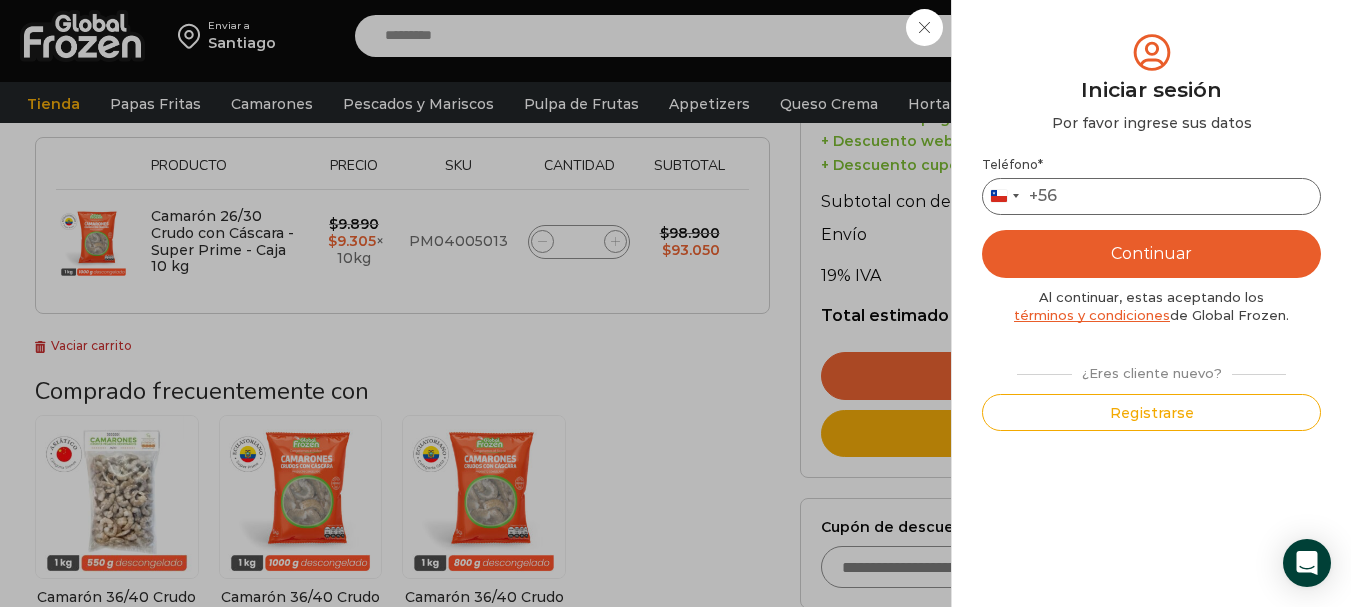 click on "Teléfono
*" at bounding box center [1151, 196] 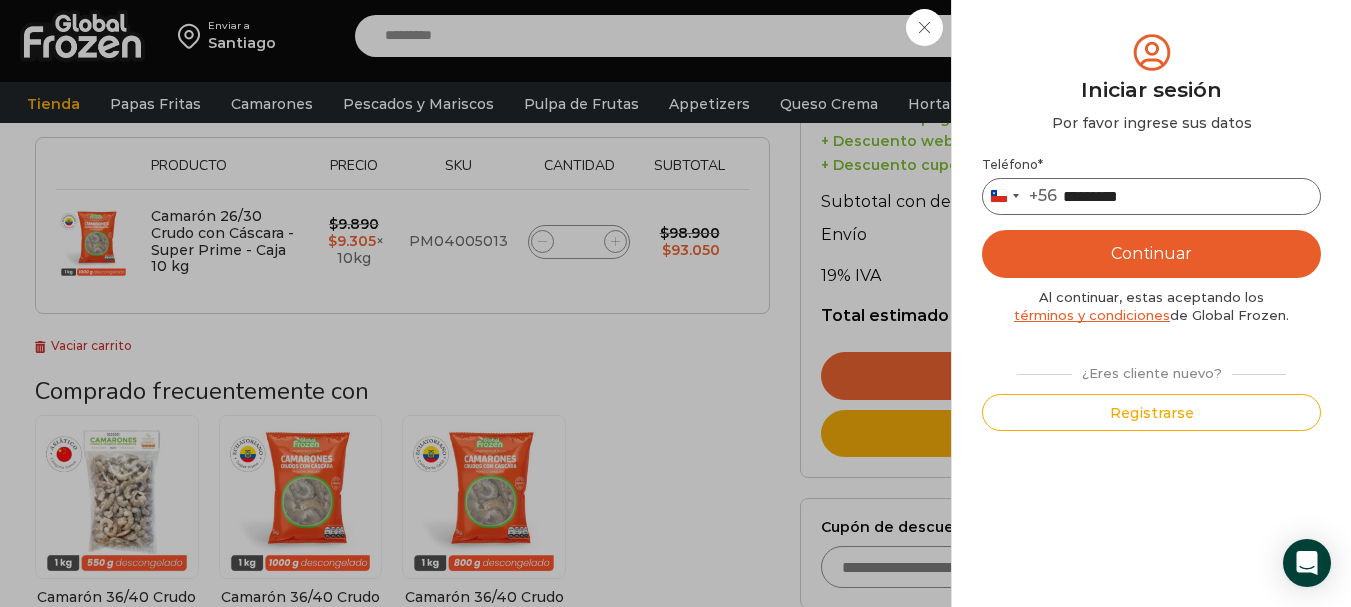 type on "*********" 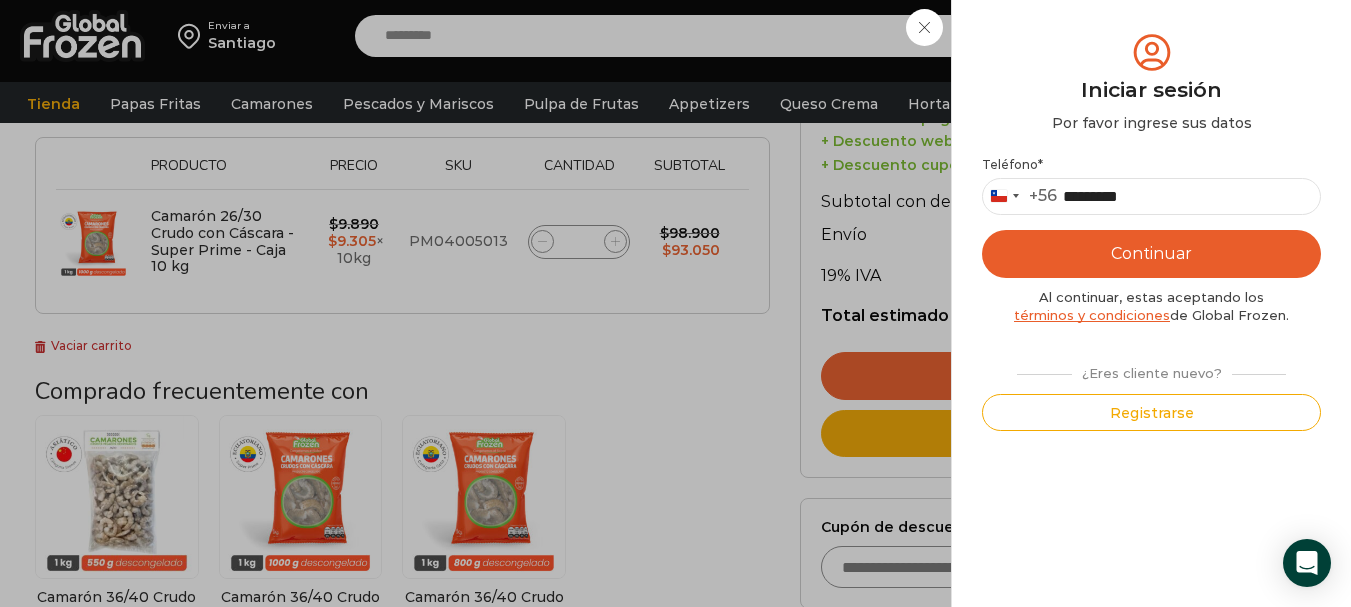 click on "Continuar" at bounding box center [1151, 254] 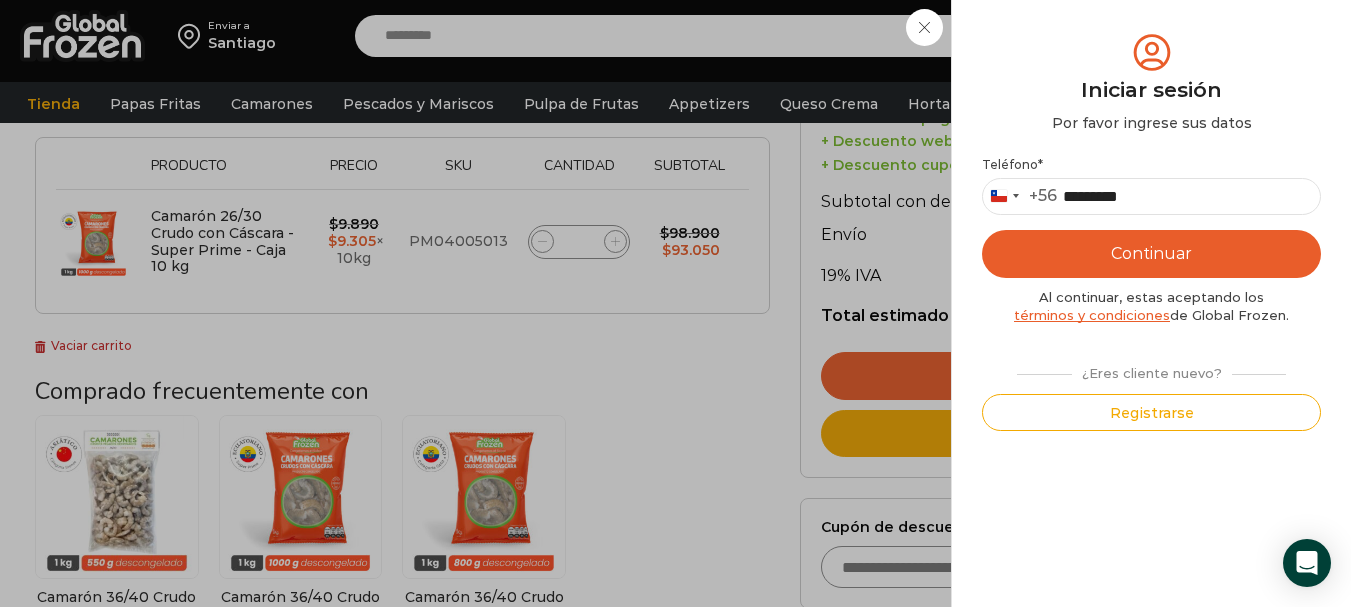 click on "Continuar" at bounding box center (1151, 254) 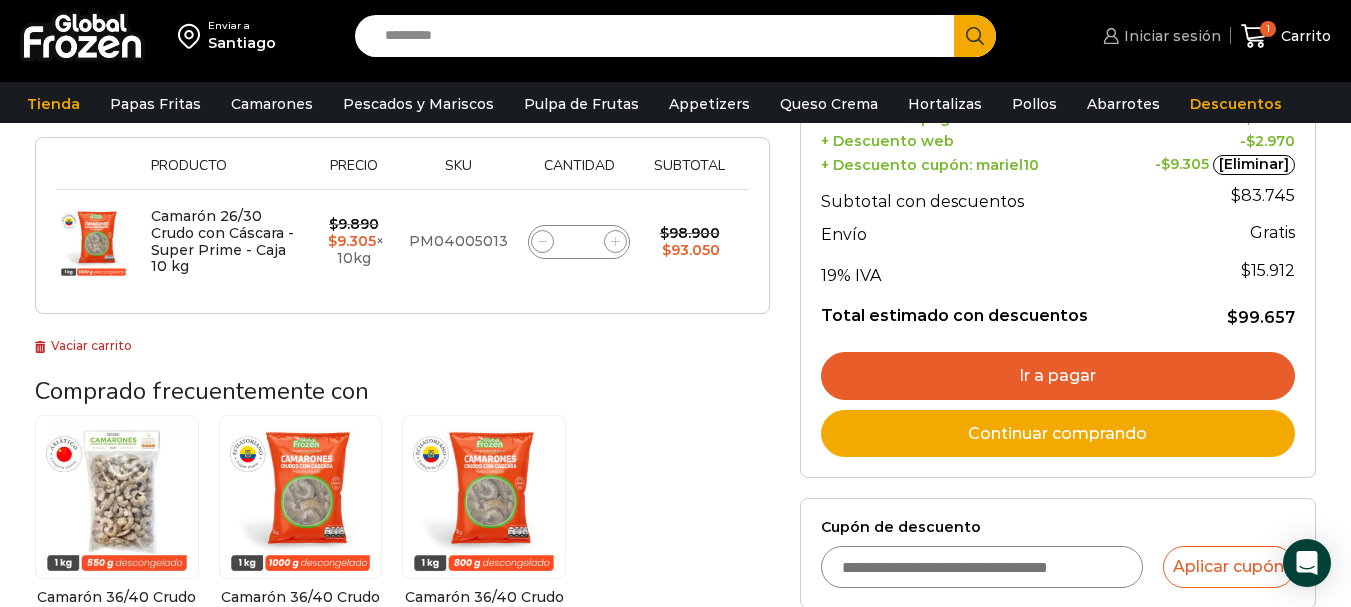 click on "Iniciar sesión" at bounding box center (1170, 36) 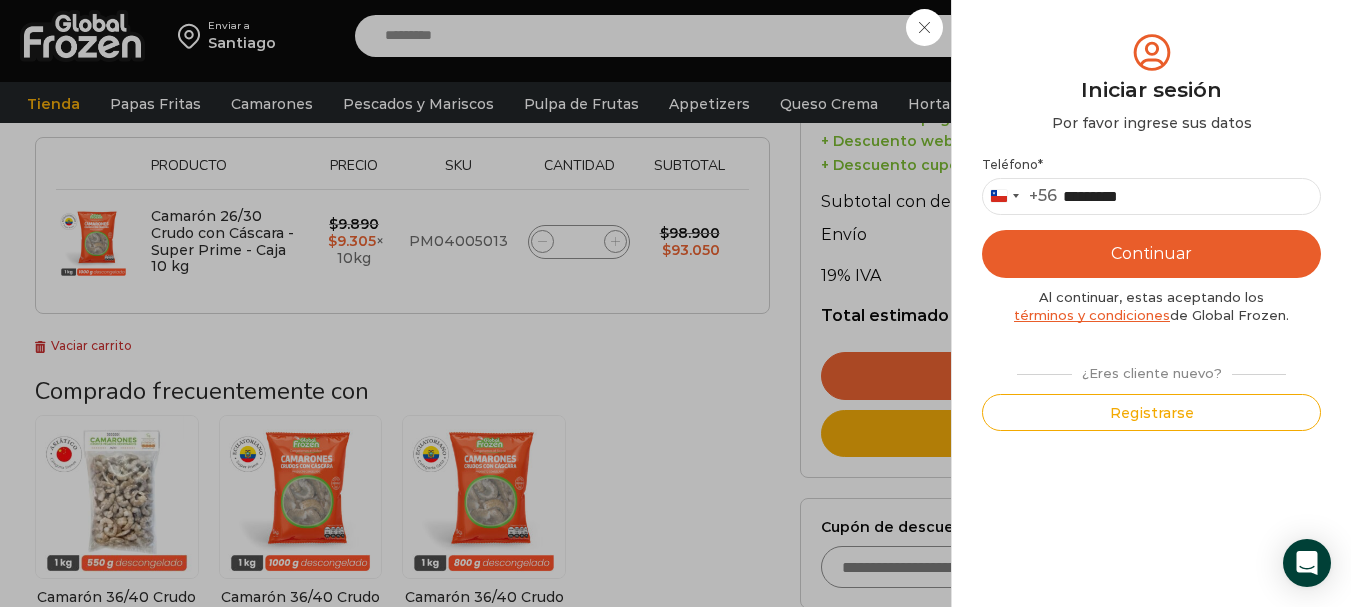 click on "Iniciar sesión
Mi cuenta
Login
Register
Iniciar sesión
Por favor ingrese sus datos
Iniciar sesión
Se envió un mensaje de WhatsApp con el código de verificación a tu teléfono
* ." at bounding box center [1159, 36] 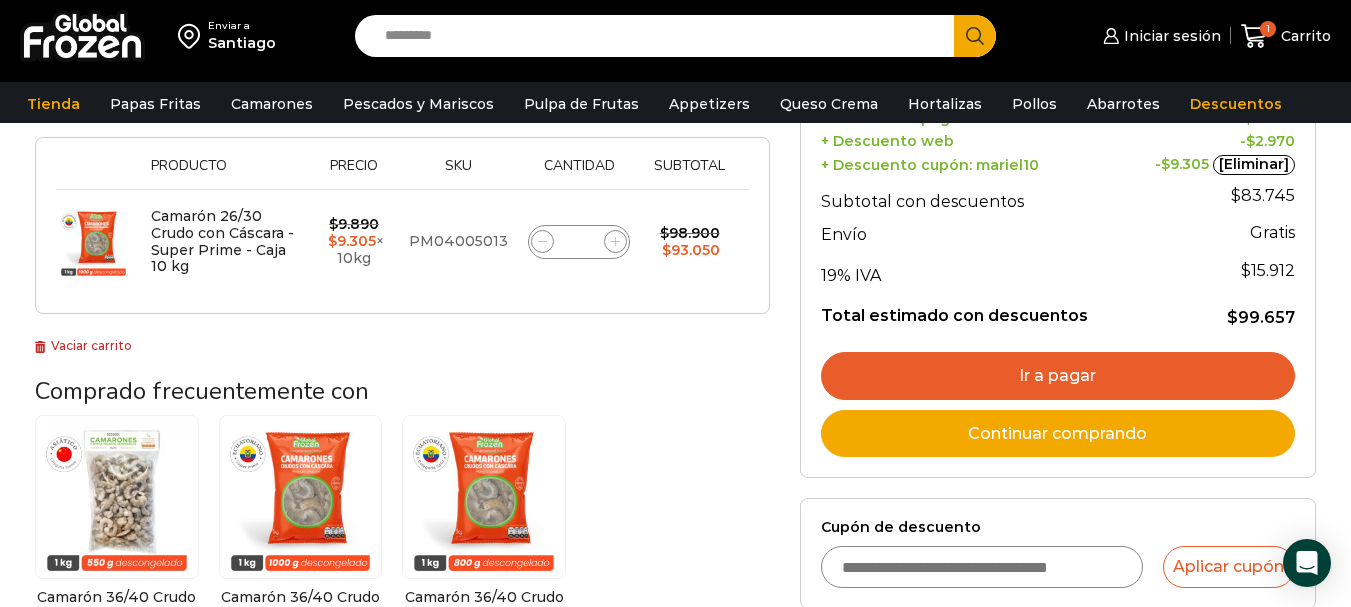 click at bounding box center (82, 36) 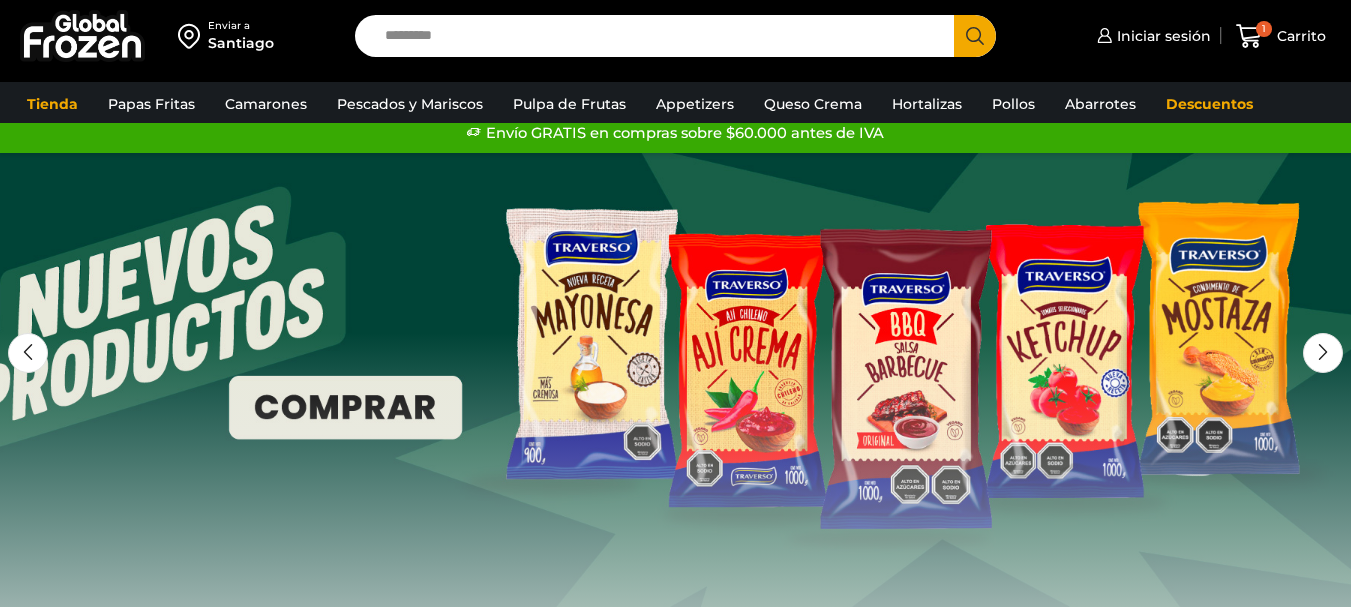 scroll, scrollTop: 0, scrollLeft: 0, axis: both 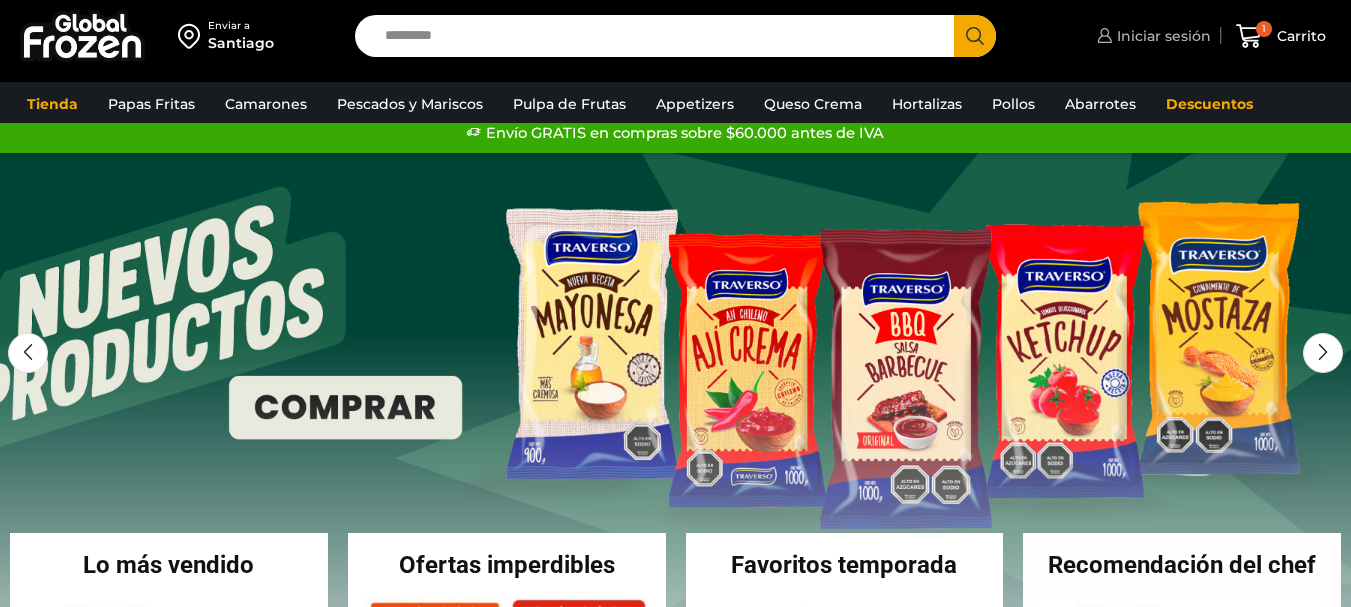click on "Iniciar sesión" at bounding box center (1151, 36) 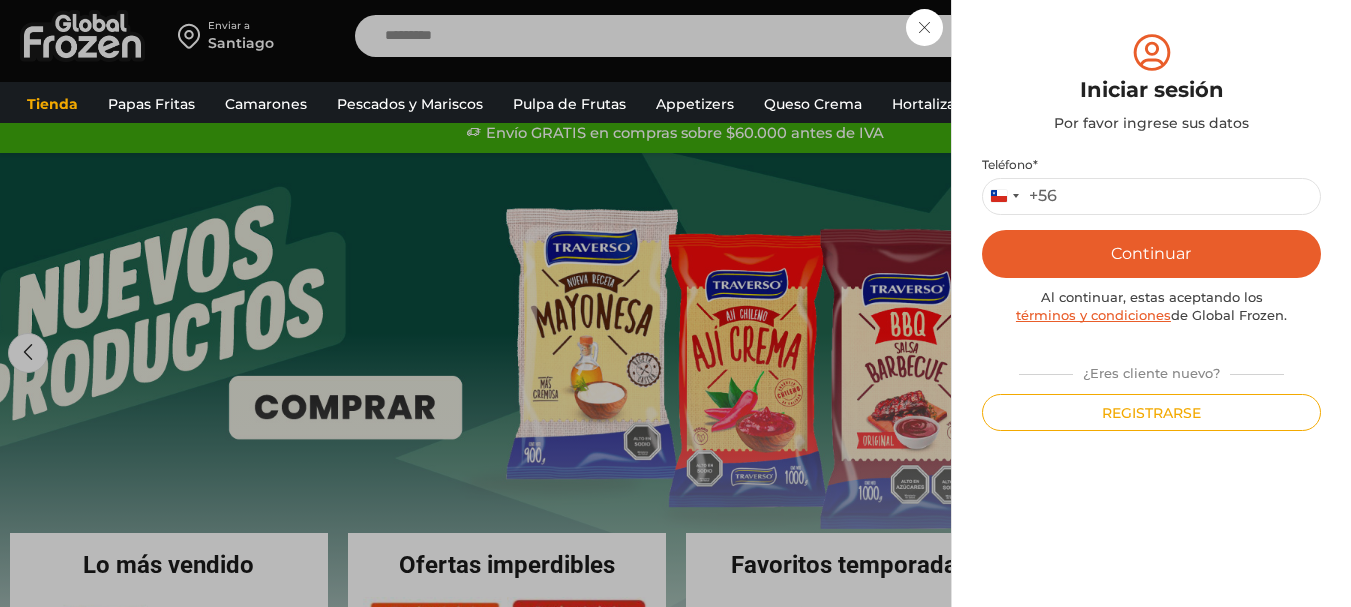 scroll, scrollTop: 0, scrollLeft: 0, axis: both 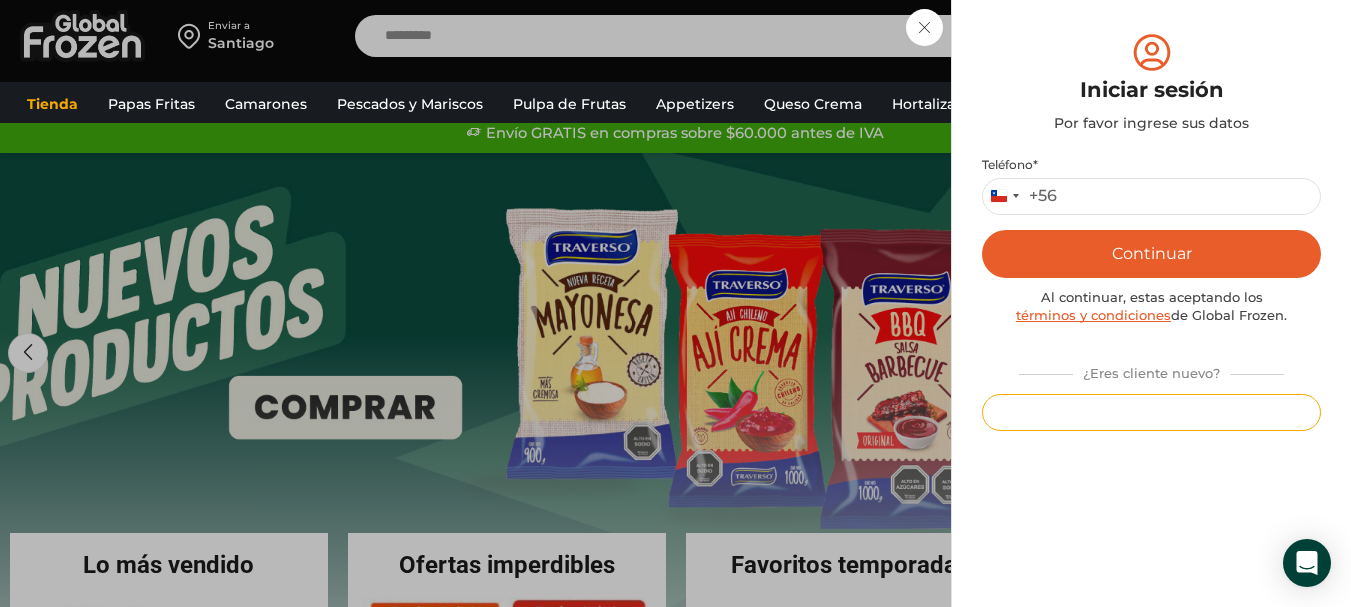 click on "Registrarse" at bounding box center [1151, 412] 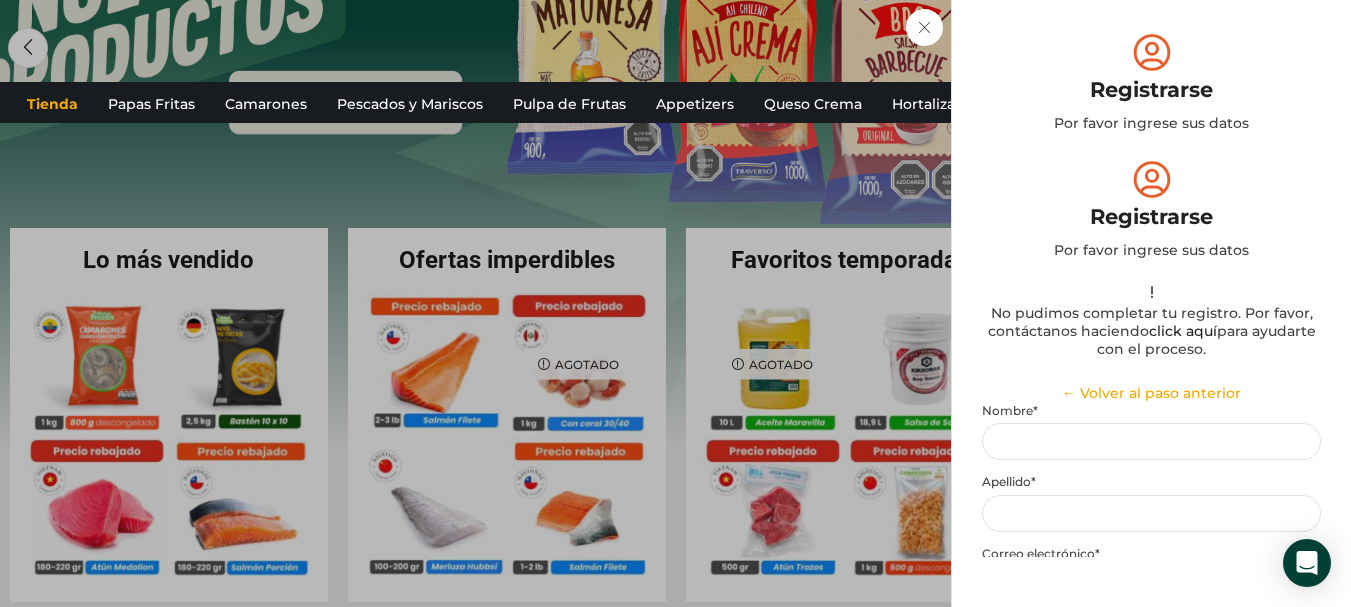 scroll, scrollTop: 396, scrollLeft: 0, axis: vertical 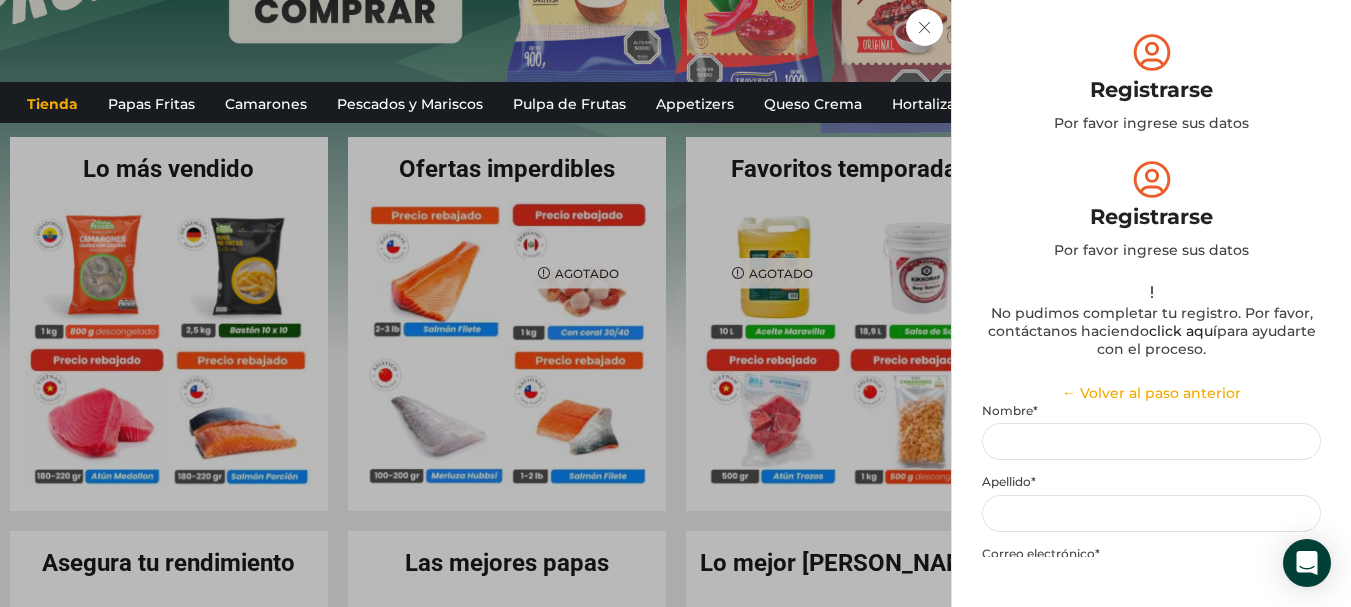 drag, startPoint x: 1321, startPoint y: 166, endPoint x: 1317, endPoint y: 187, distance: 21.377558 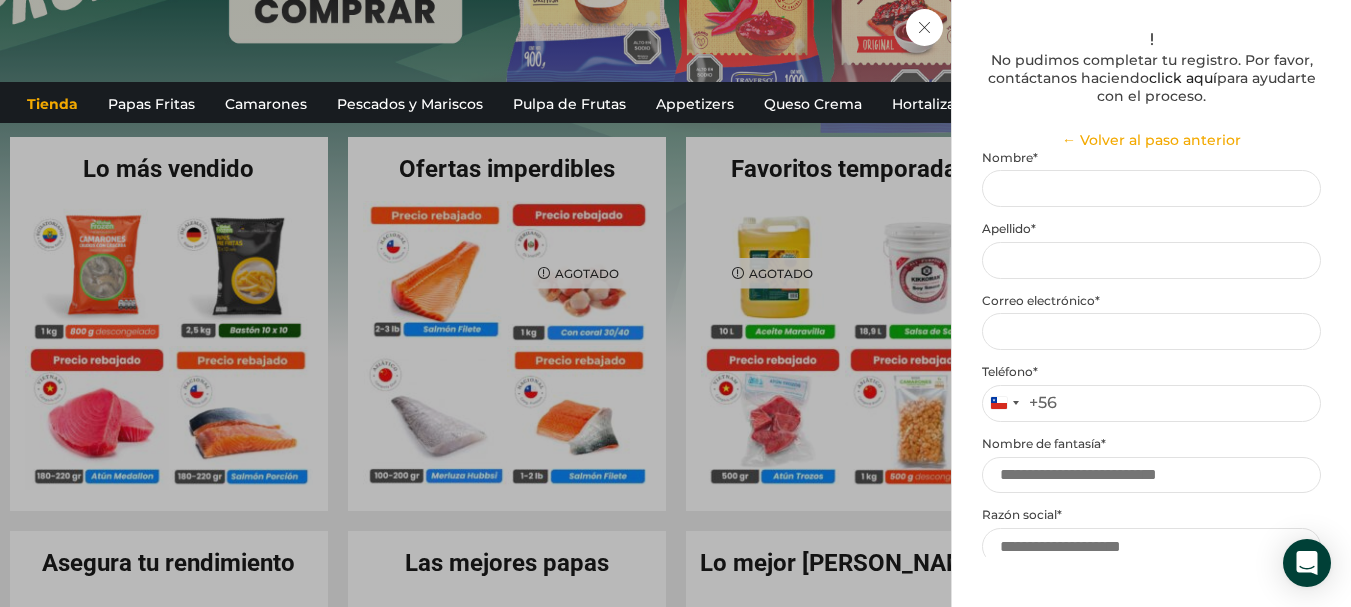 scroll, scrollTop: 255, scrollLeft: 0, axis: vertical 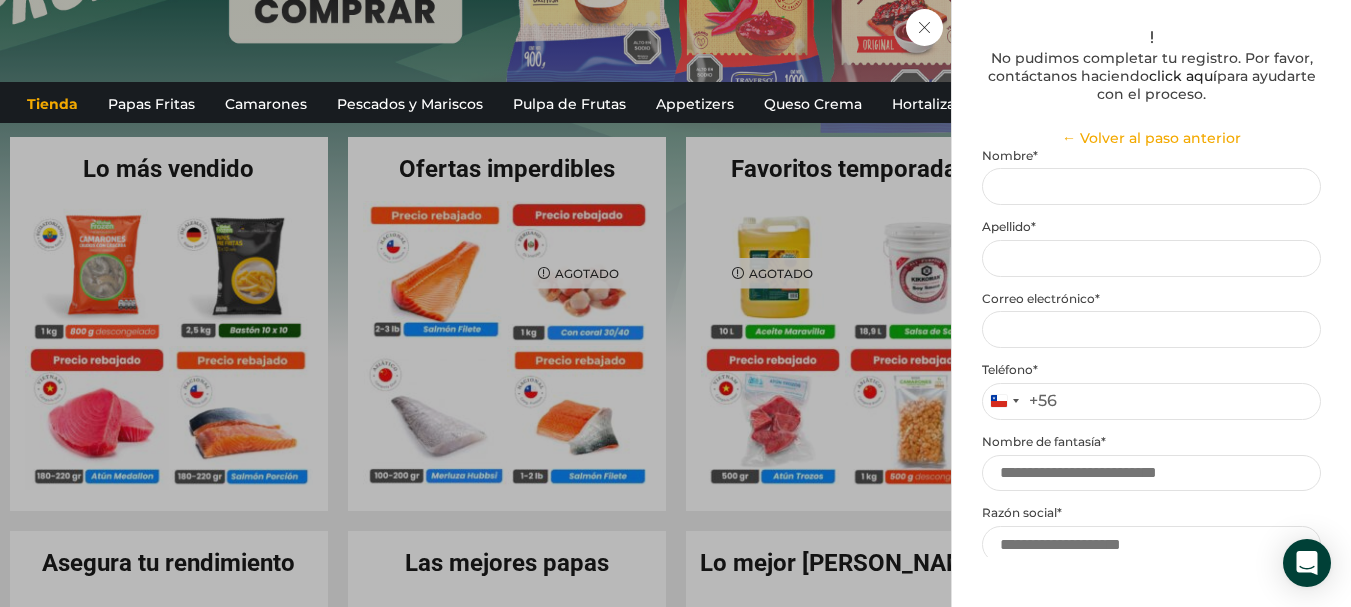 click on "Nombre  *" at bounding box center (1151, 156) 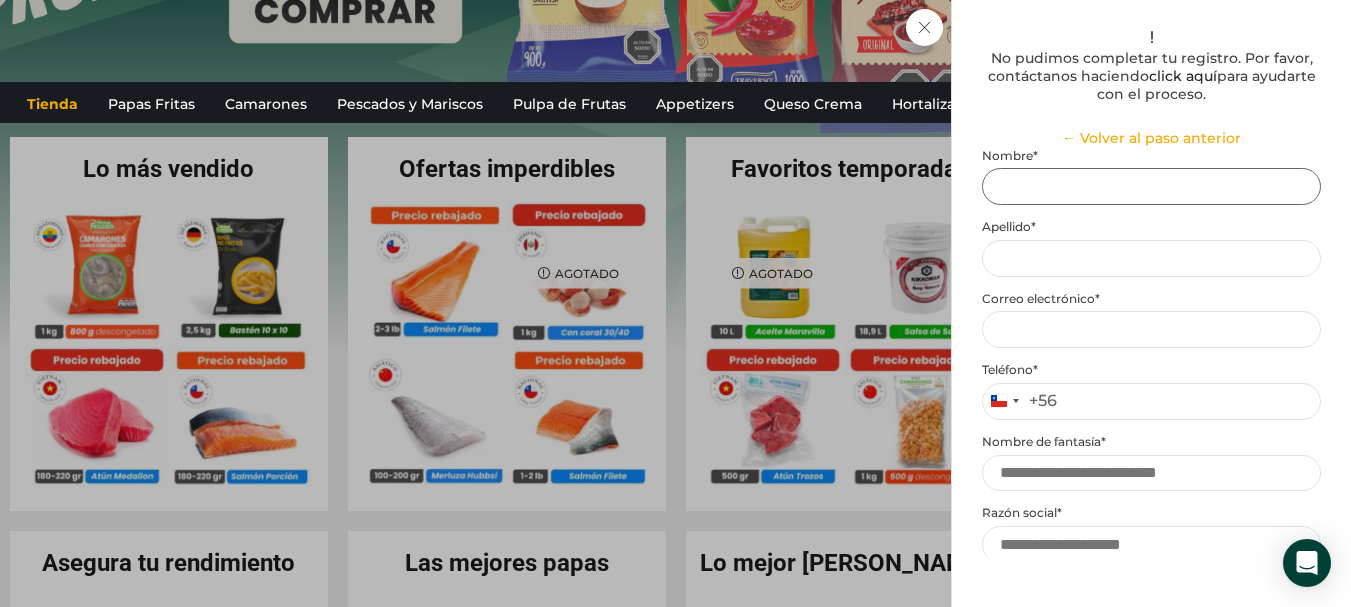 click on "Nombre  *" at bounding box center [1151, 186] 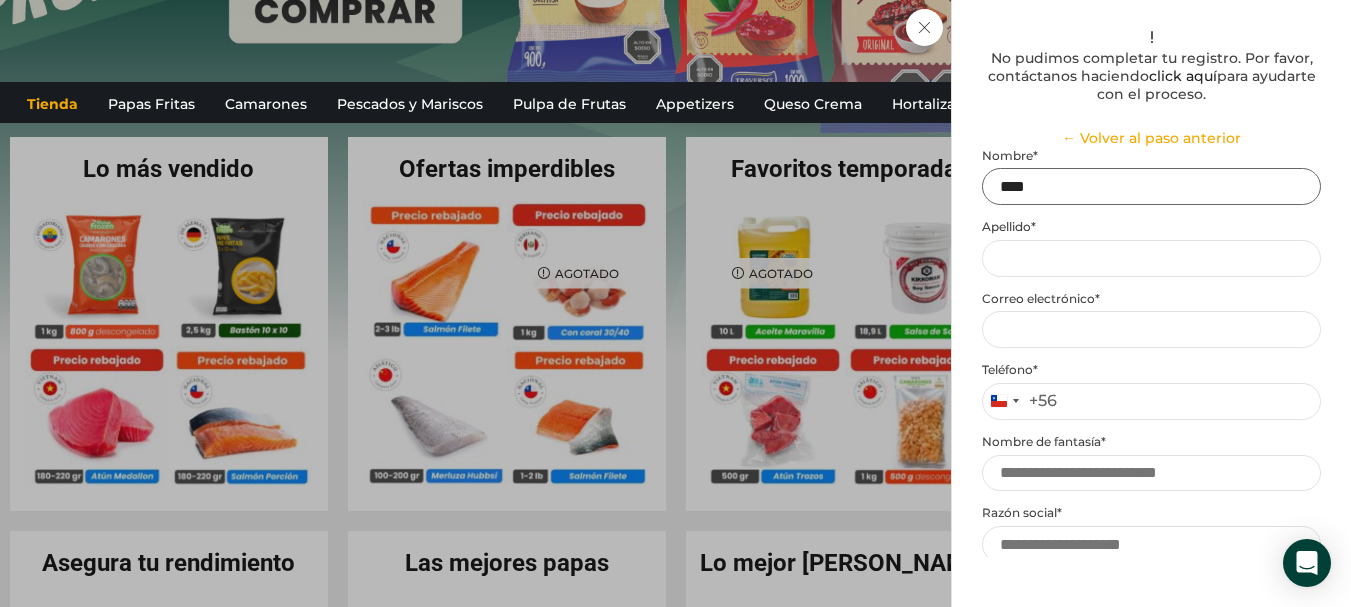 type on "****" 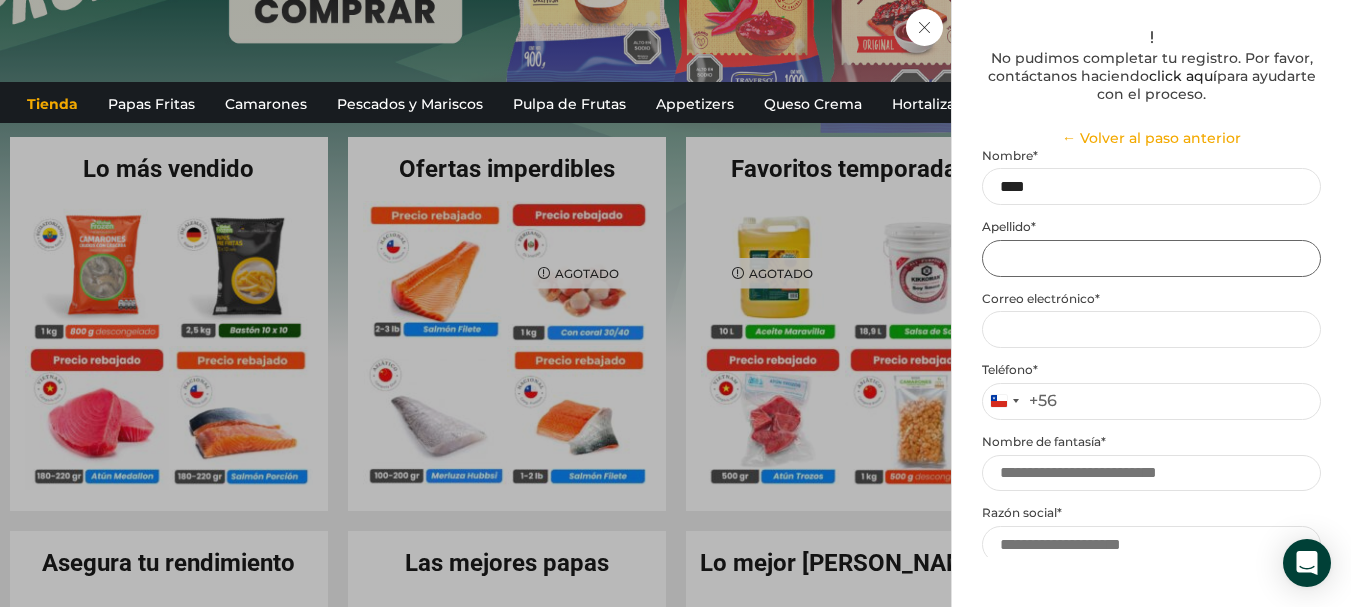 click on "Apellido  *" at bounding box center (1151, 258) 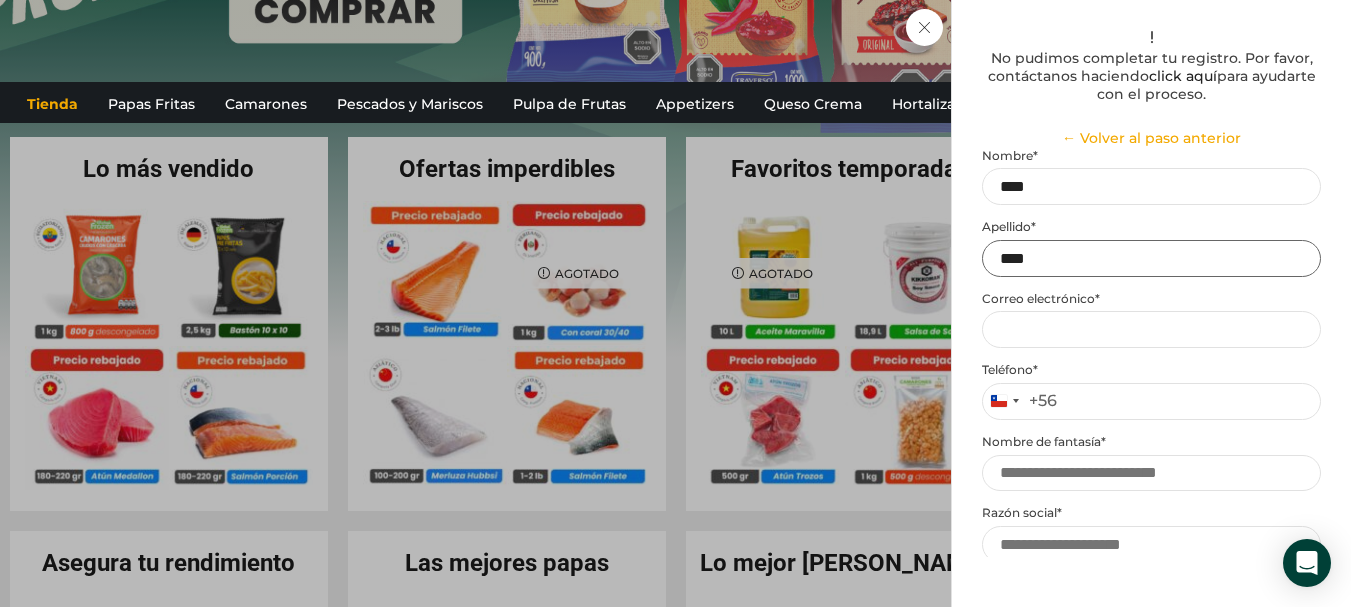 type on "****" 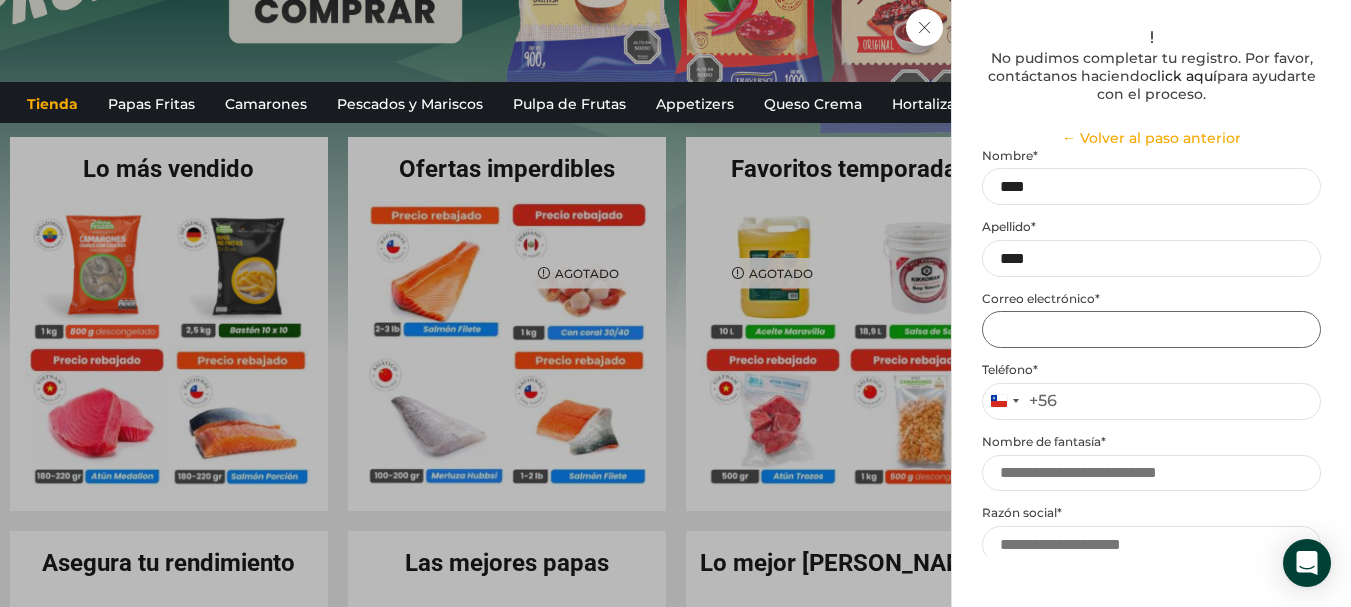 click on "Email address                                          *" at bounding box center [1151, 329] 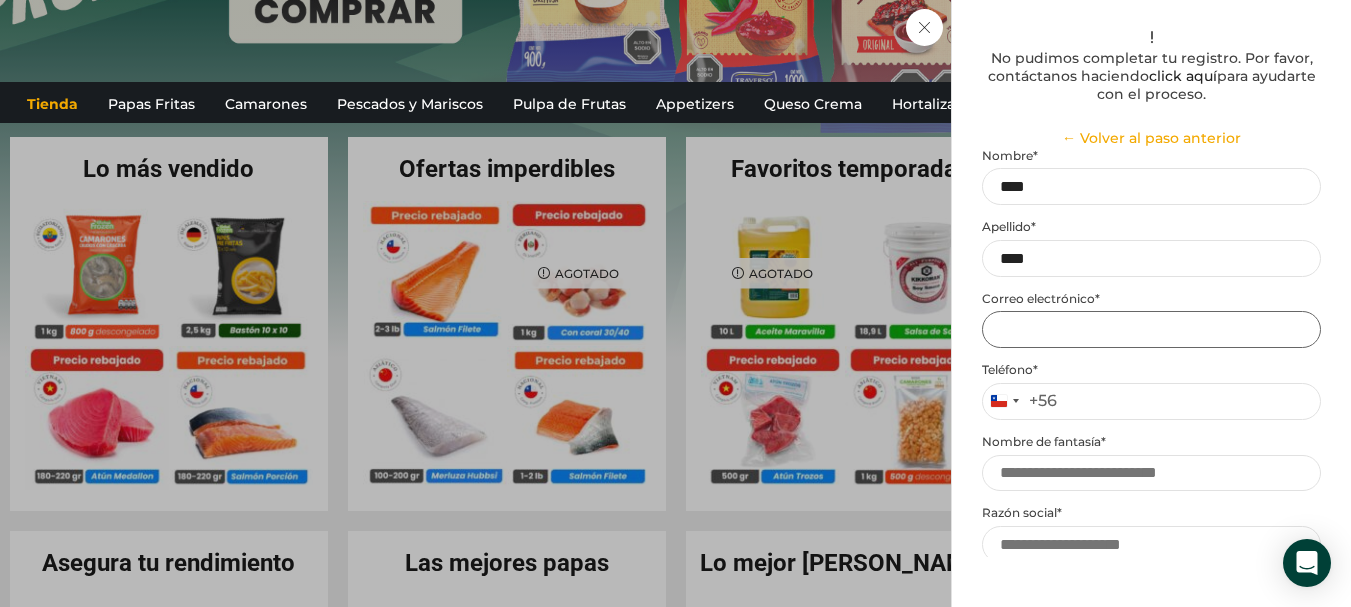 type on "**********" 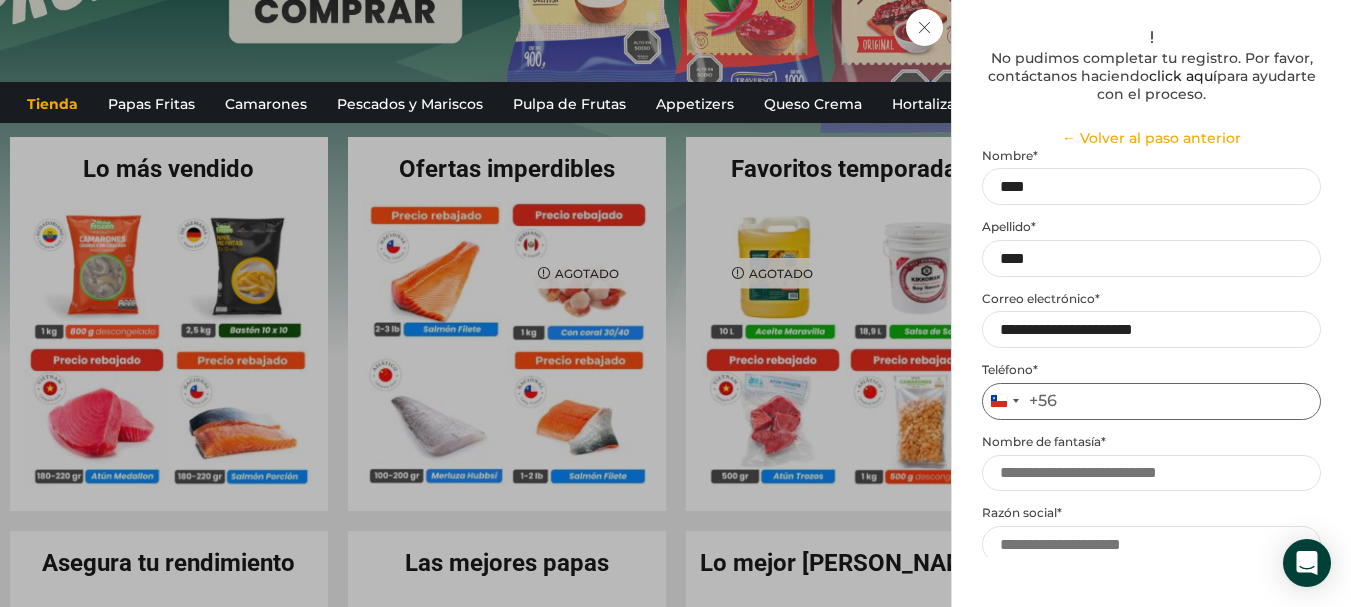 click on "Teléfono  *" at bounding box center (1151, 401) 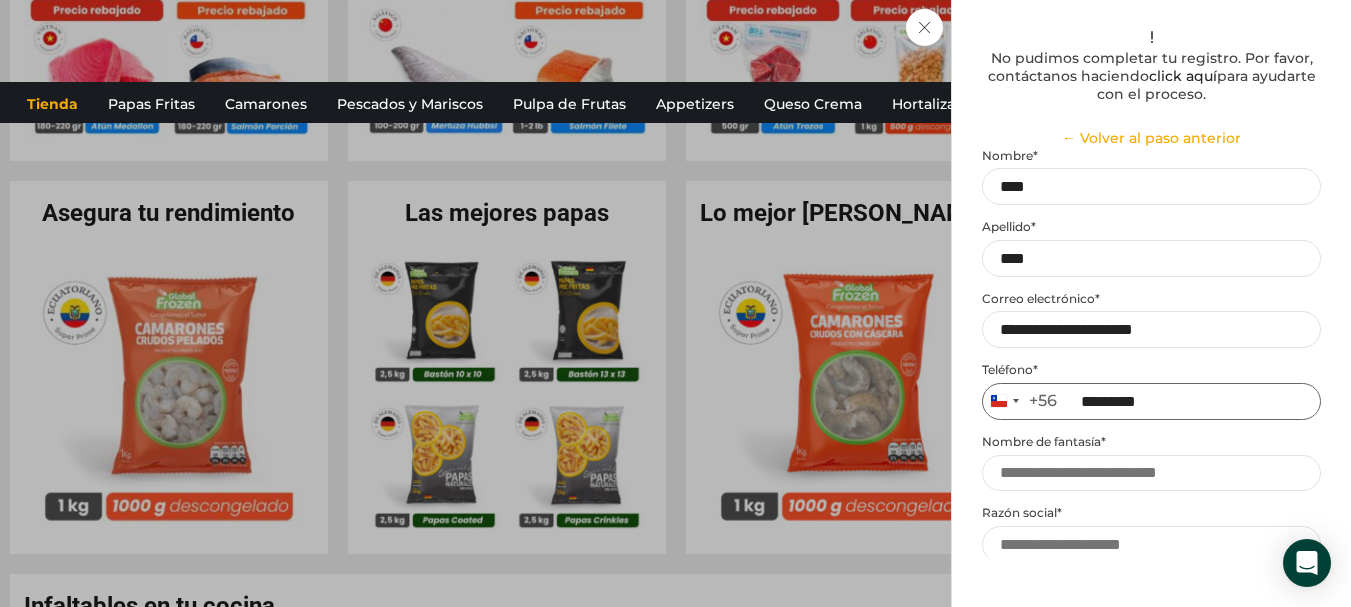 scroll, scrollTop: 751, scrollLeft: 0, axis: vertical 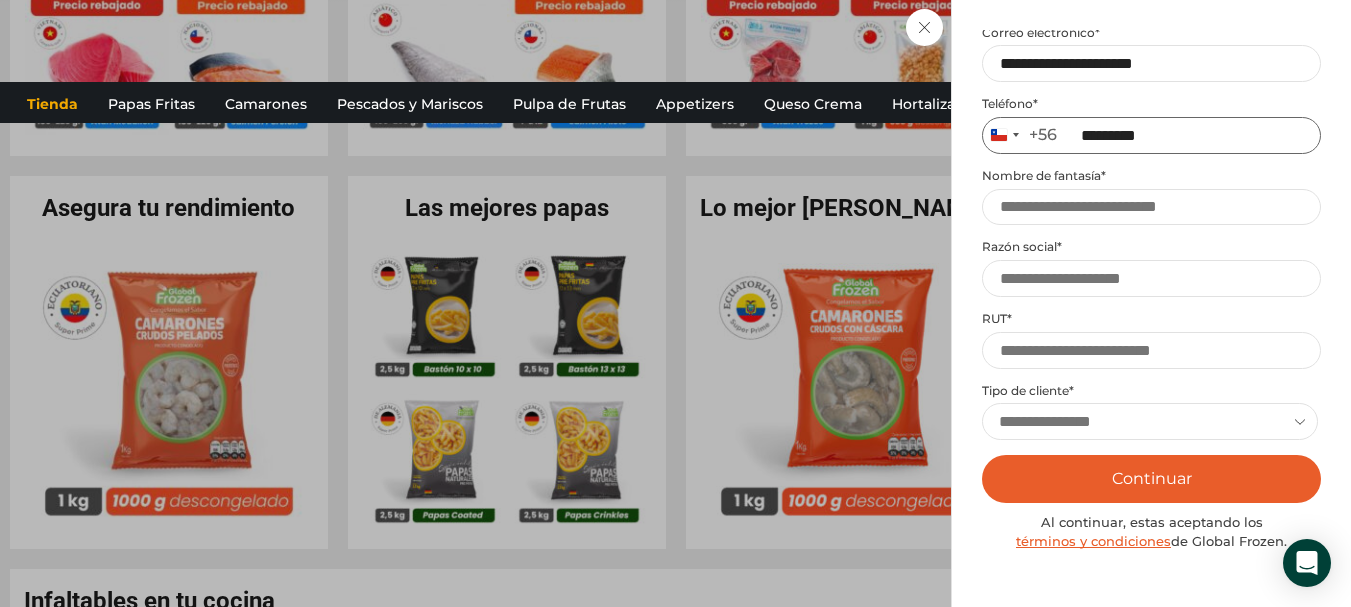 type on "*********" 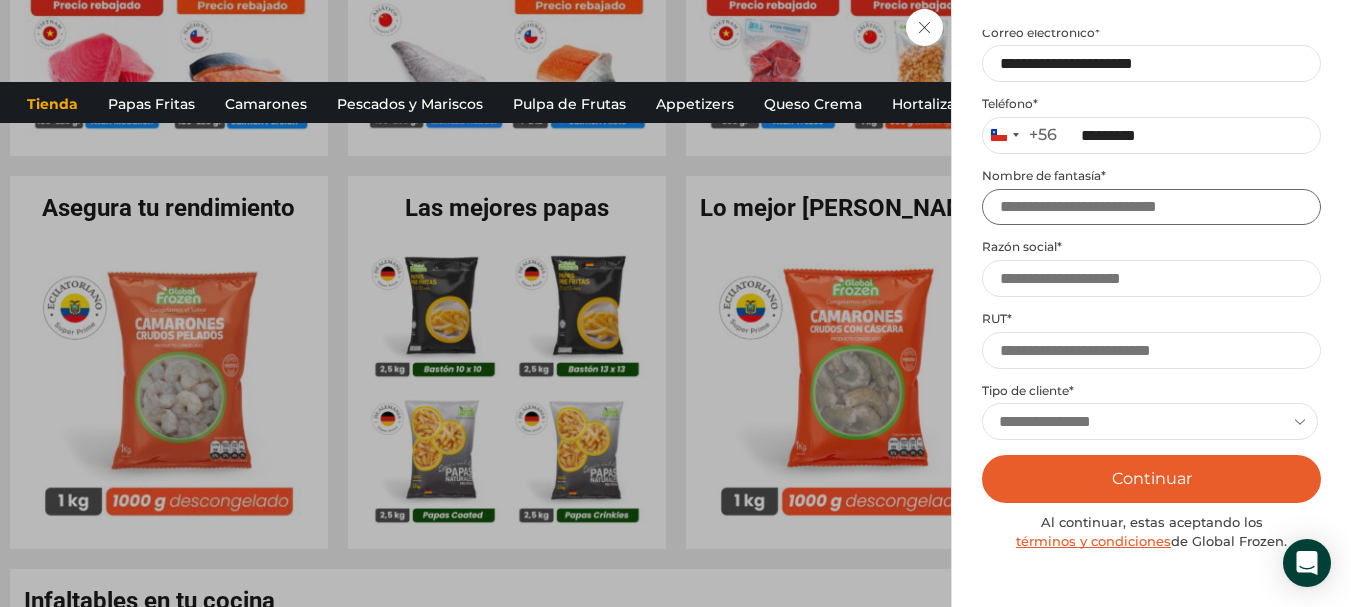 click on "Nombre de fantasía  *" at bounding box center [1151, 207] 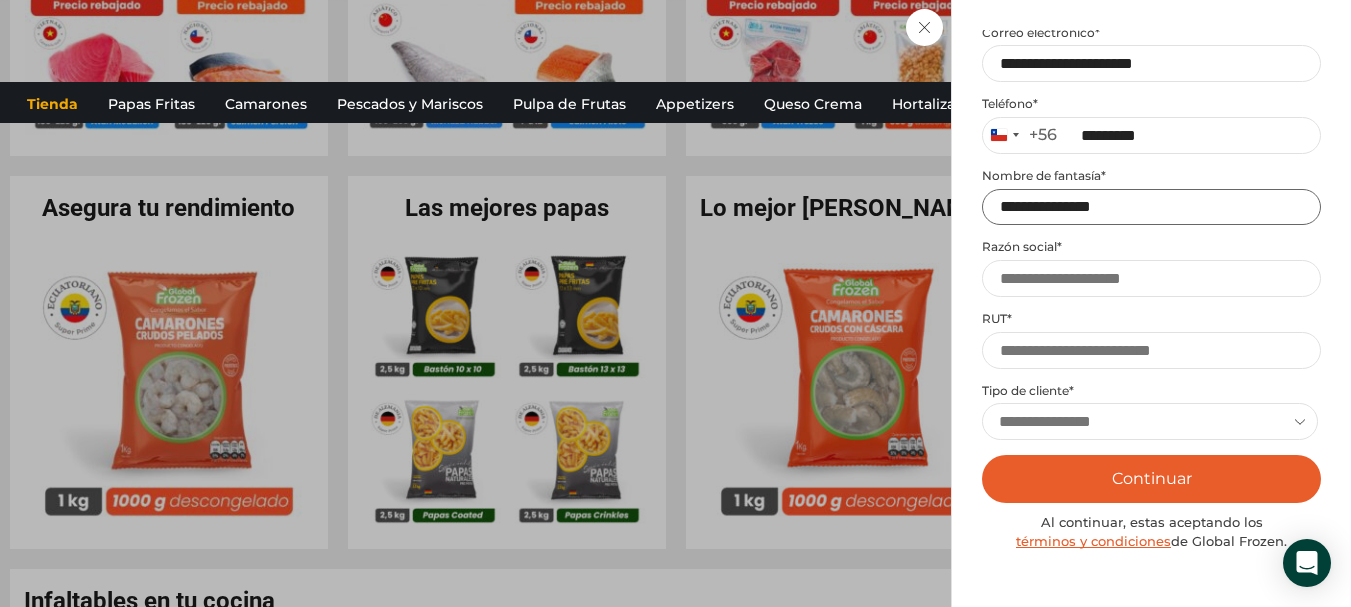 type on "**********" 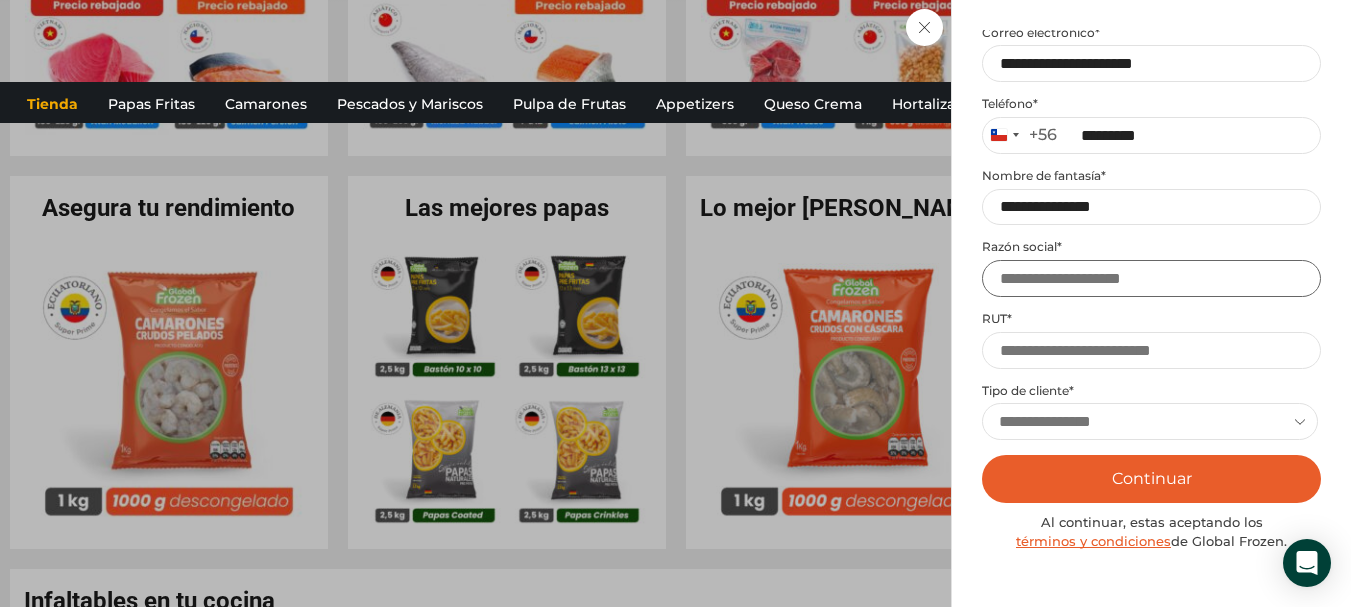 click on "Razón social  *" at bounding box center (1151, 278) 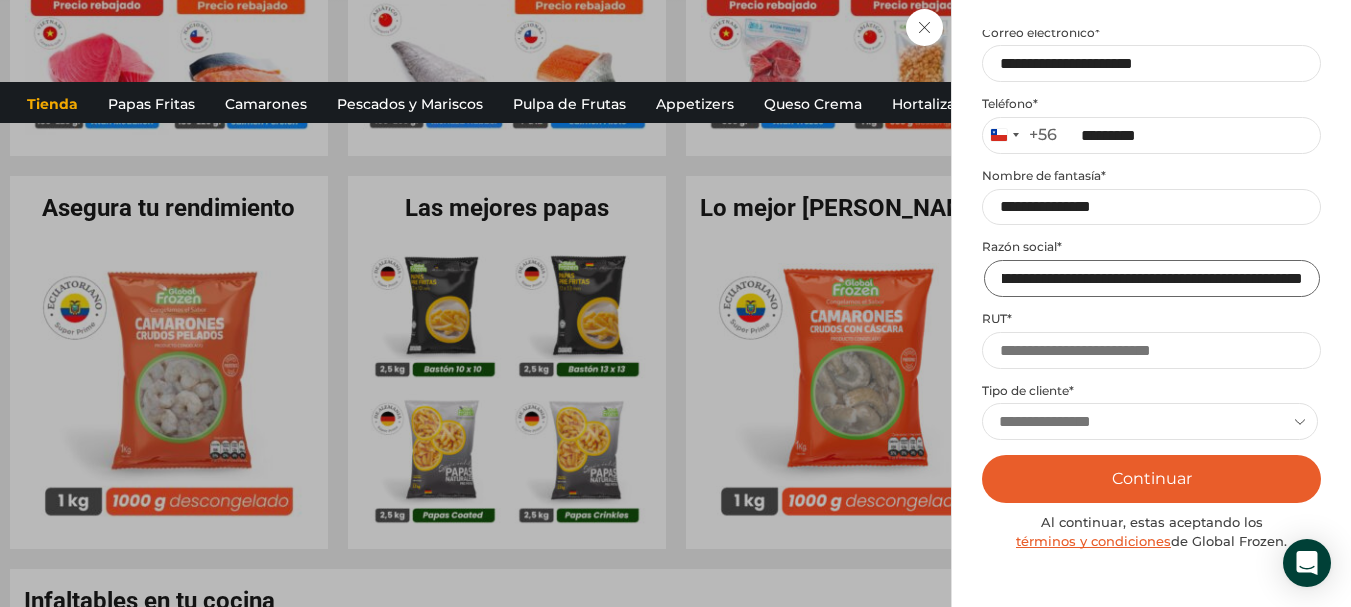 scroll, scrollTop: 0, scrollLeft: 275, axis: horizontal 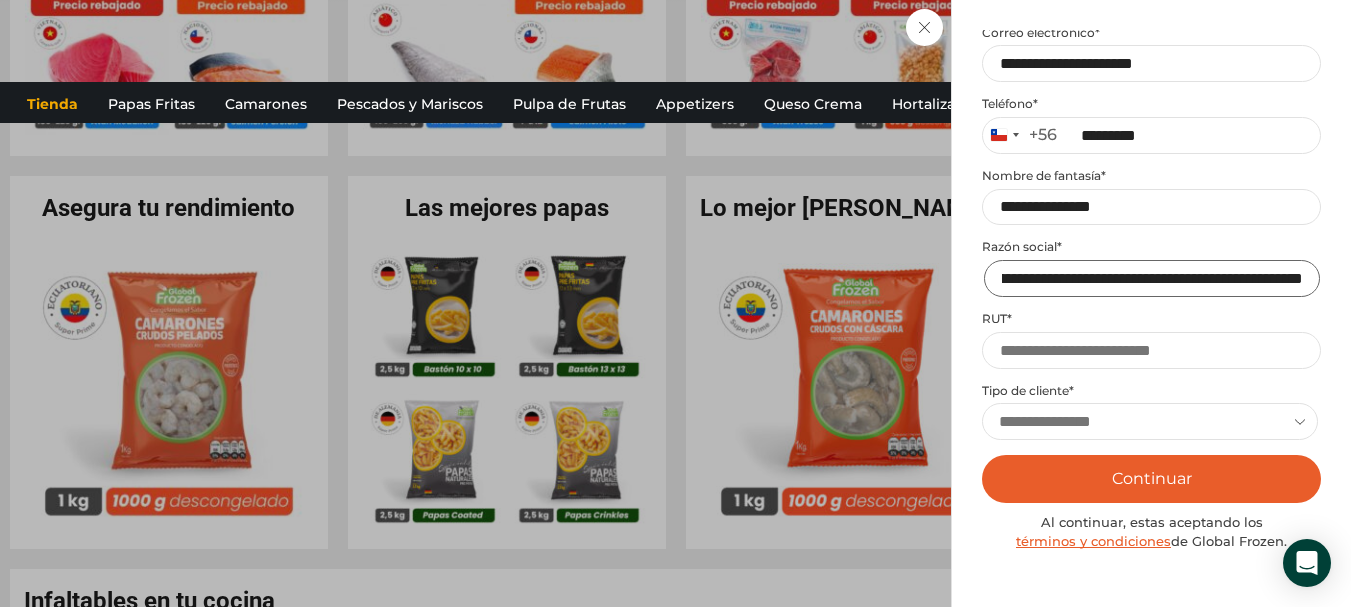 type on "**********" 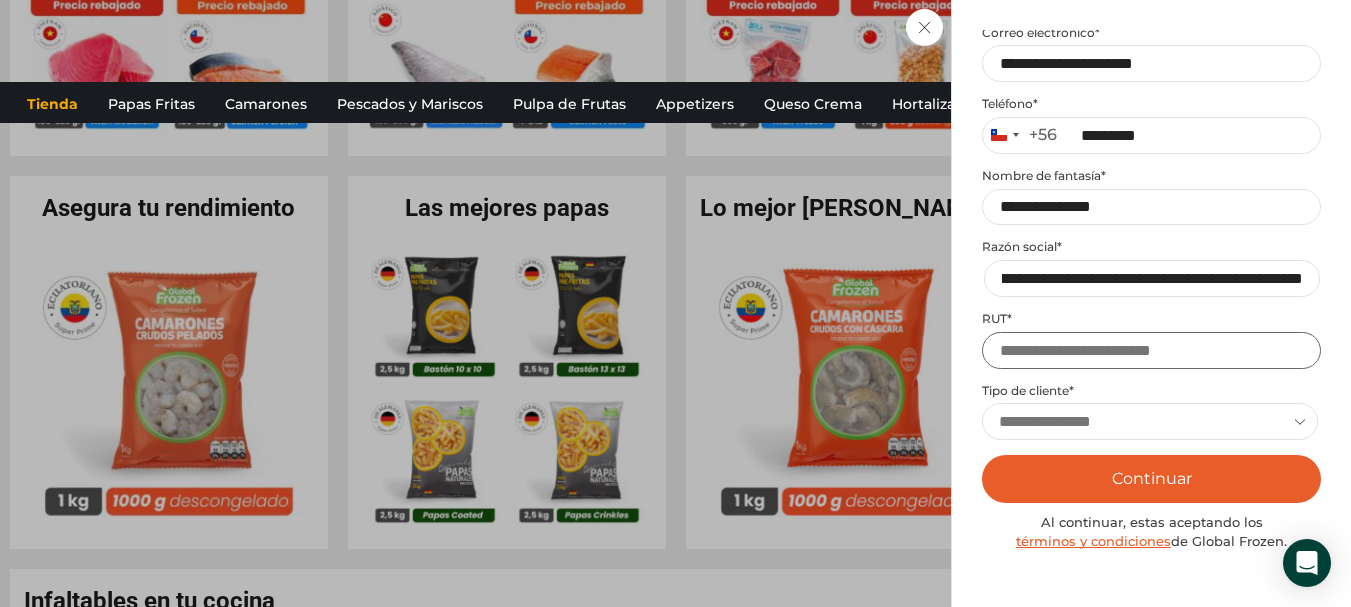 click on "RUT  *" at bounding box center (1151, 350) 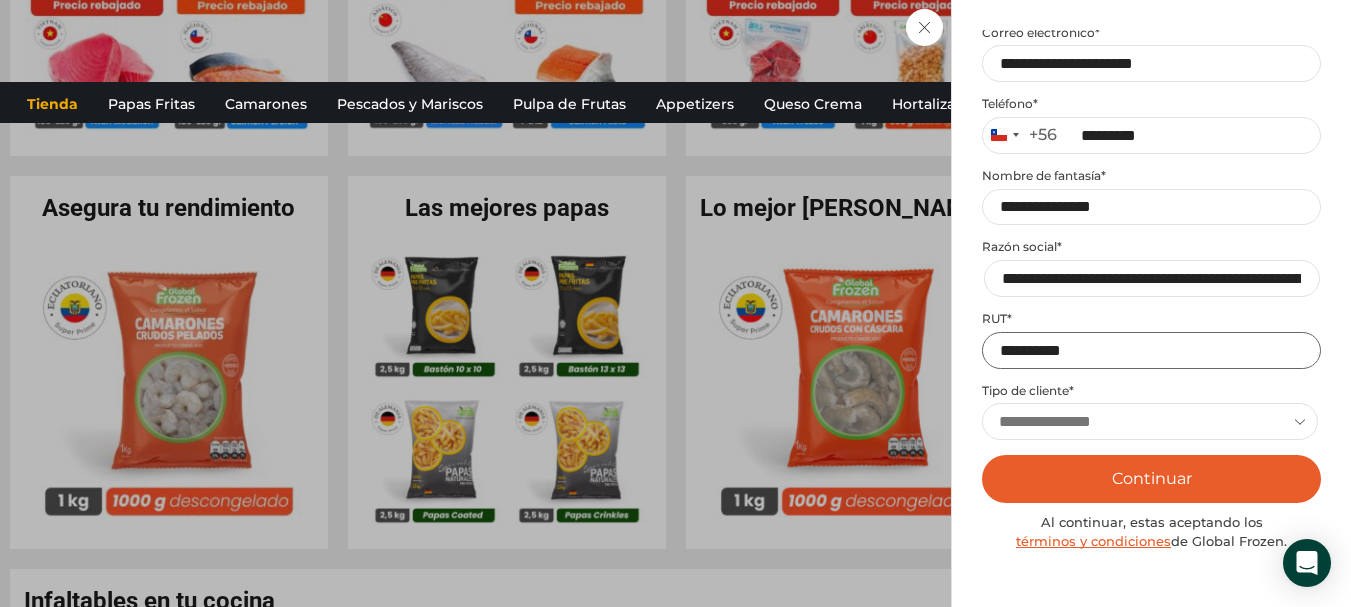 type on "**********" 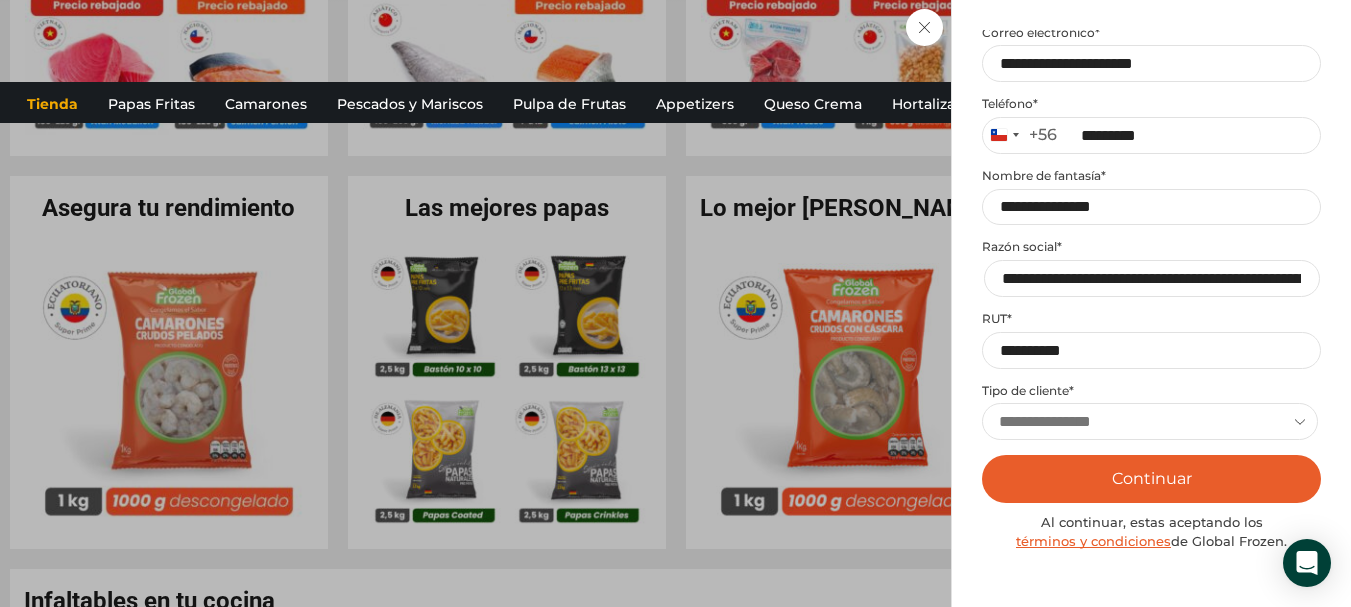 click on "**********" at bounding box center (1150, 421) 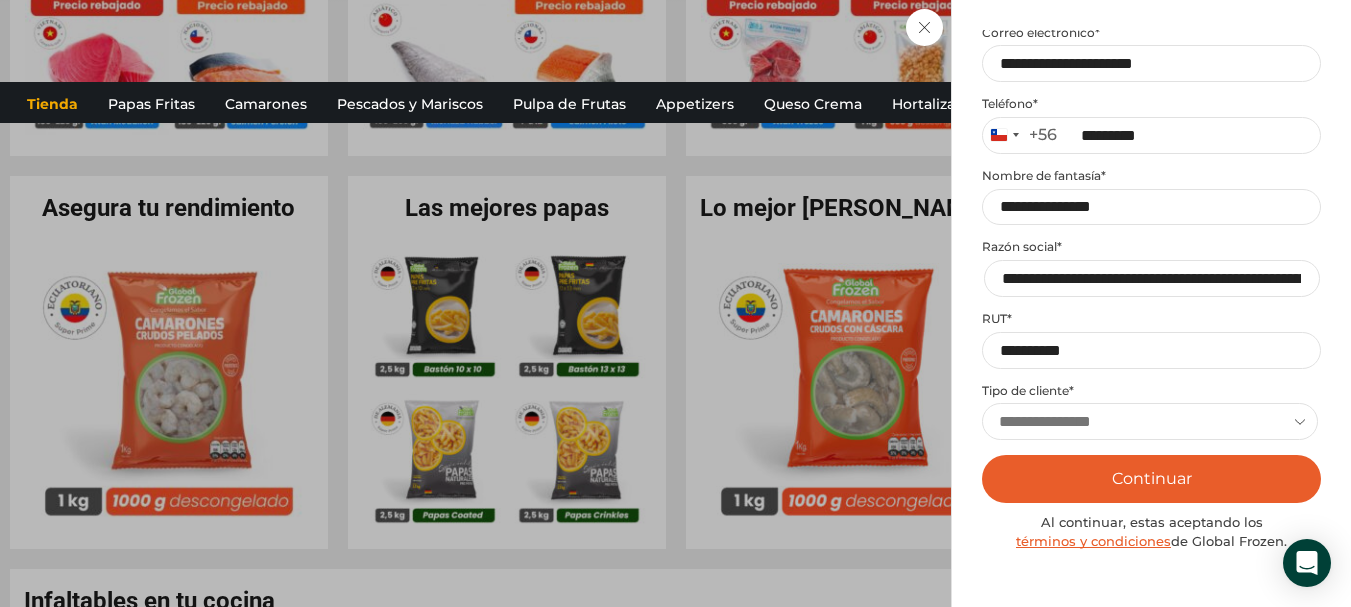 select on "******" 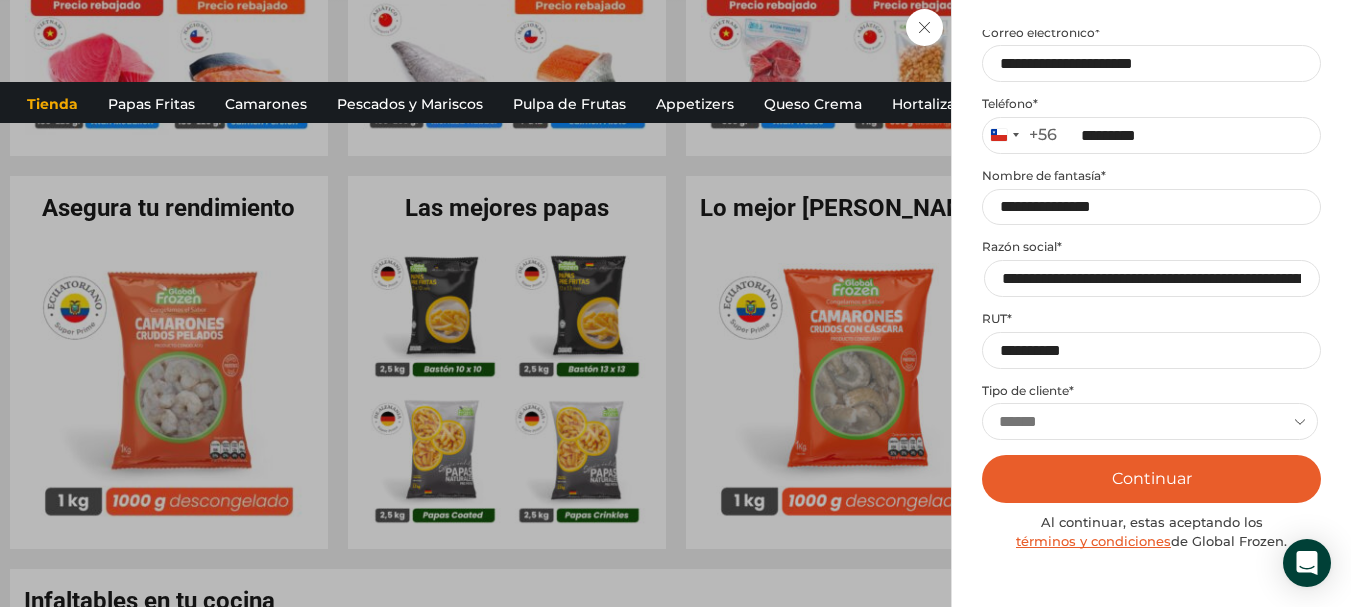 click on "**********" at bounding box center (1150, 421) 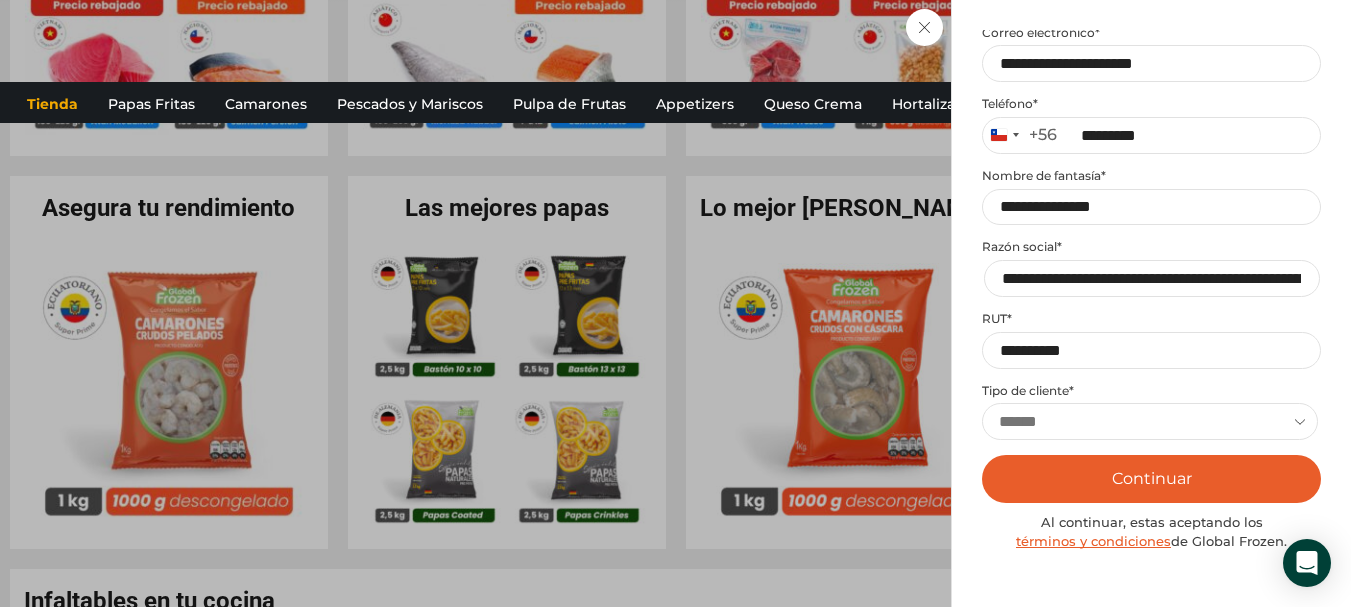 click on "Continuar" at bounding box center [1151, 479] 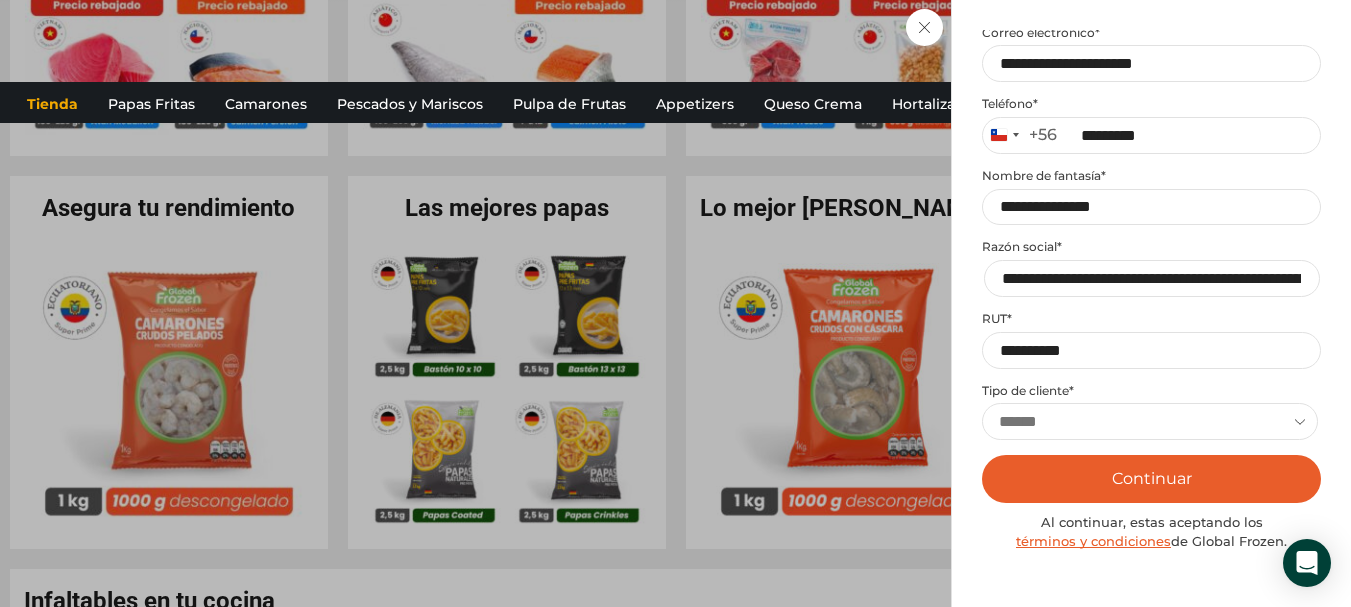 click on "Continuar" at bounding box center [1151, 479] 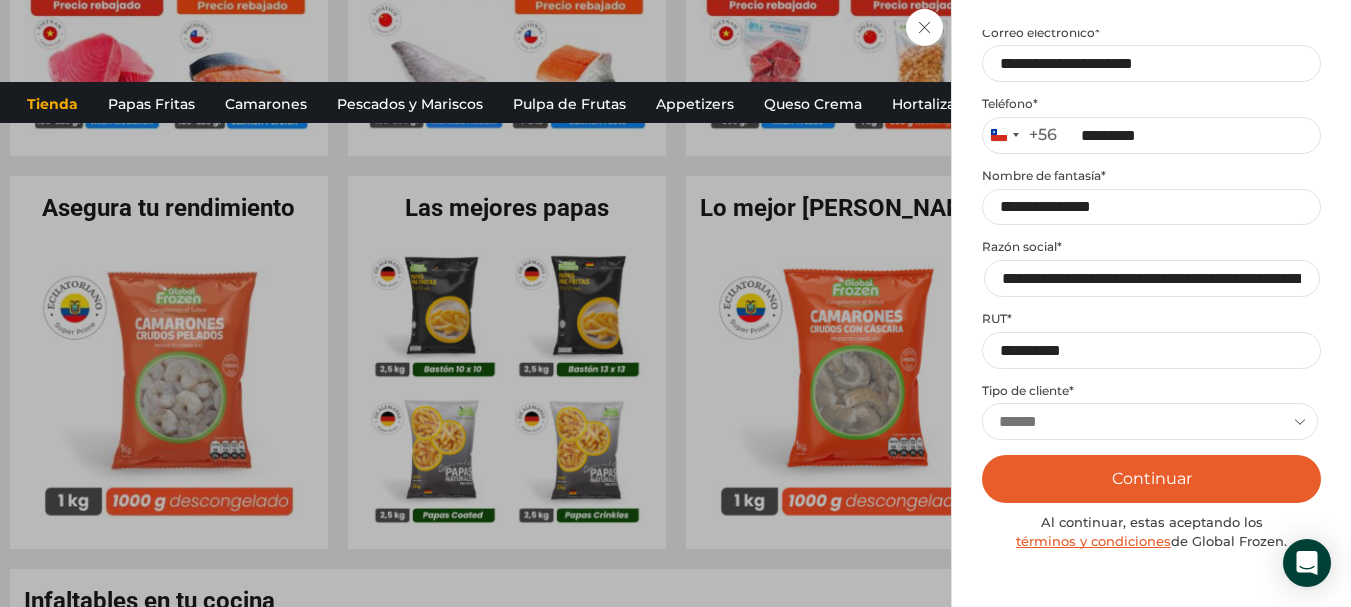 click on "Continuar" at bounding box center (1151, 479) 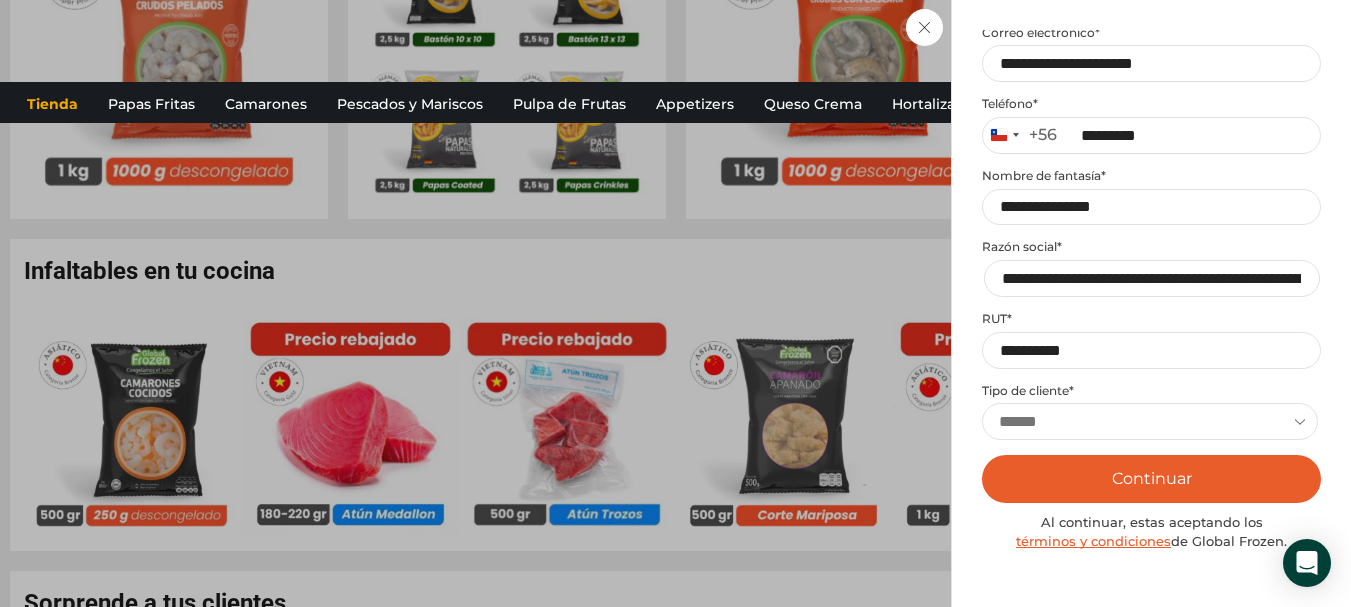 scroll, scrollTop: 1111, scrollLeft: 0, axis: vertical 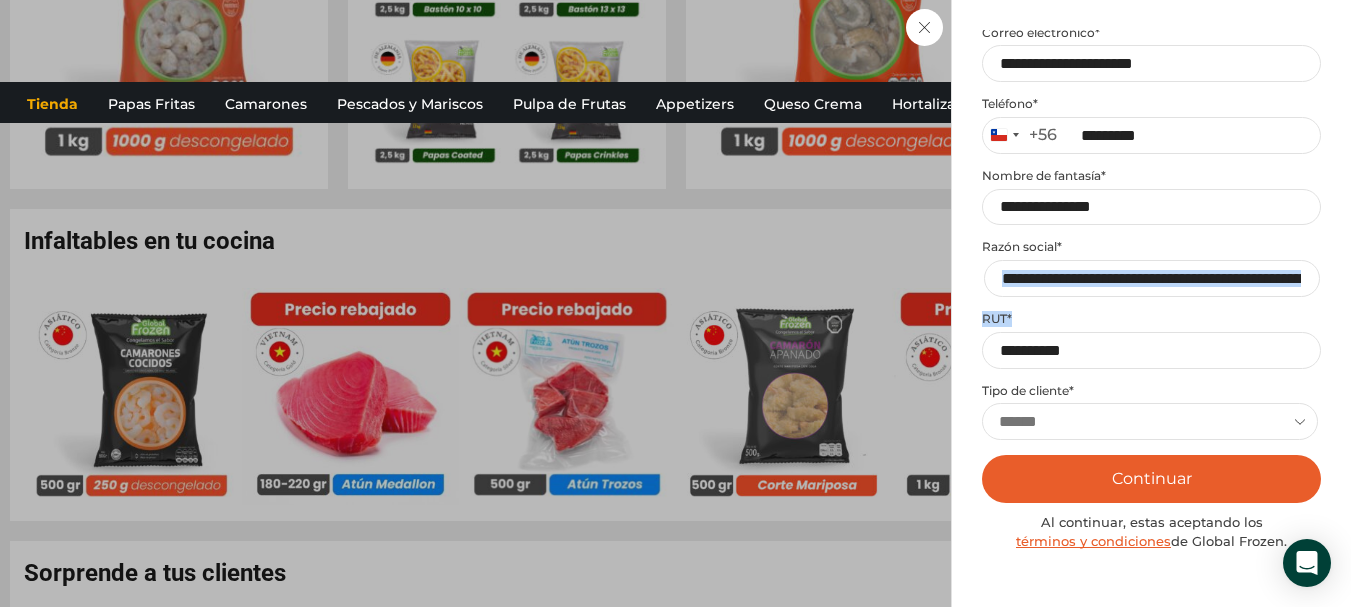 drag, startPoint x: 1321, startPoint y: 339, endPoint x: 1328, endPoint y: 224, distance: 115.212845 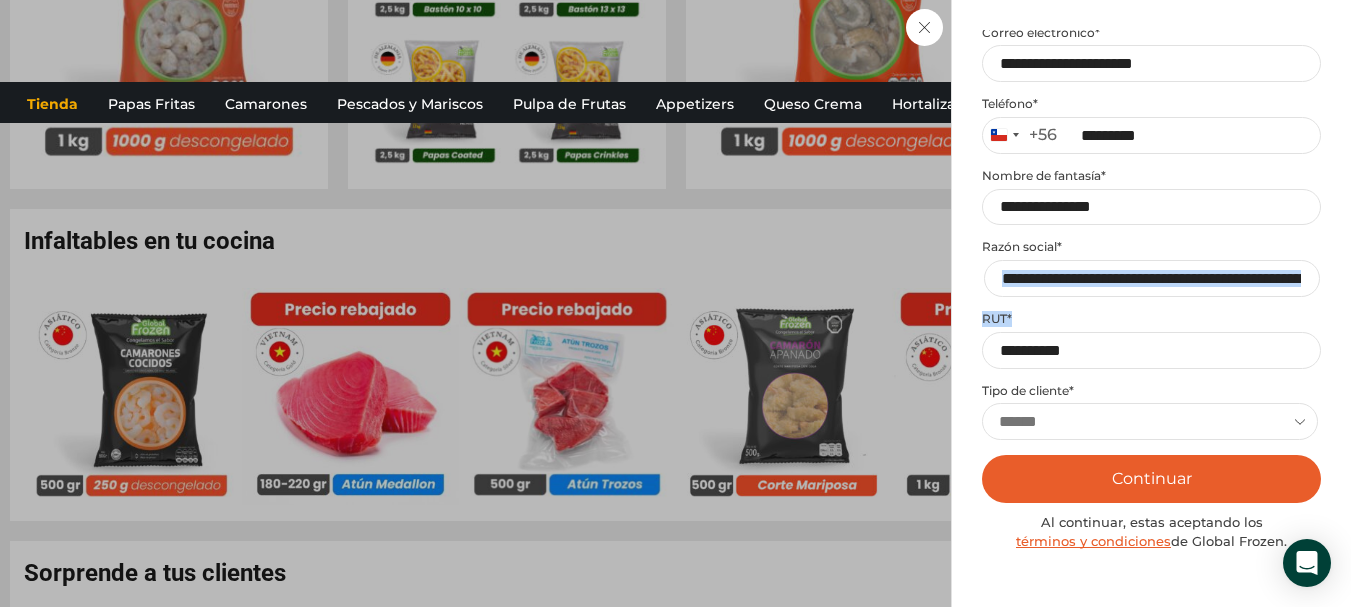 click on "Mi cuenta
Login
Register
Iniciar sesión
Por favor ingrese sus datos
Iniciar sesión
Se envió un mensaje de WhatsApp con el código de verificación a tu teléfono
Teléfono
*
Chile +56 +56 Argentina +54 Chile +56
Continuar
Registrarse" at bounding box center [1151, 303] 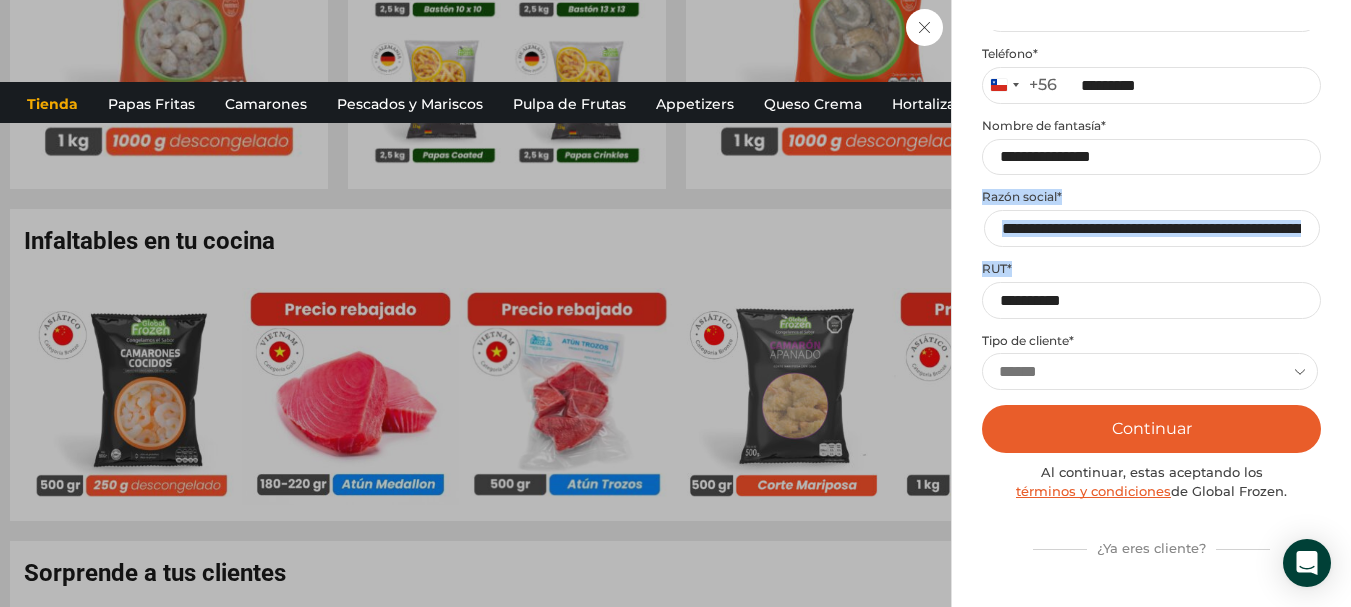 scroll, scrollTop: 621, scrollLeft: 0, axis: vertical 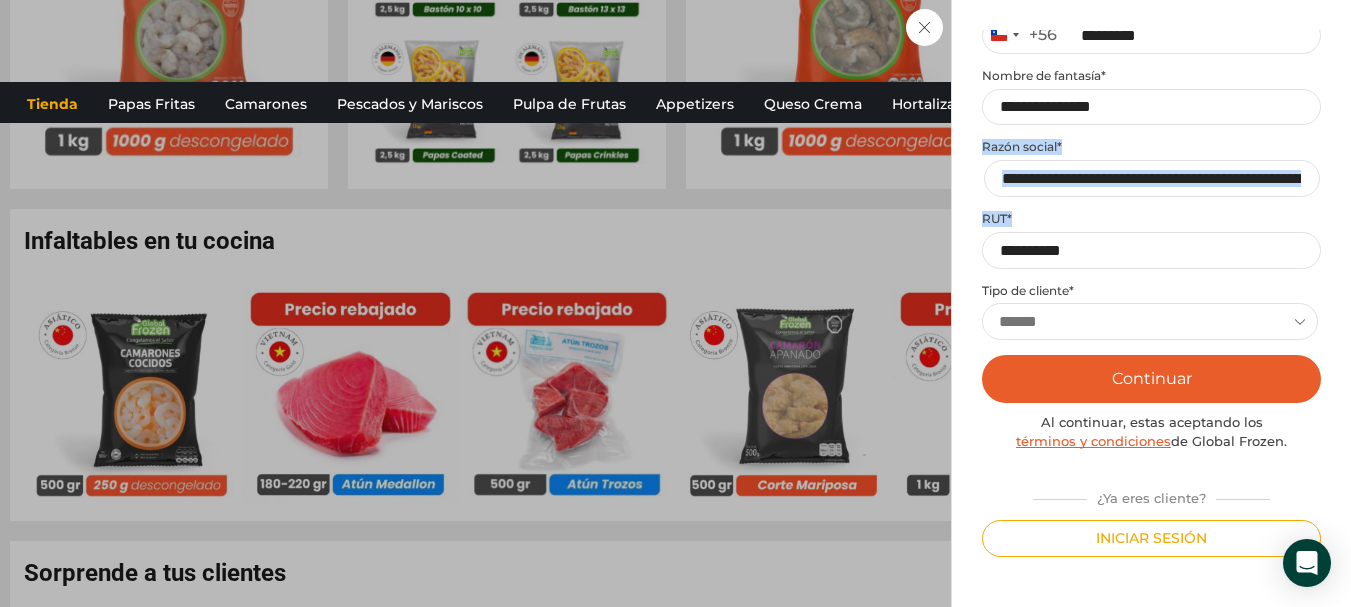 click on "Continuar" at bounding box center [1151, 379] 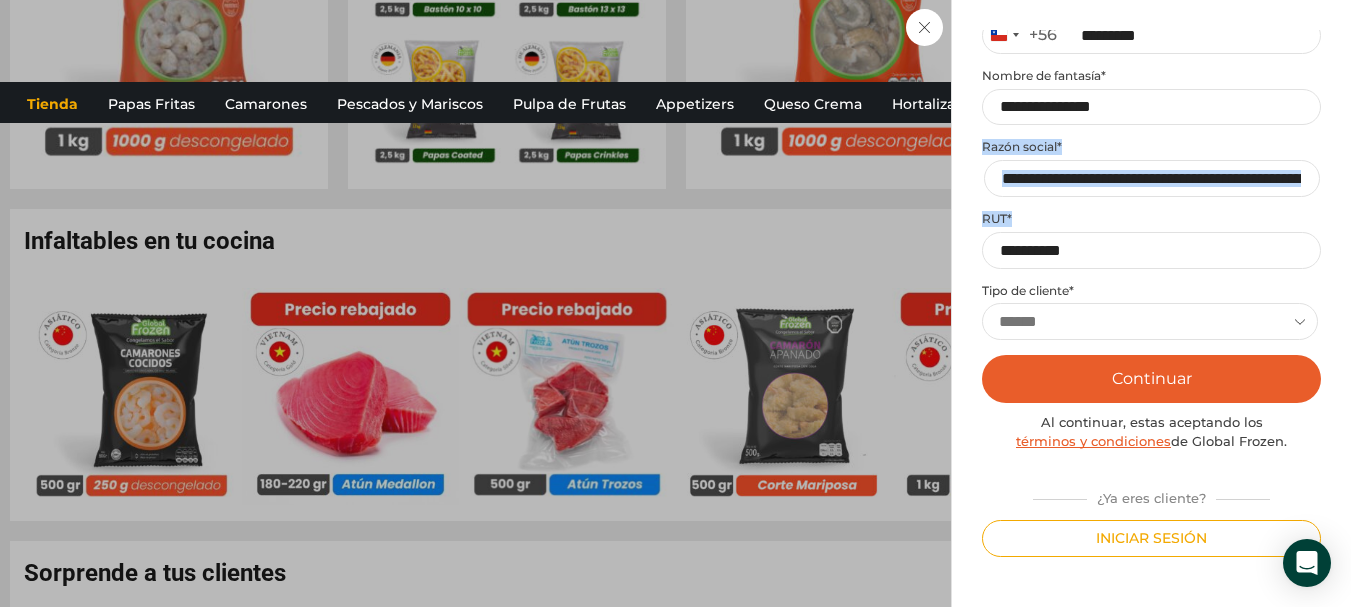 click on "Continuar" at bounding box center (1151, 379) 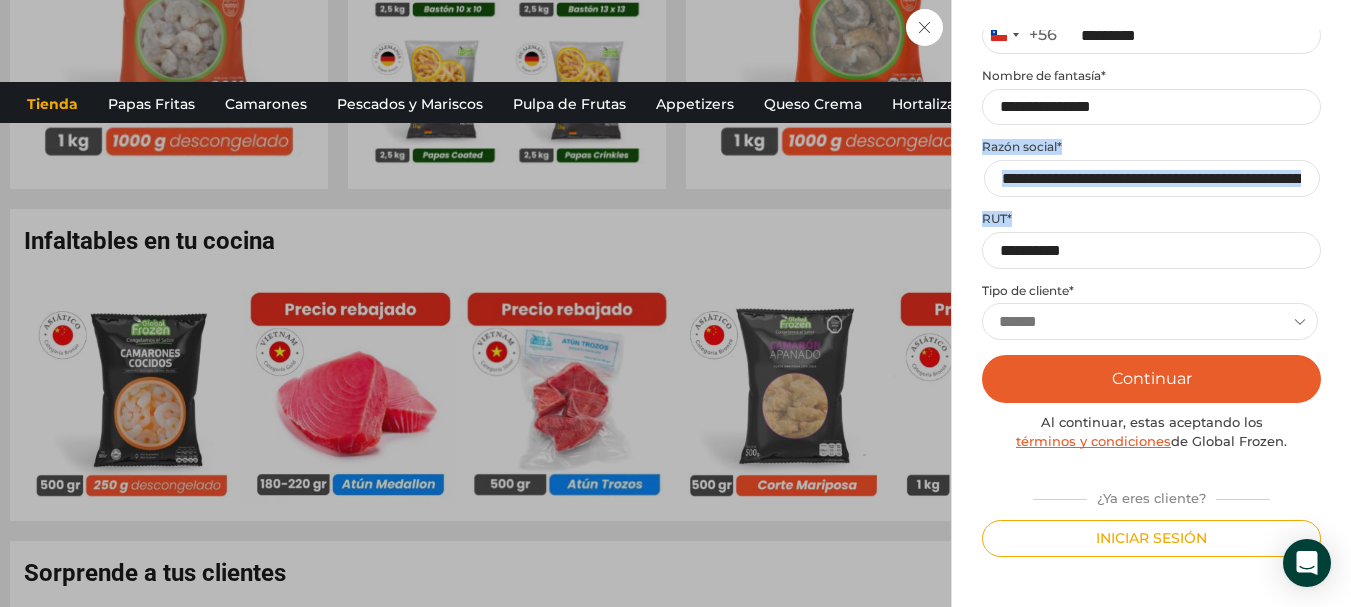 click on "Continuar" at bounding box center [1151, 379] 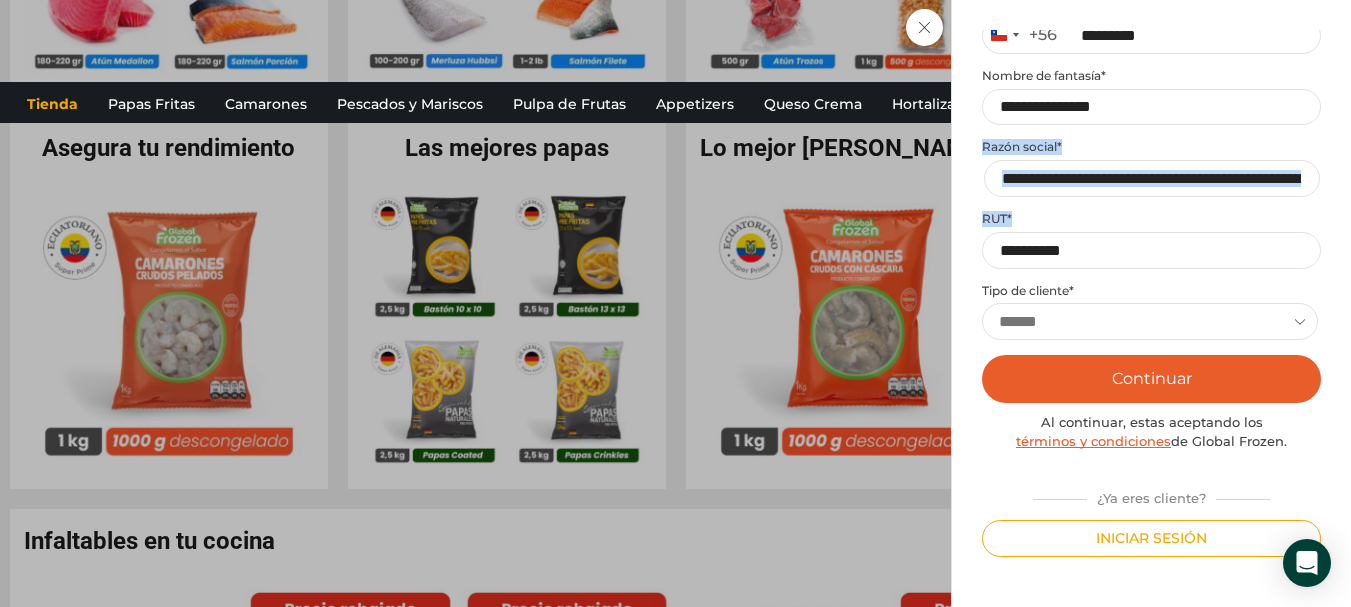 scroll, scrollTop: 746, scrollLeft: 0, axis: vertical 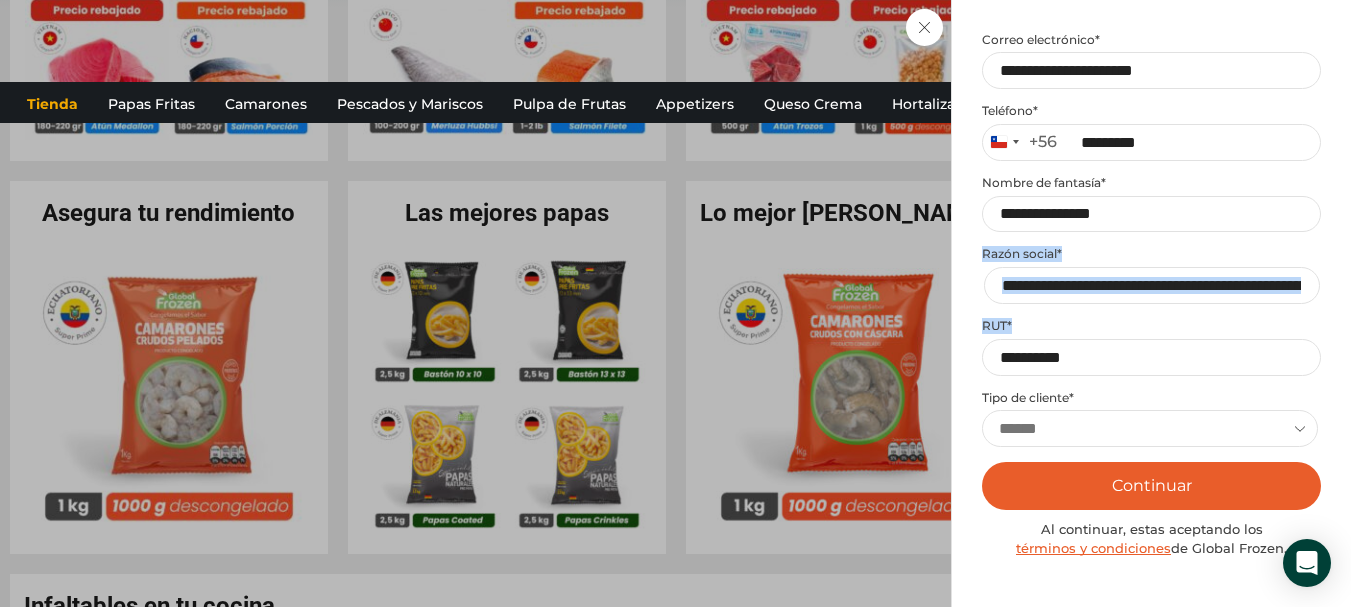 click on "Continuar" at bounding box center (1151, 486) 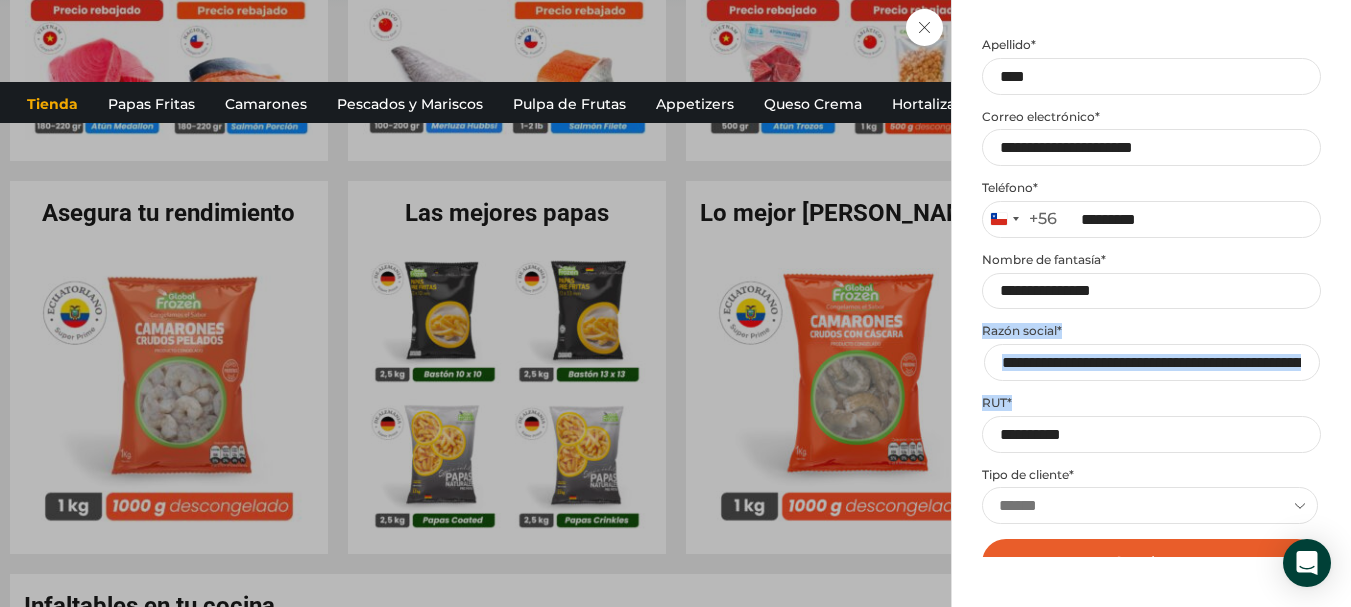 scroll, scrollTop: 414, scrollLeft: 0, axis: vertical 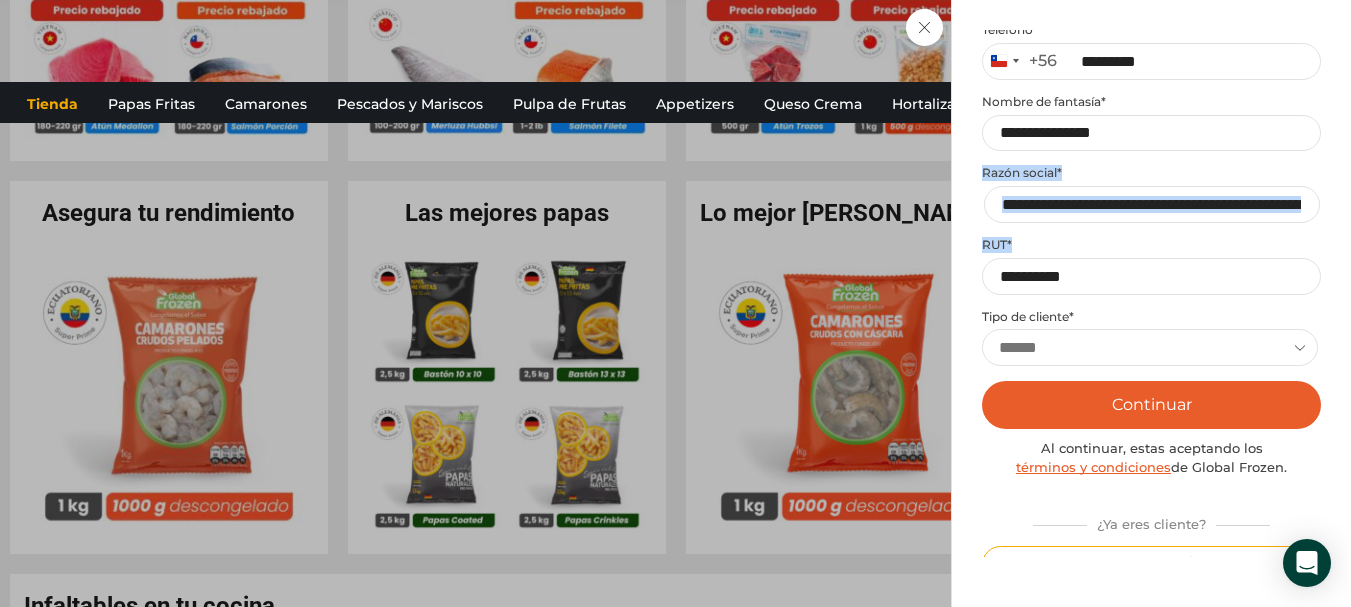 click on "Continuar" at bounding box center (1151, 405) 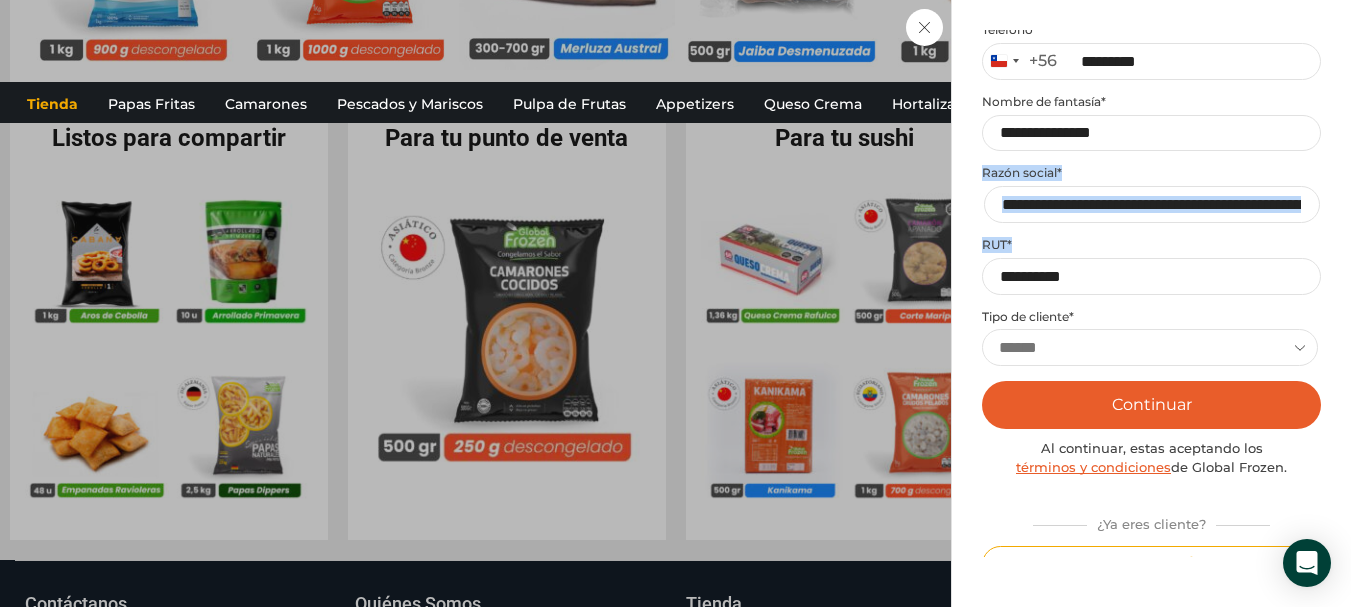 scroll, scrollTop: 0, scrollLeft: 0, axis: both 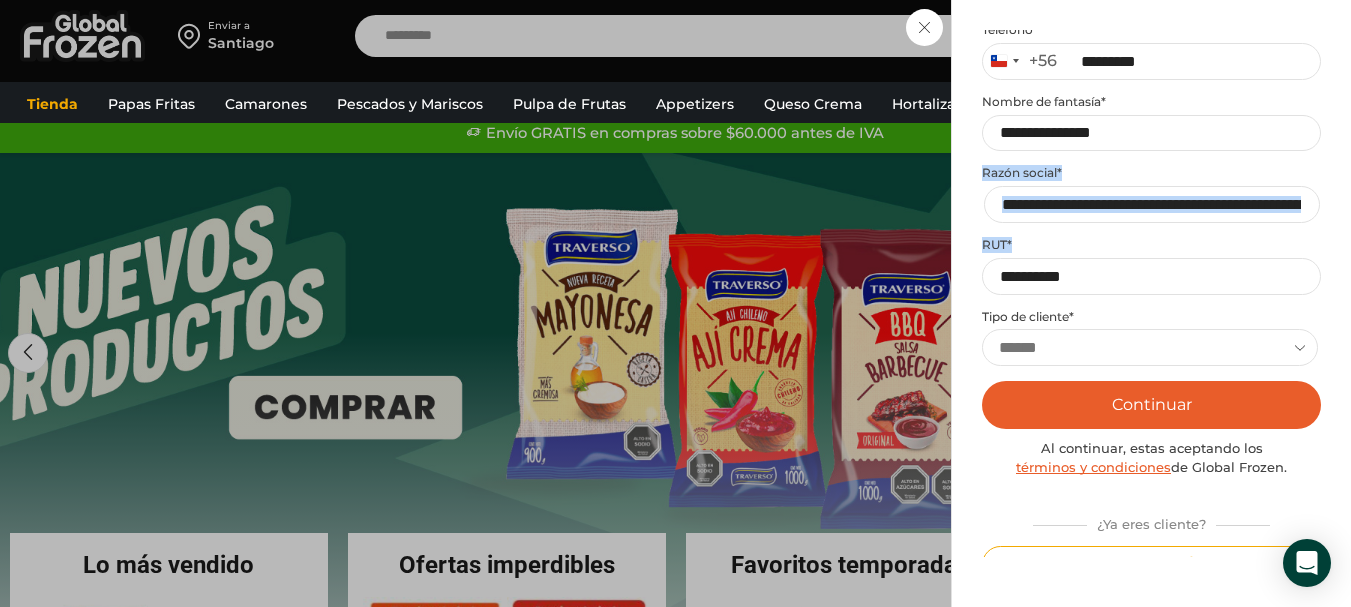 click on "Continuar" at bounding box center [1151, 405] 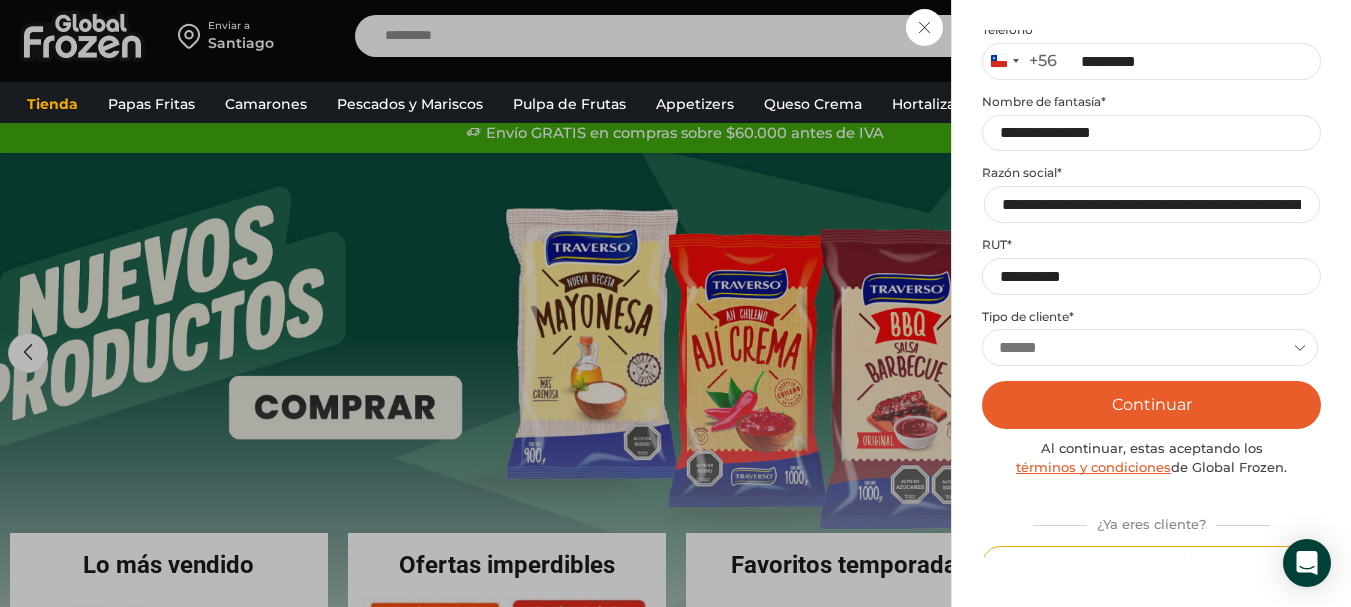 click on "Iniciar sesión
Mi cuenta
Login
Register
Iniciar sesión
Por favor ingrese sus datos
Iniciar sesión
Se envió un mensaje de WhatsApp con el código de verificación a tu teléfono
* ." at bounding box center (1151, 36) 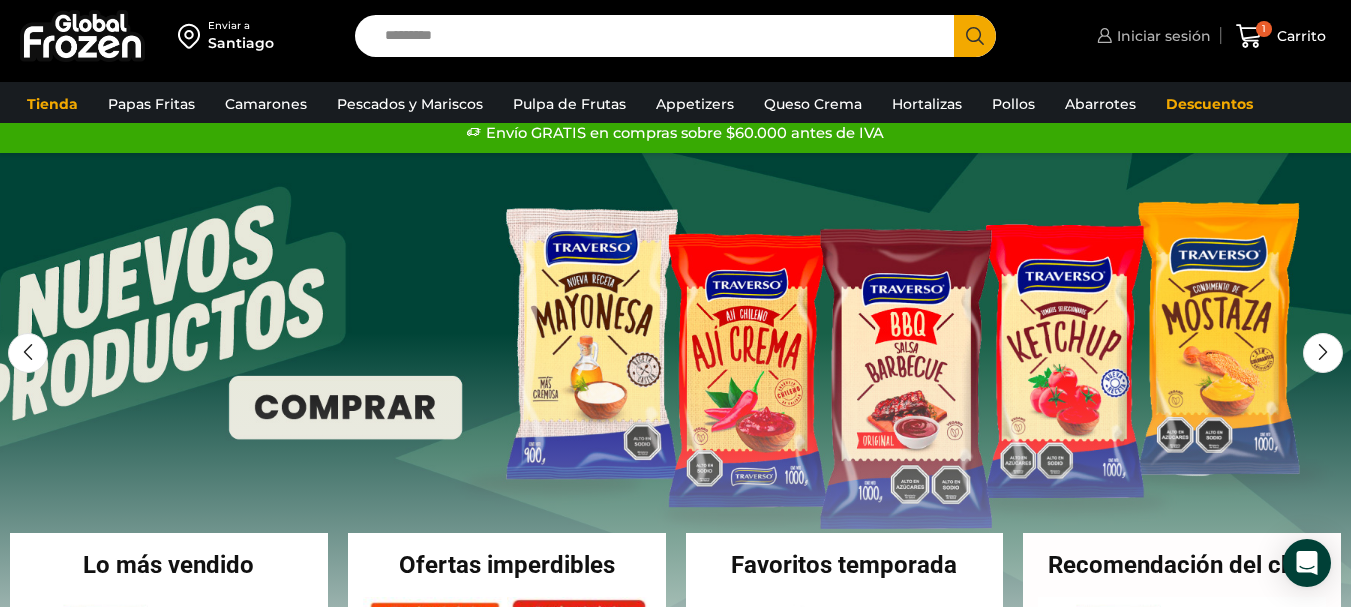click on "Iniciar sesión" at bounding box center [1161, 36] 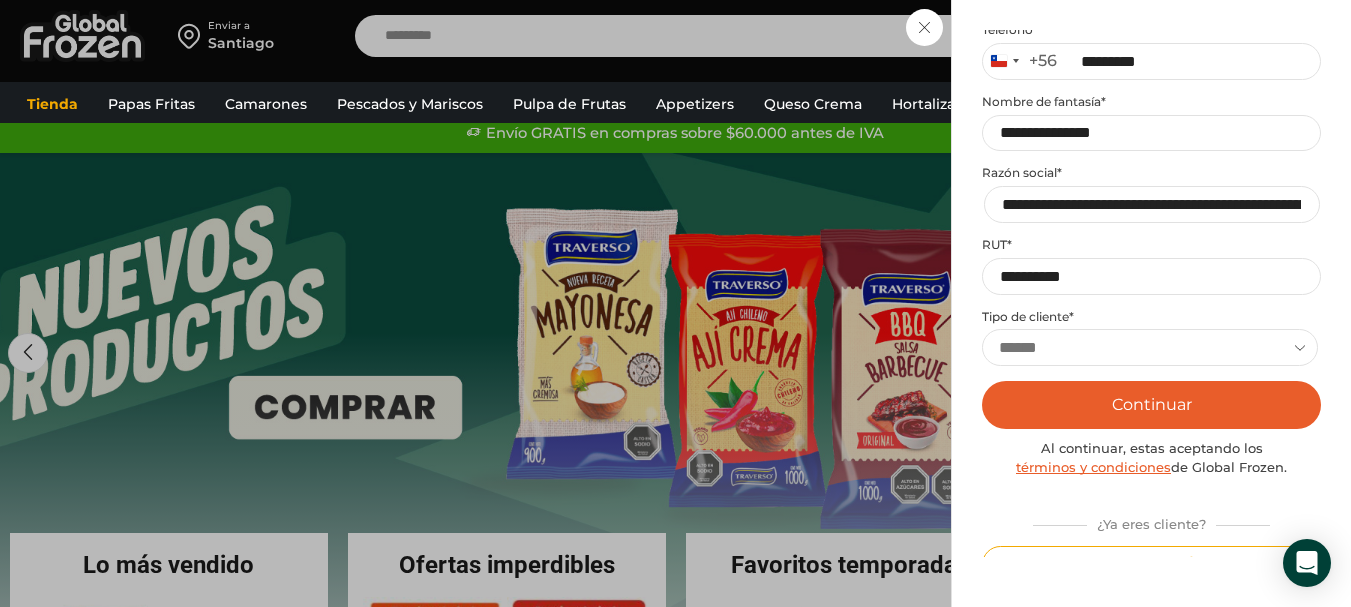 click on "Continuar" at bounding box center (1151, 405) 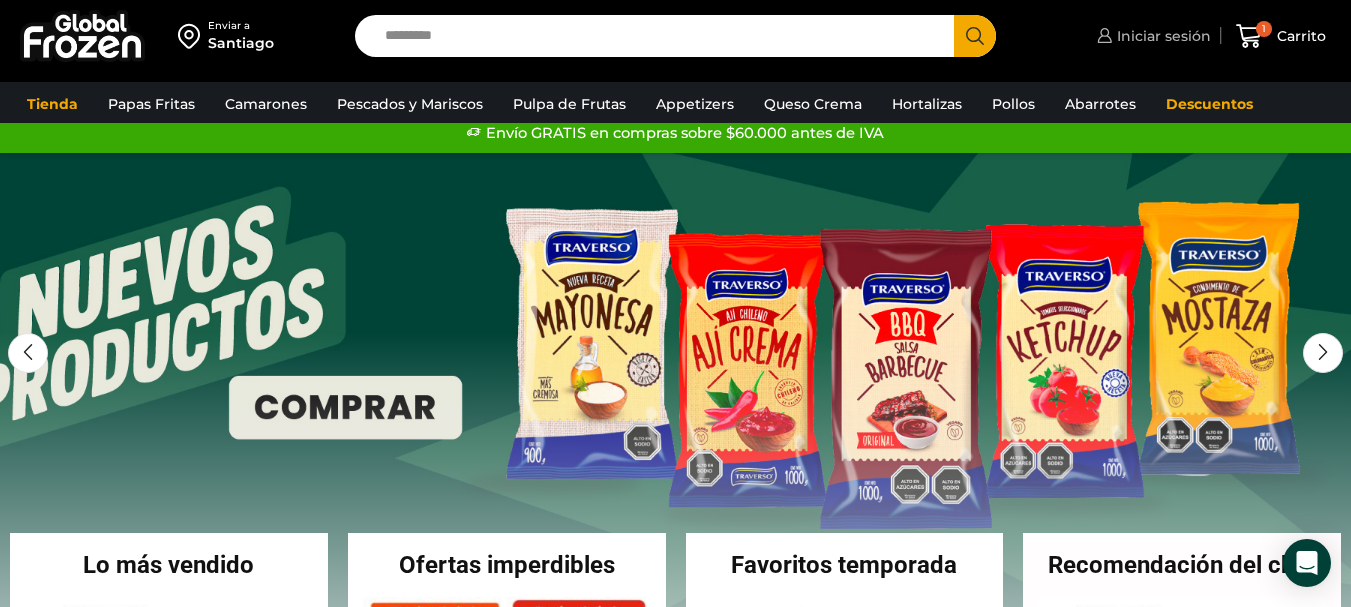 click on "Iniciar sesión" at bounding box center [1161, 36] 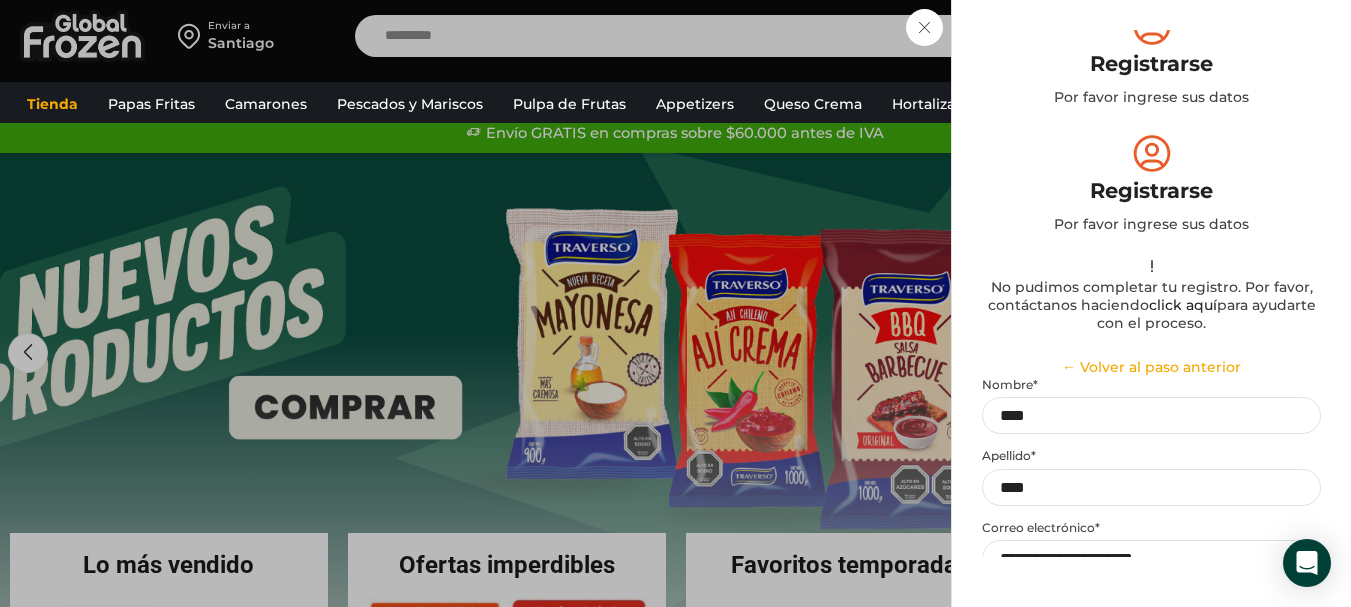 scroll, scrollTop: 0, scrollLeft: 0, axis: both 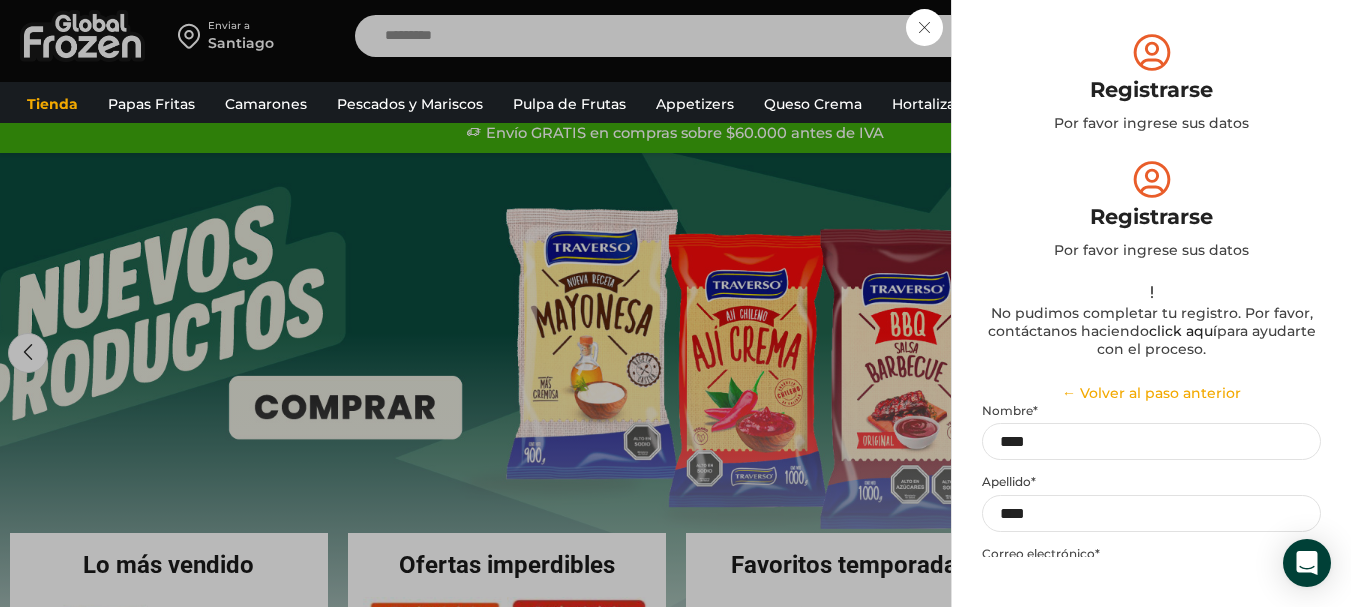 click on "← Volver al paso anterior" at bounding box center [1151, 393] 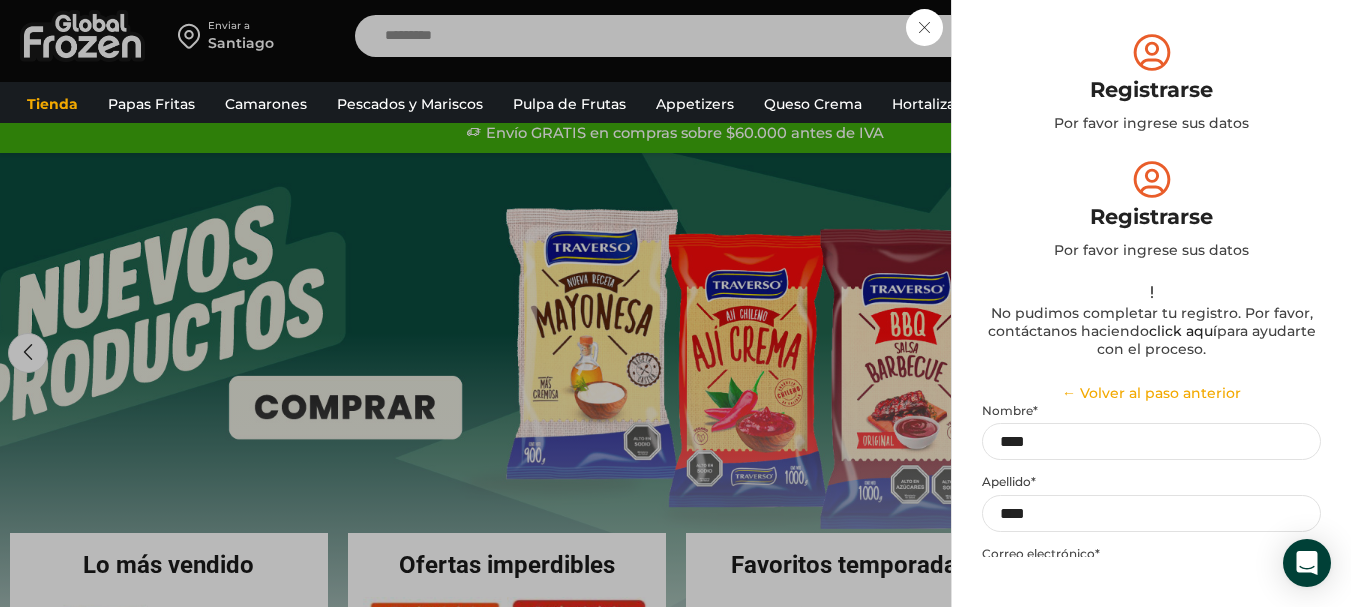 click on "← Volver al paso anterior" at bounding box center [1151, 393] 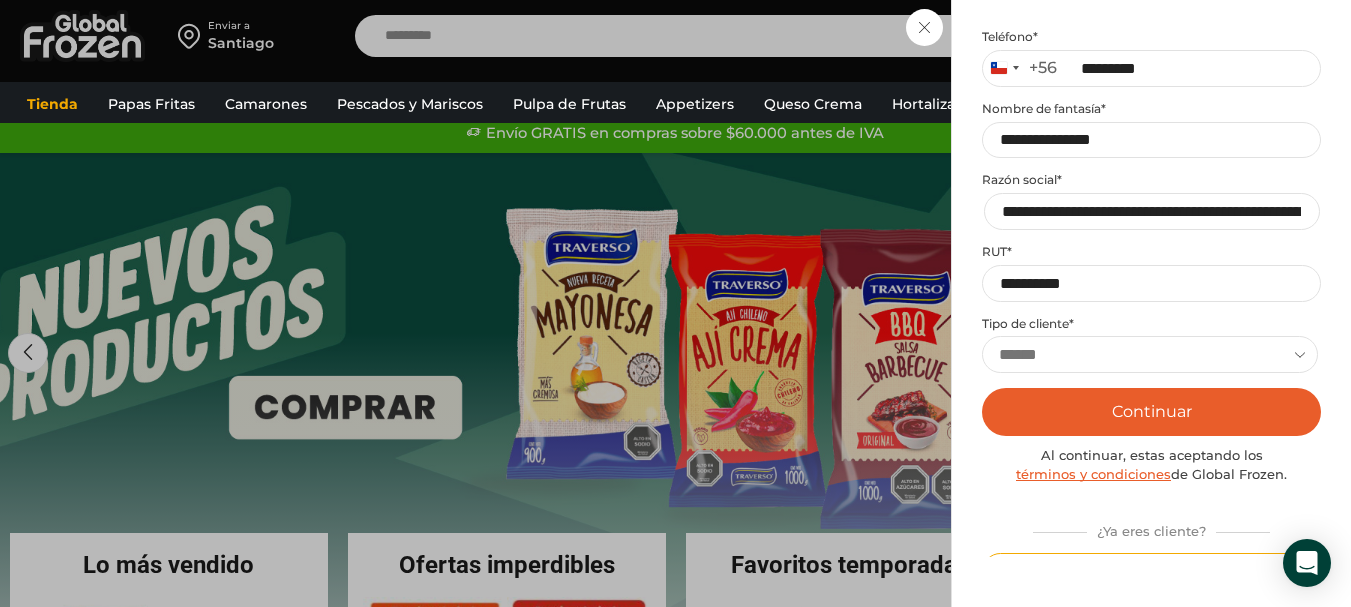scroll, scrollTop: 621, scrollLeft: 0, axis: vertical 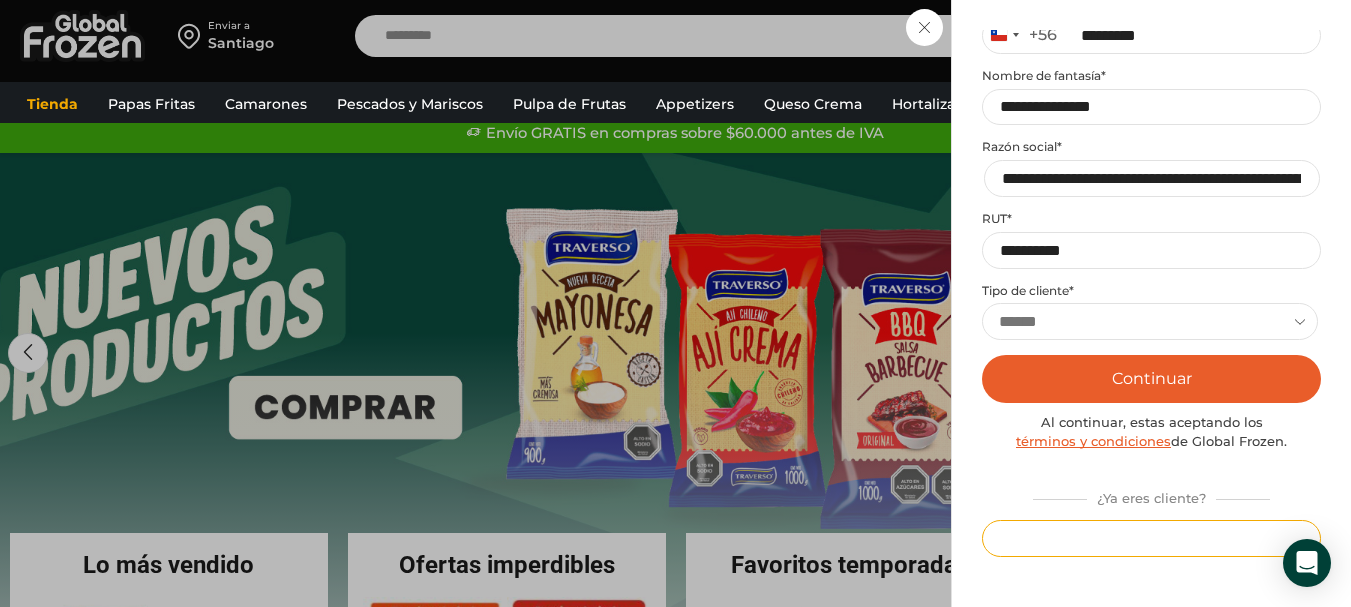 click on "Iniciar sesión" at bounding box center [1151, 538] 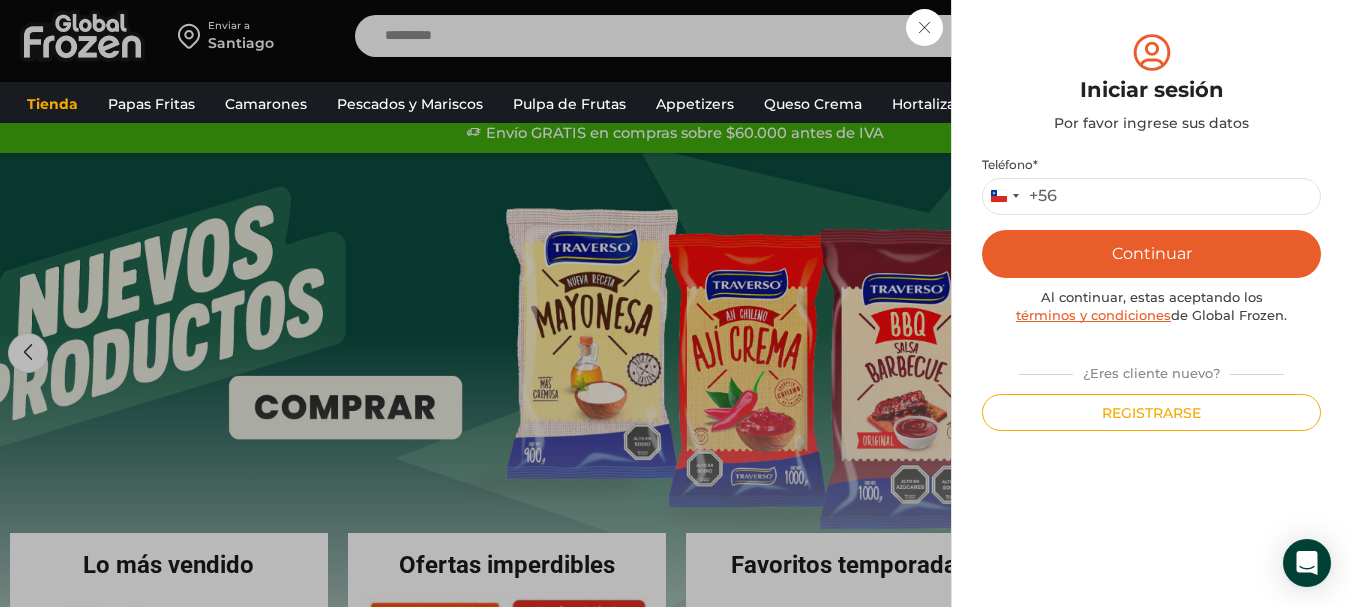 scroll, scrollTop: 0, scrollLeft: 0, axis: both 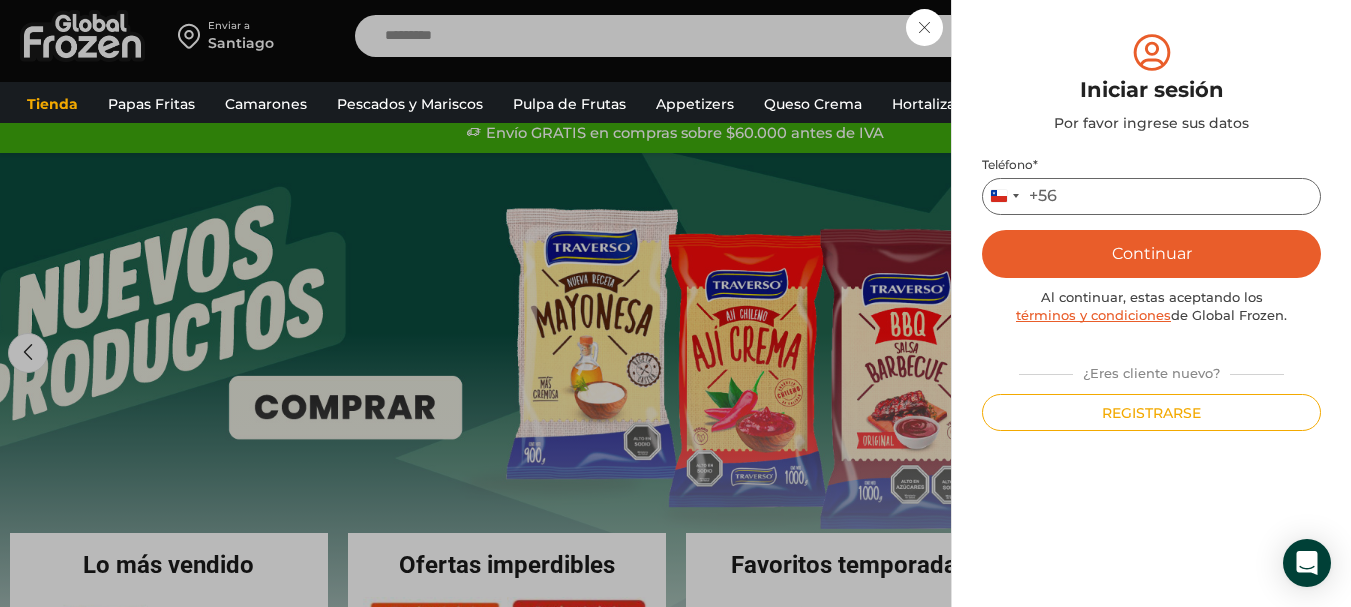 click on "Teléfono
*" at bounding box center [1151, 196] 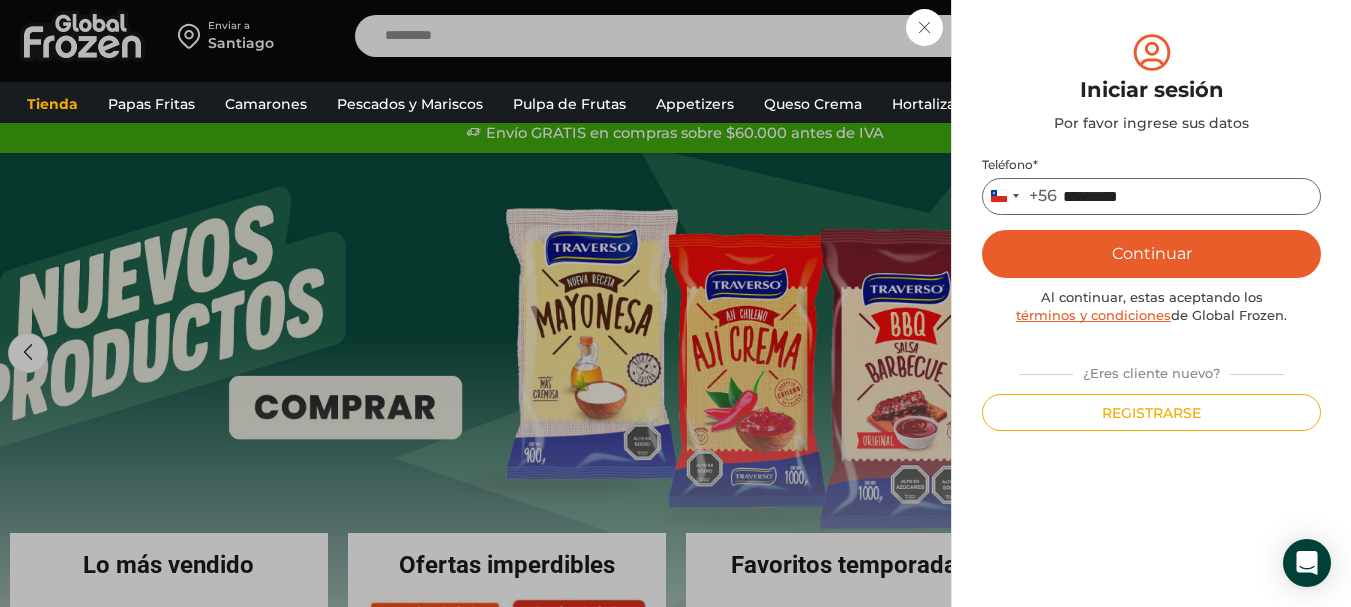 type on "*********" 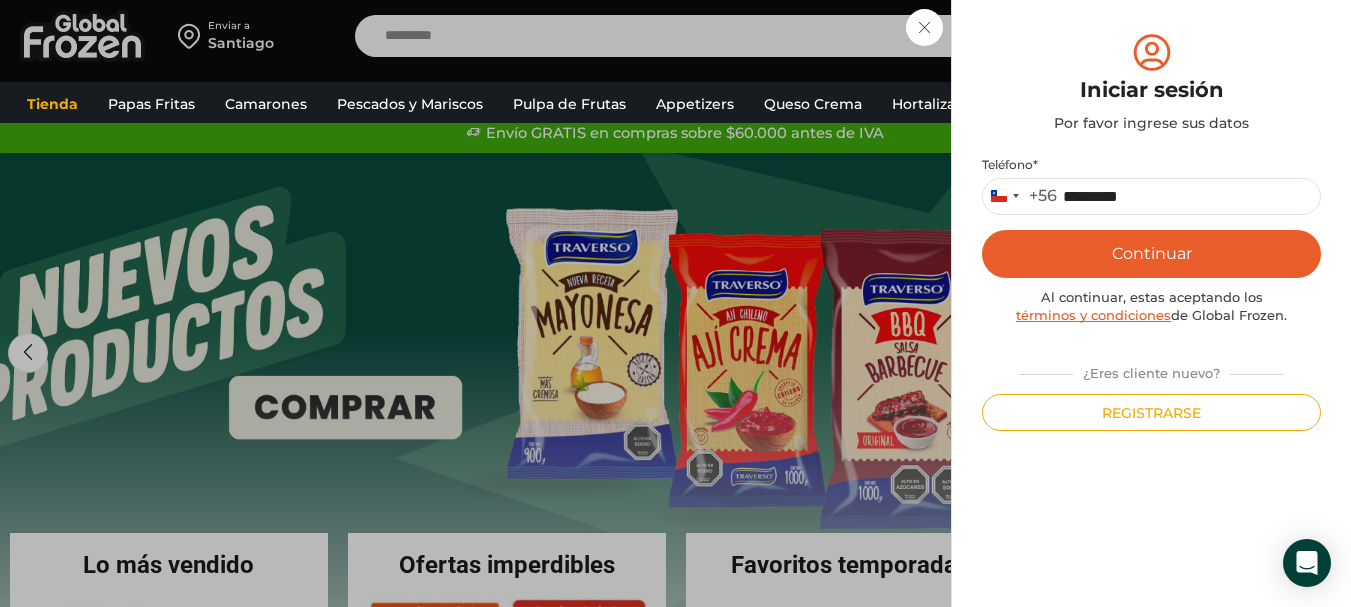click on "Continuar" at bounding box center [1151, 254] 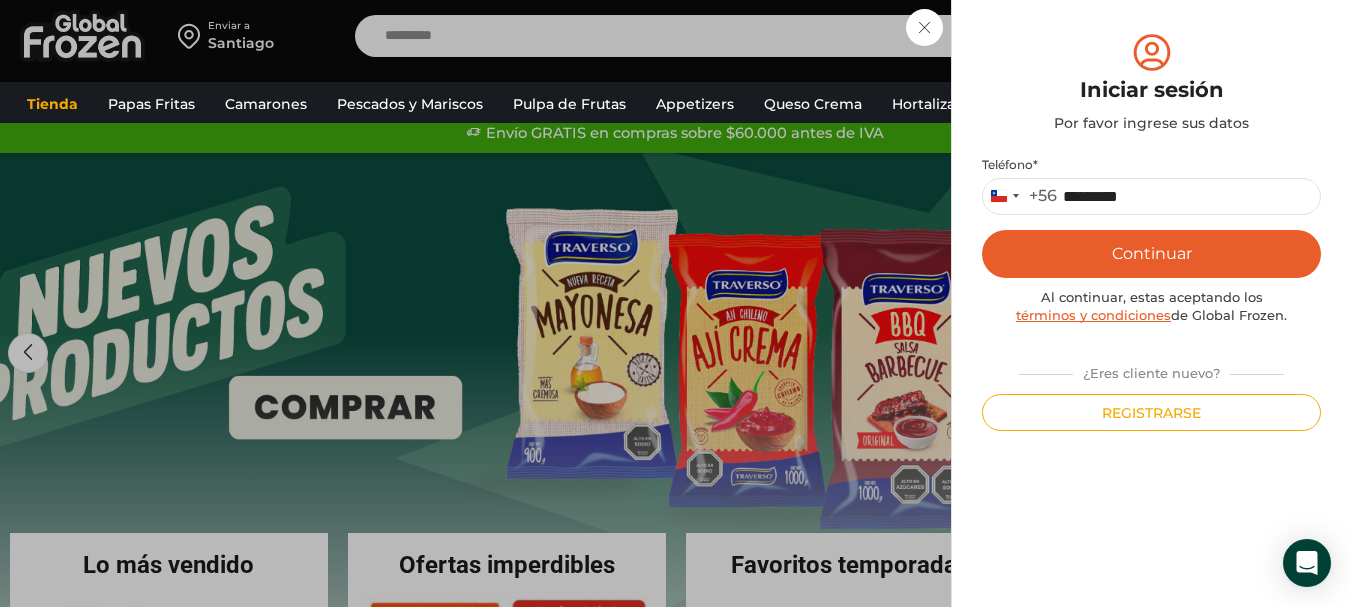 click on "Continuar" at bounding box center [1151, 254] 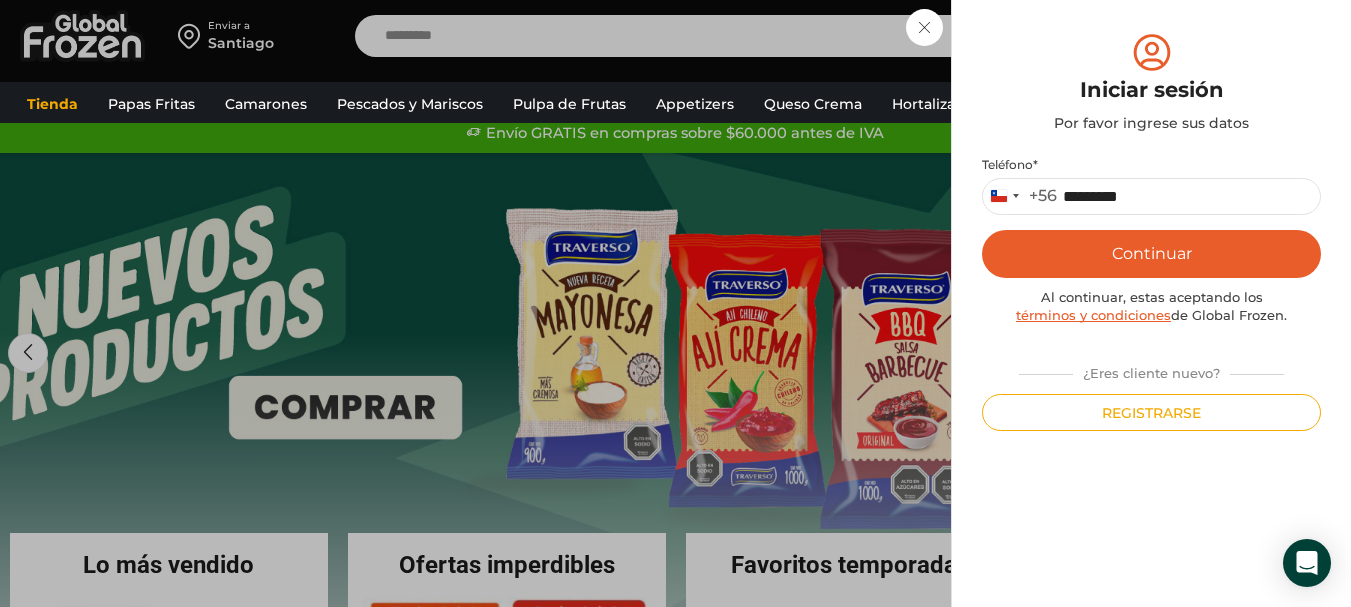 click on "Continuar" at bounding box center (1151, 254) 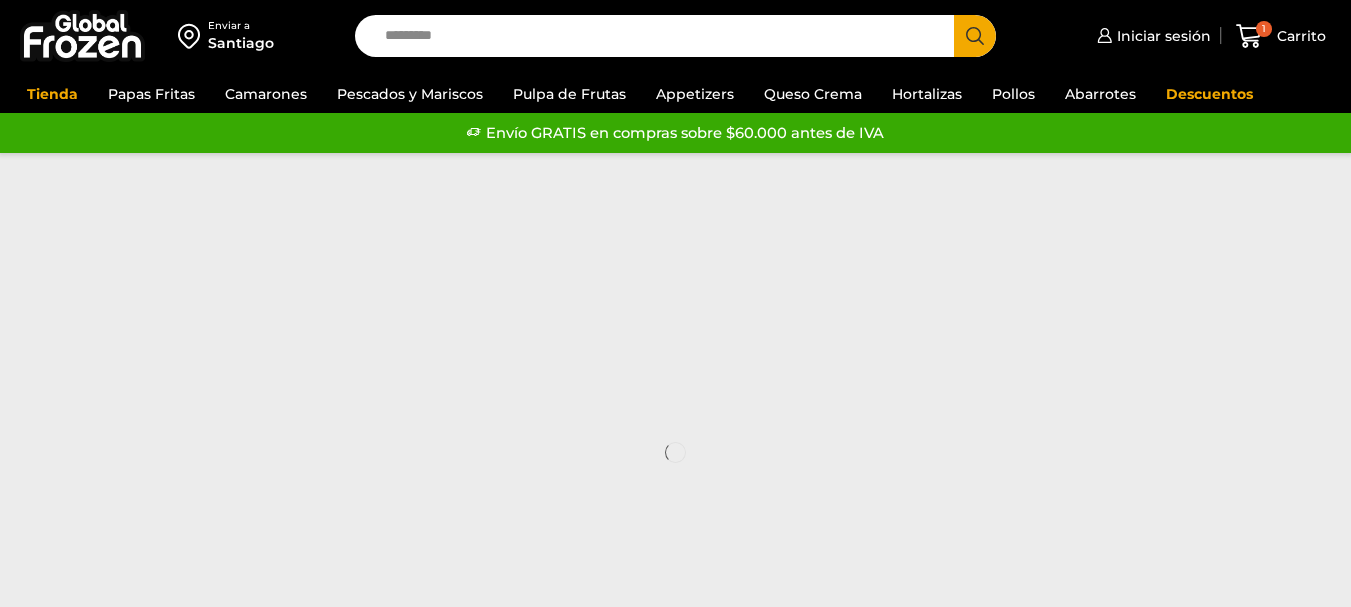 scroll, scrollTop: 0, scrollLeft: 0, axis: both 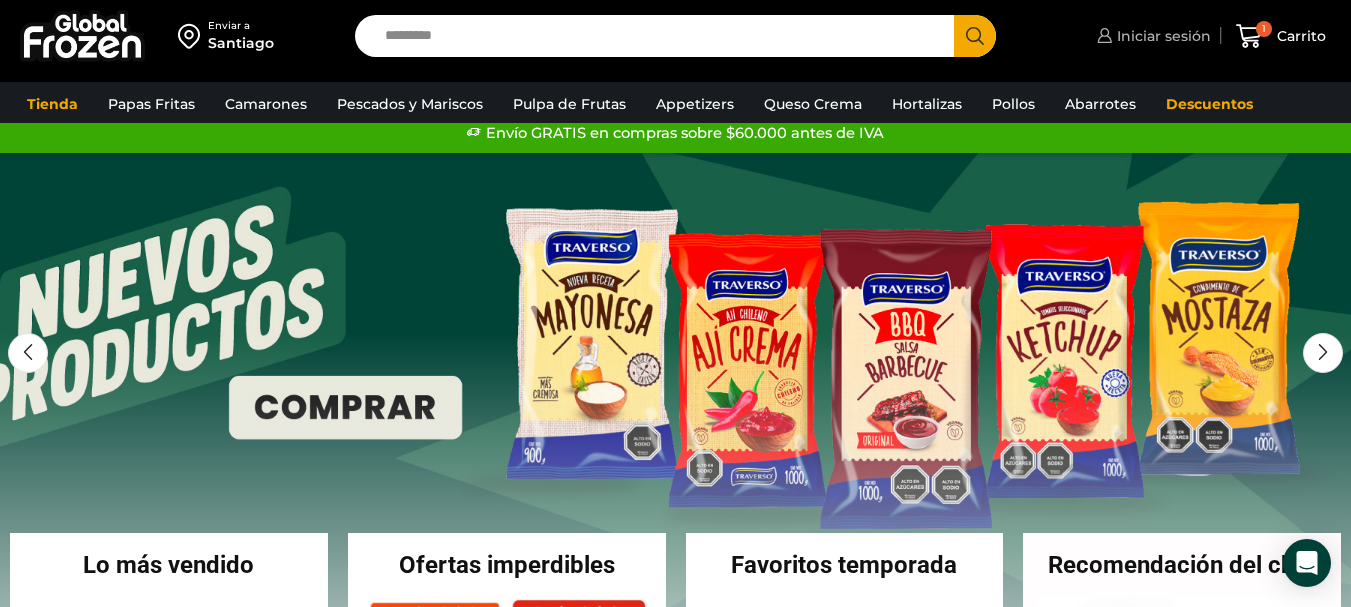 click on "Iniciar sesión" at bounding box center (1161, 36) 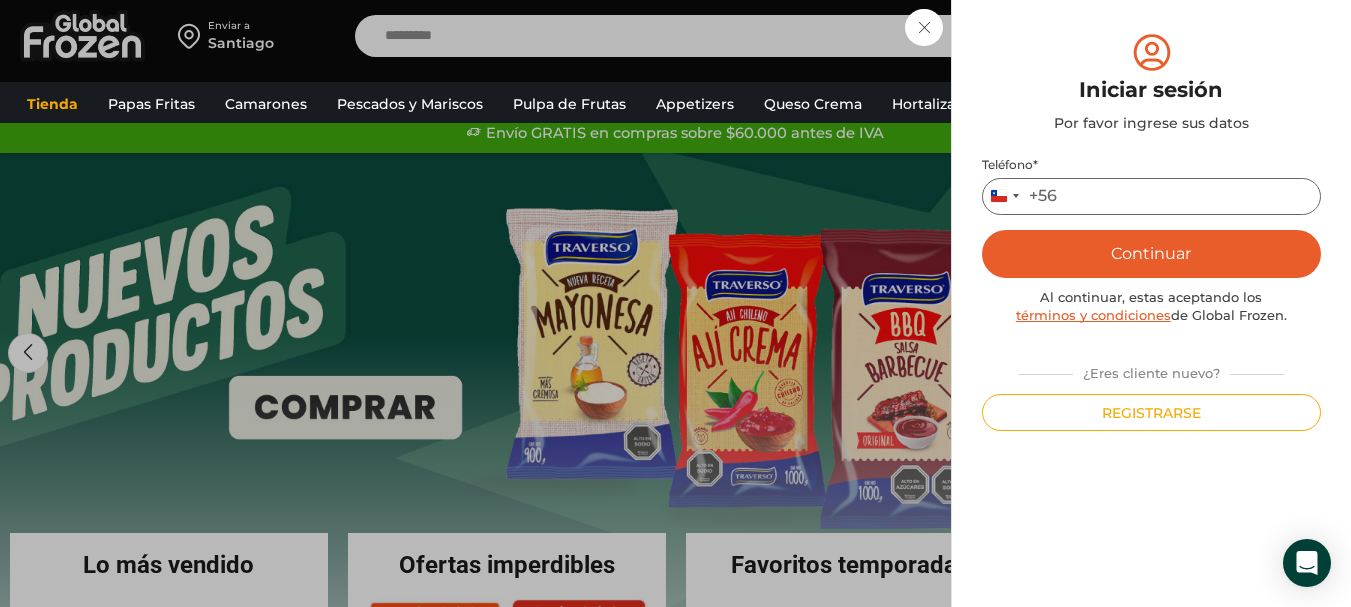 click on "Teléfono
*" at bounding box center (1151, 196) 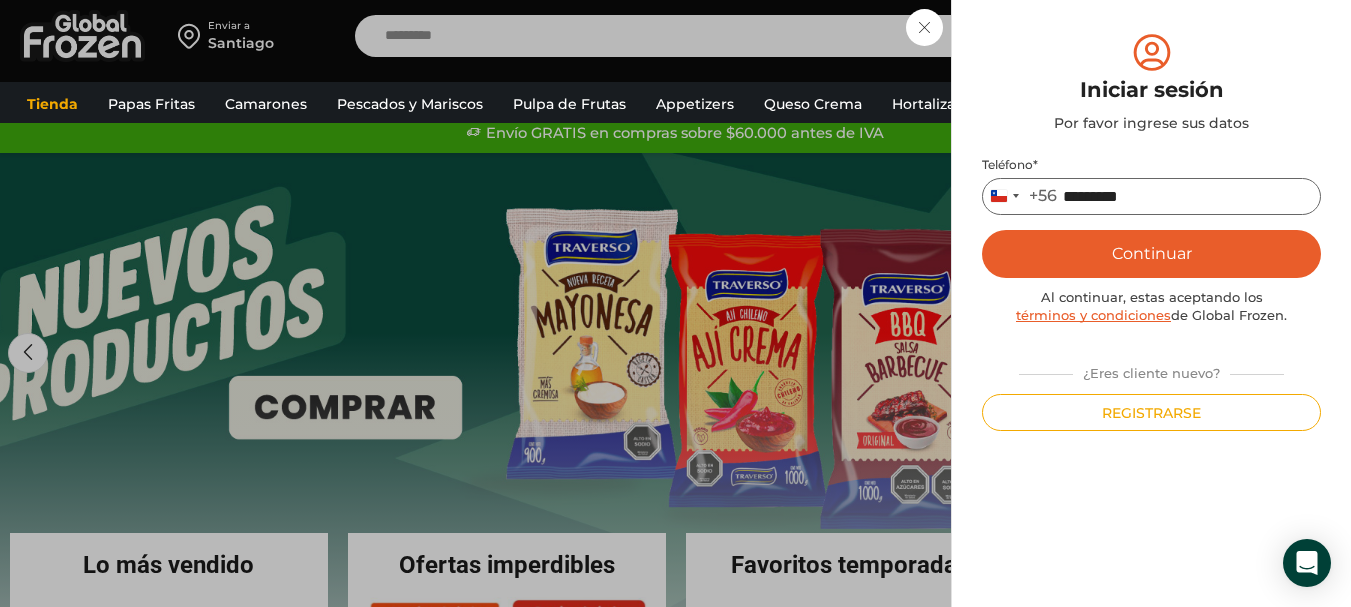 type on "*********" 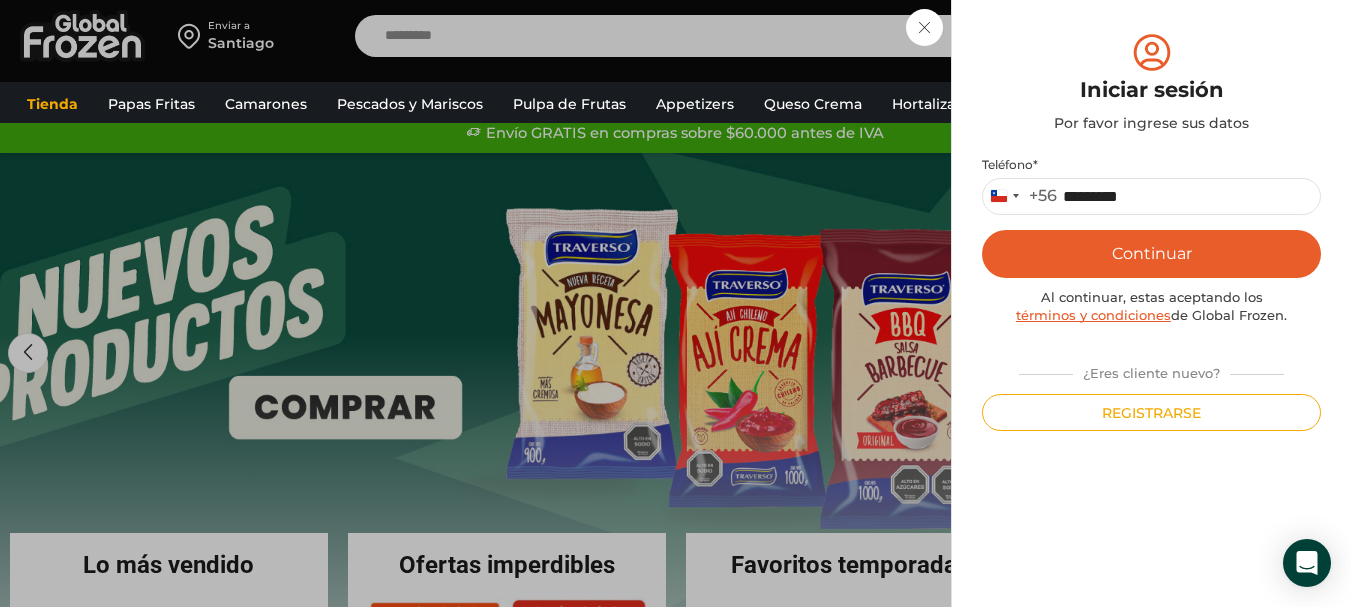 click on "Continuar" at bounding box center (1151, 254) 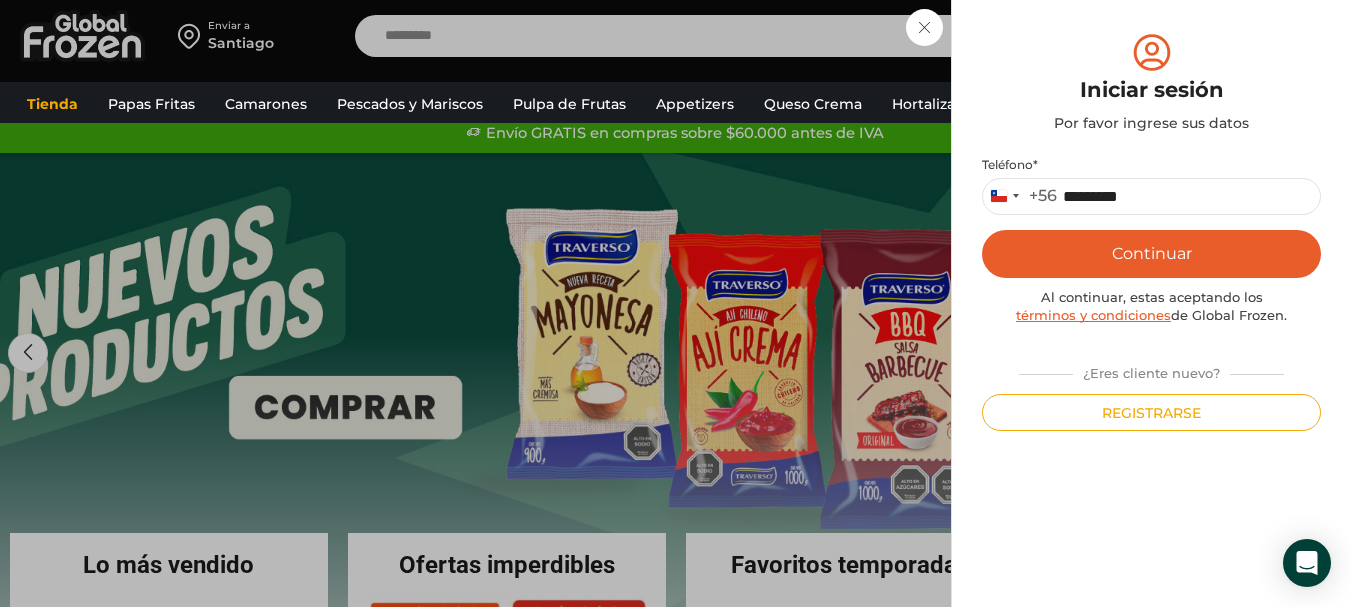 click on "Continuar" at bounding box center (1151, 254) 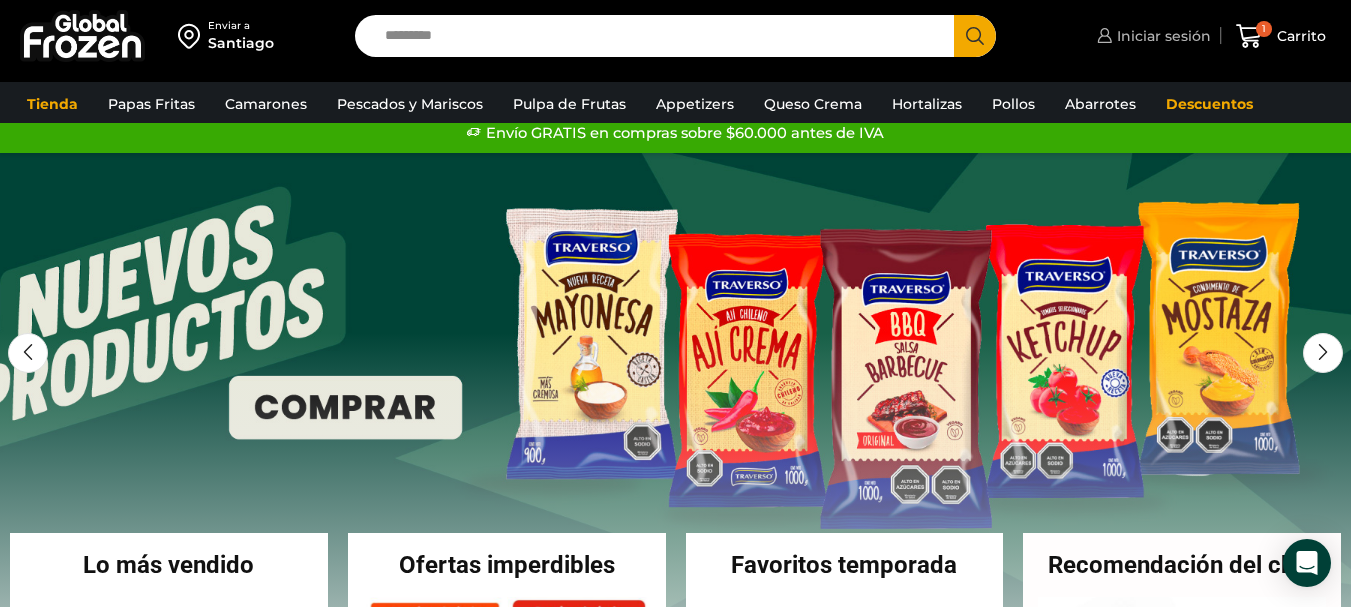 click on "Iniciar sesión" at bounding box center (1161, 36) 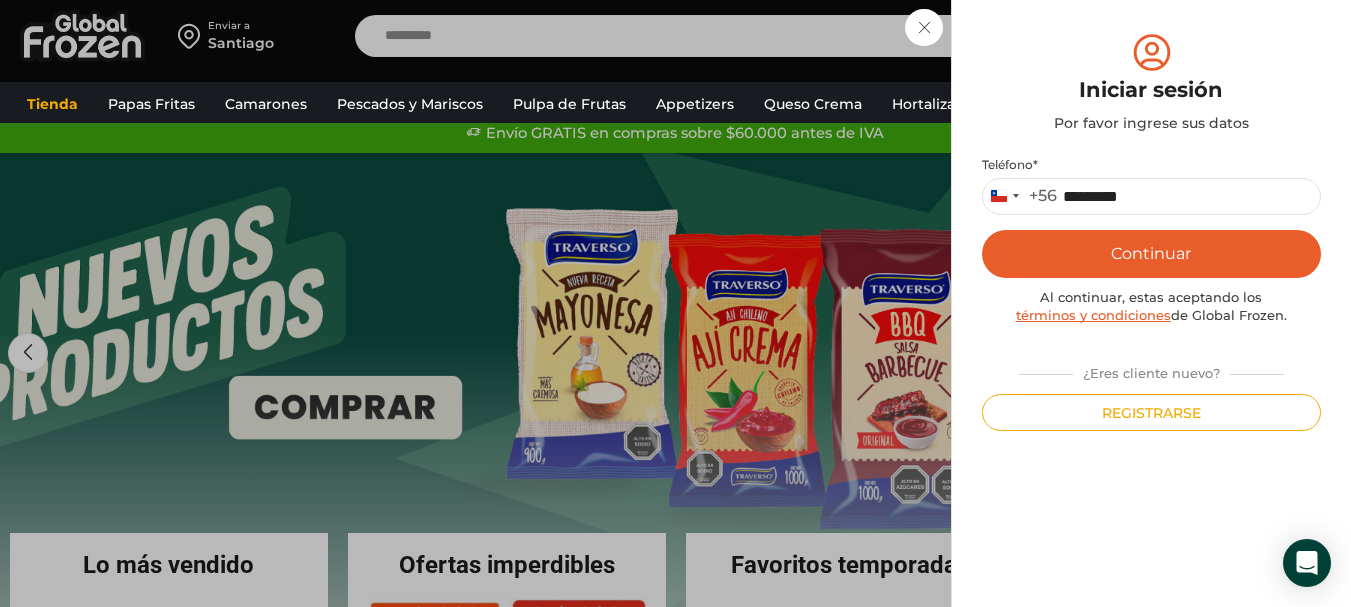 click on "Continuar" at bounding box center [1151, 254] 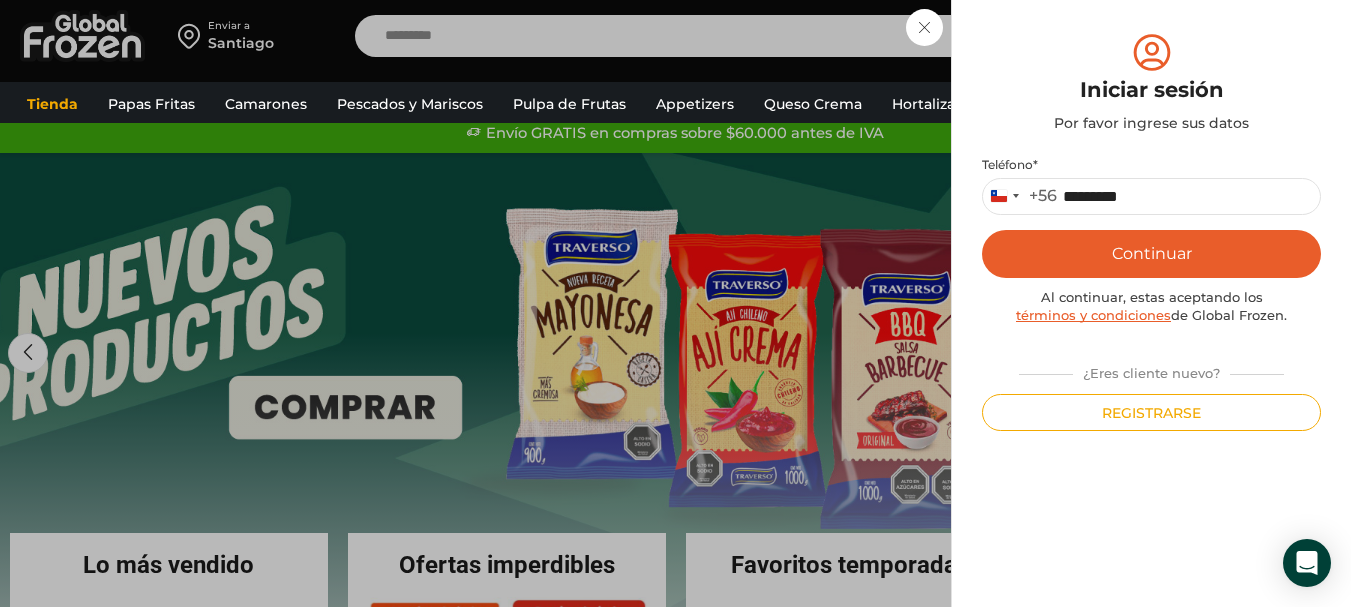 click on "Continuar" at bounding box center (1151, 254) 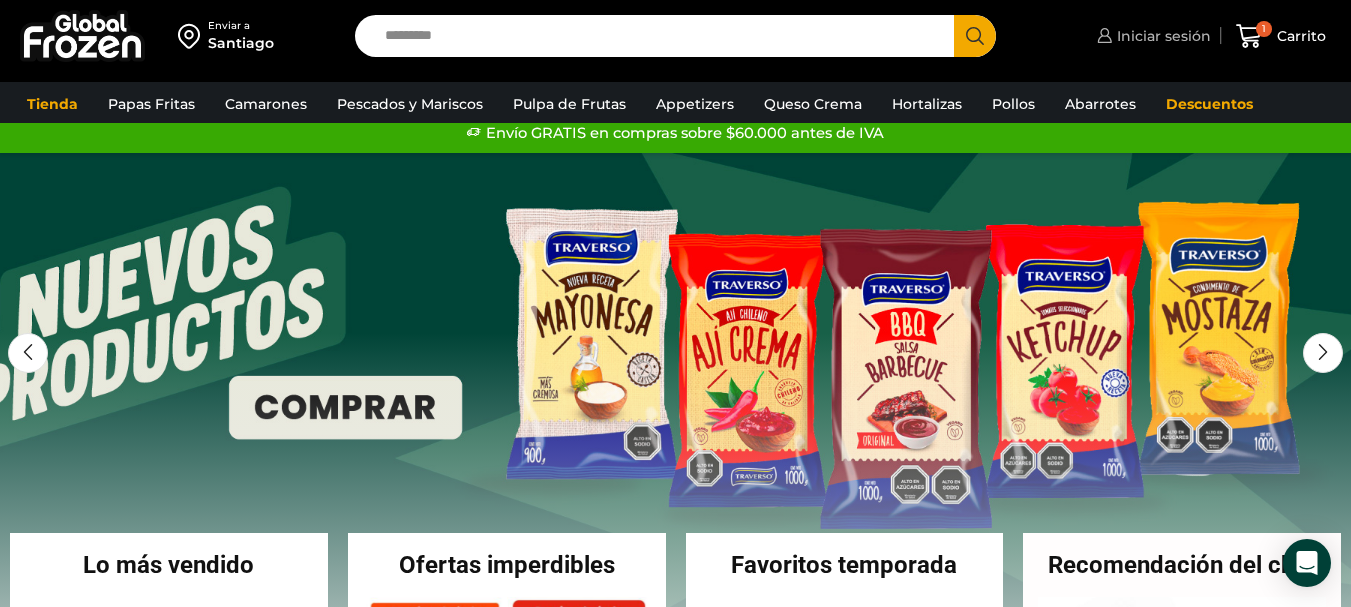 click on "Iniciar sesión" at bounding box center (1161, 36) 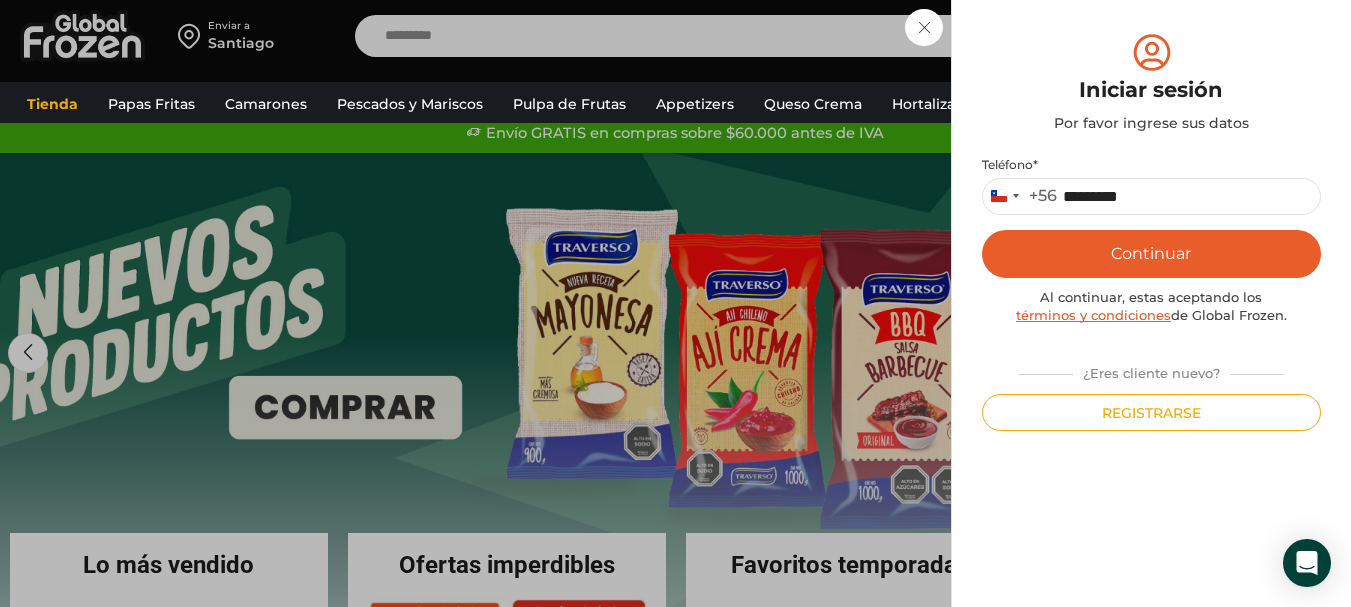 click on "Continuar" at bounding box center [1151, 254] 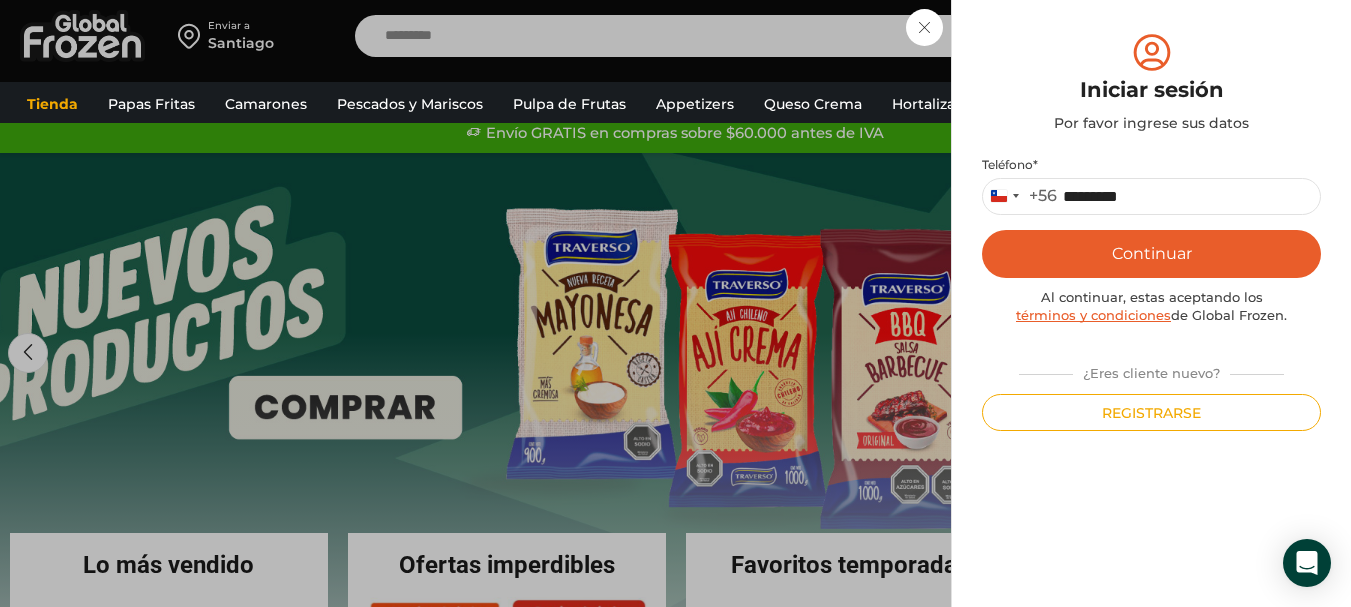 click on "Continuar" at bounding box center [1151, 254] 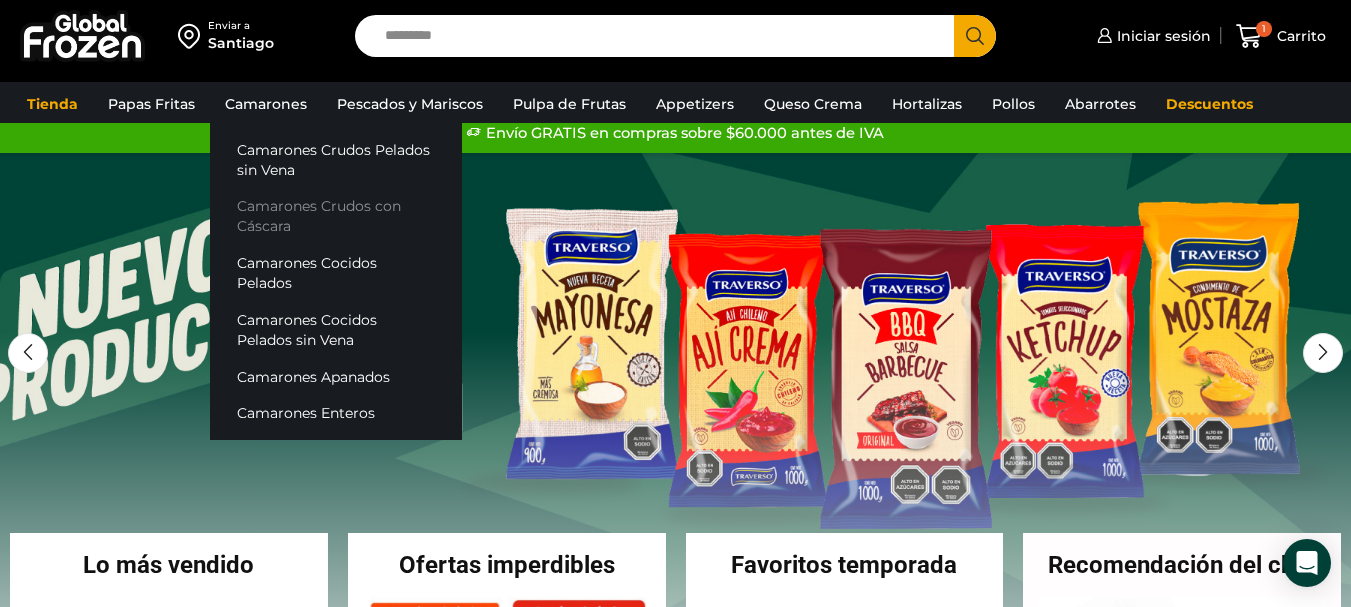click on "Camarones Crudos con Cáscara" at bounding box center (336, 216) 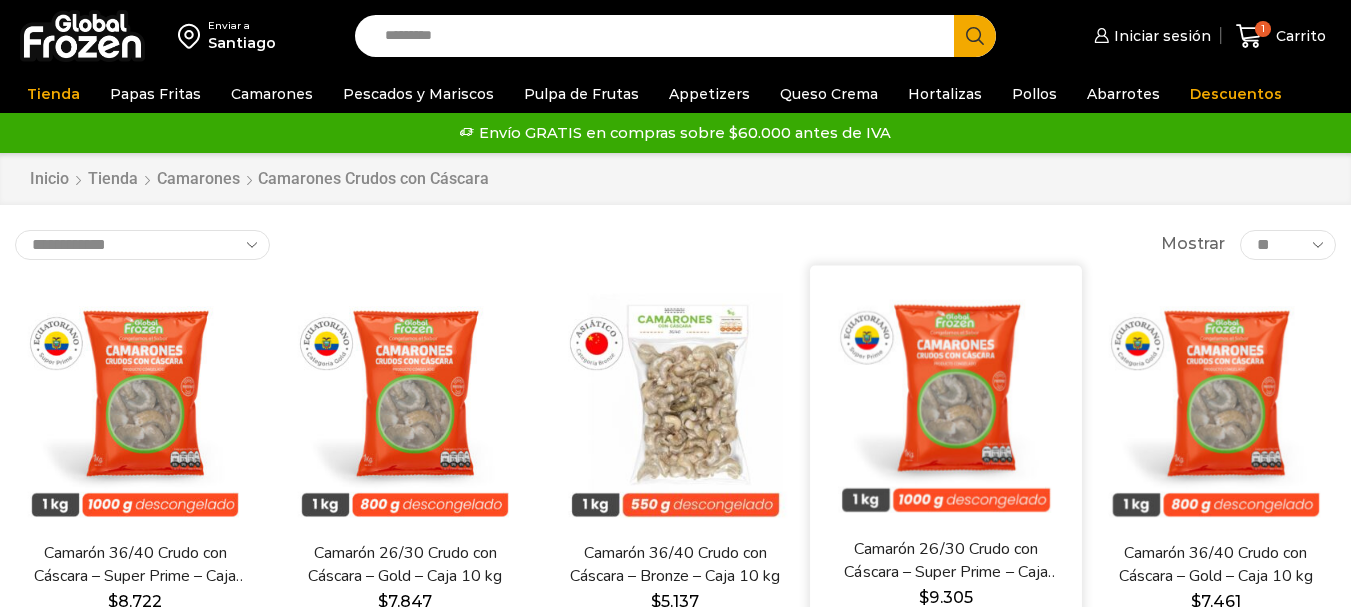 scroll, scrollTop: 0, scrollLeft: 0, axis: both 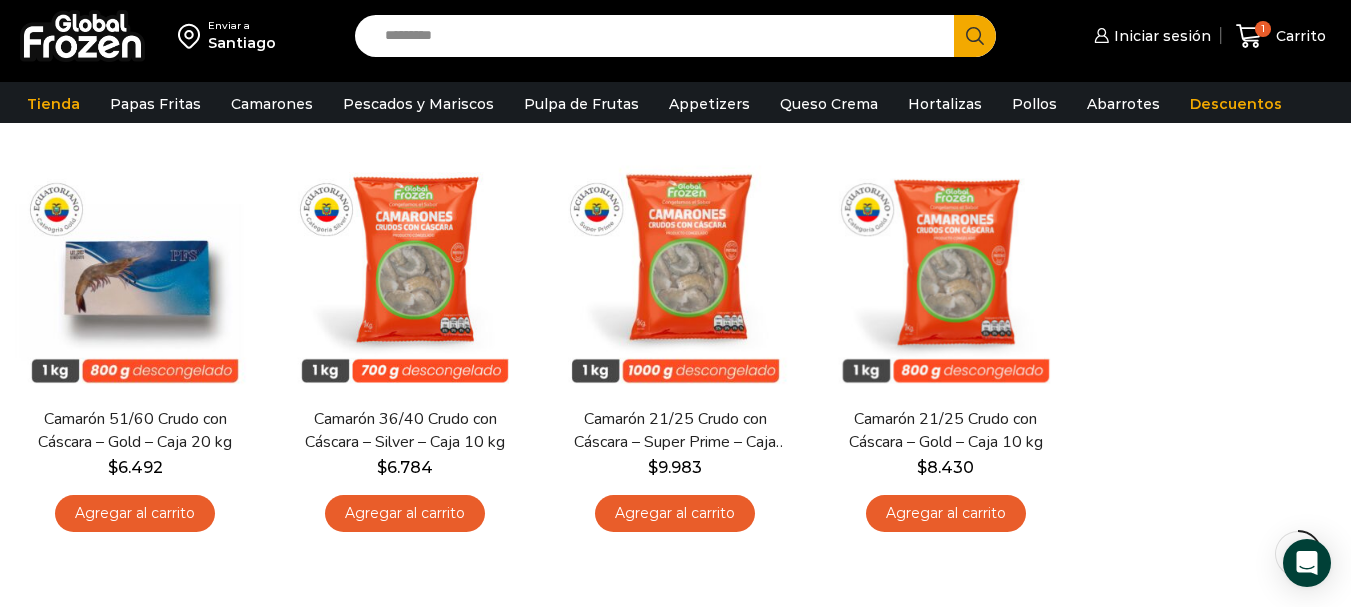 drag, startPoint x: 1356, startPoint y: 96, endPoint x: 1365, endPoint y: 289, distance: 193.20973 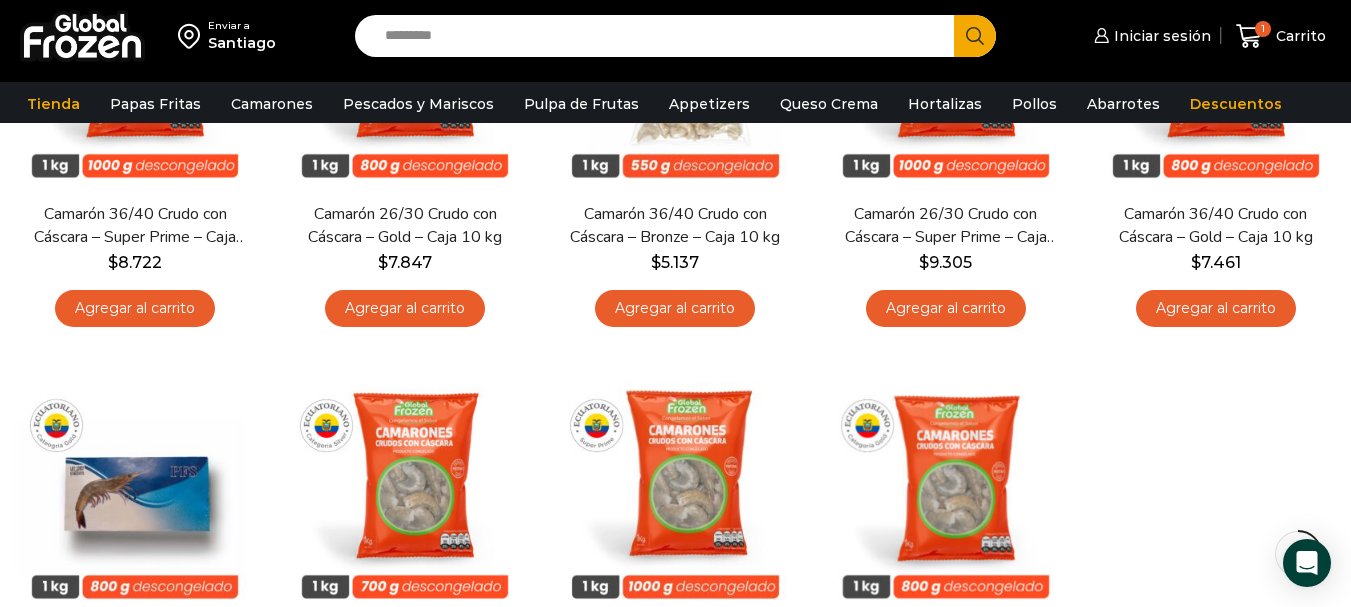 scroll, scrollTop: 346, scrollLeft: 0, axis: vertical 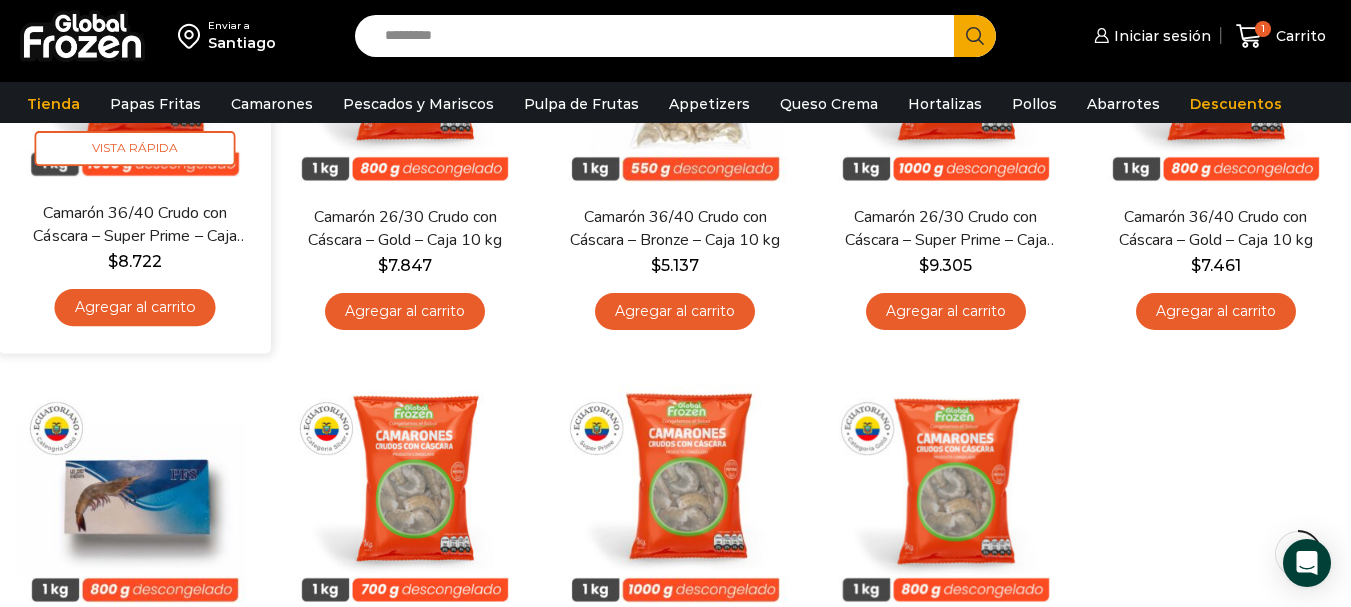 click on "Agregar al carrito" at bounding box center (135, 307) 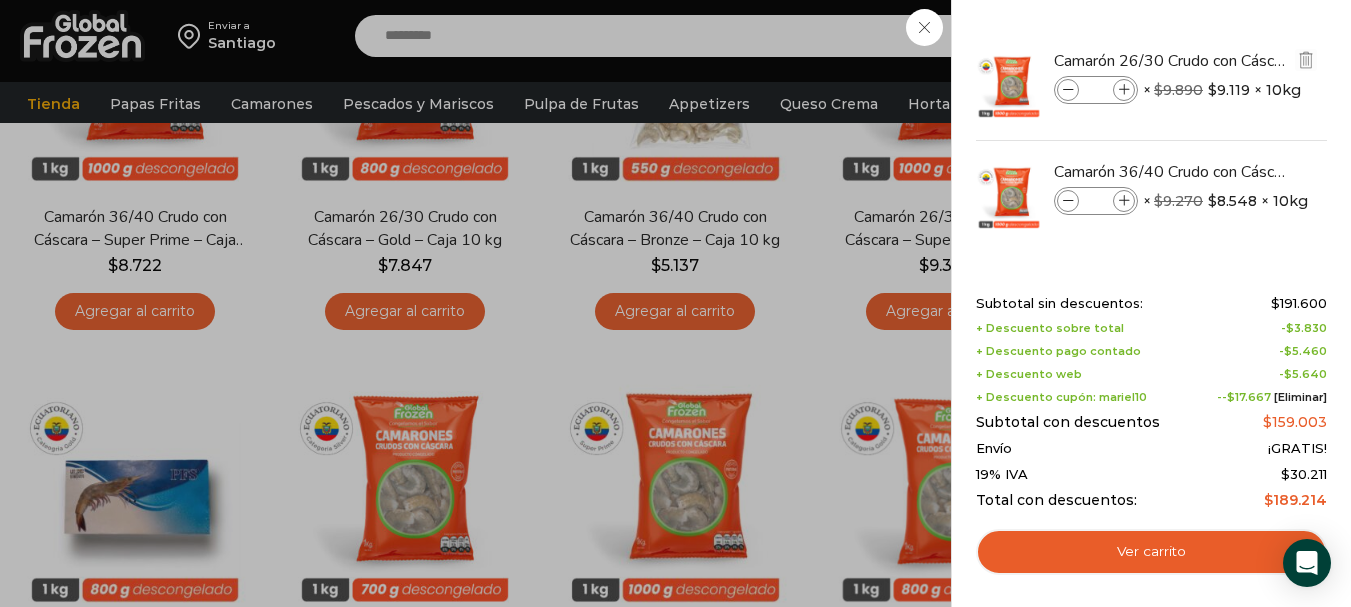 click at bounding box center (1068, 90) 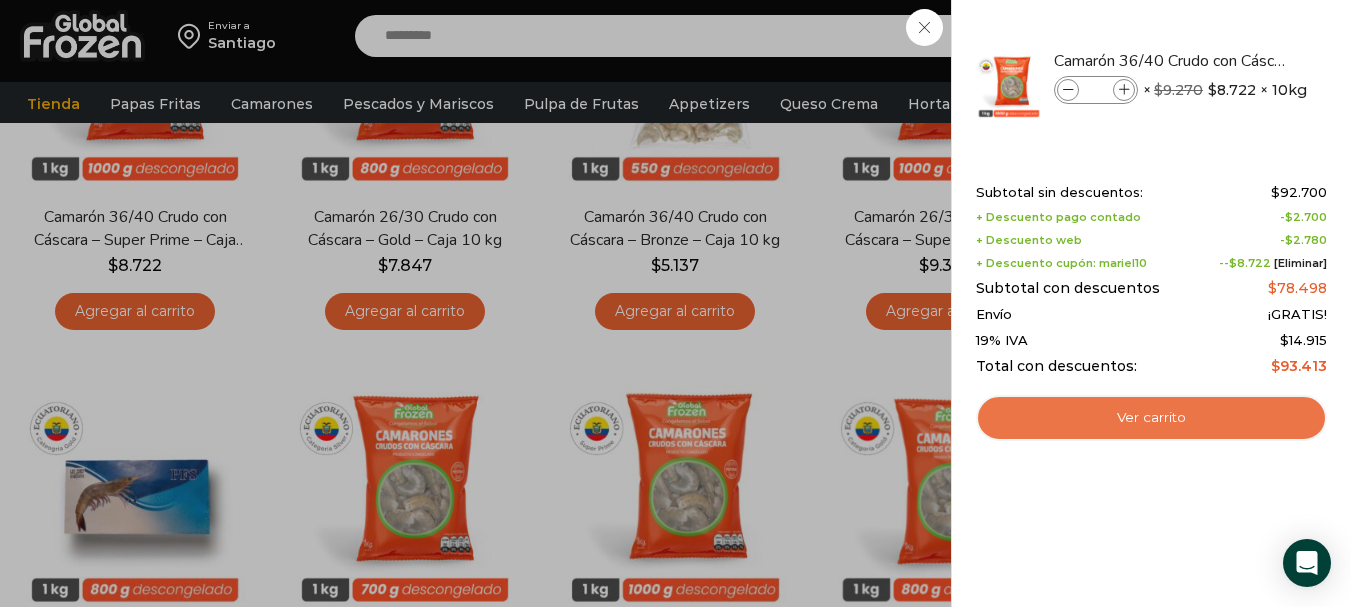 click on "Ver carrito" at bounding box center [1151, 418] 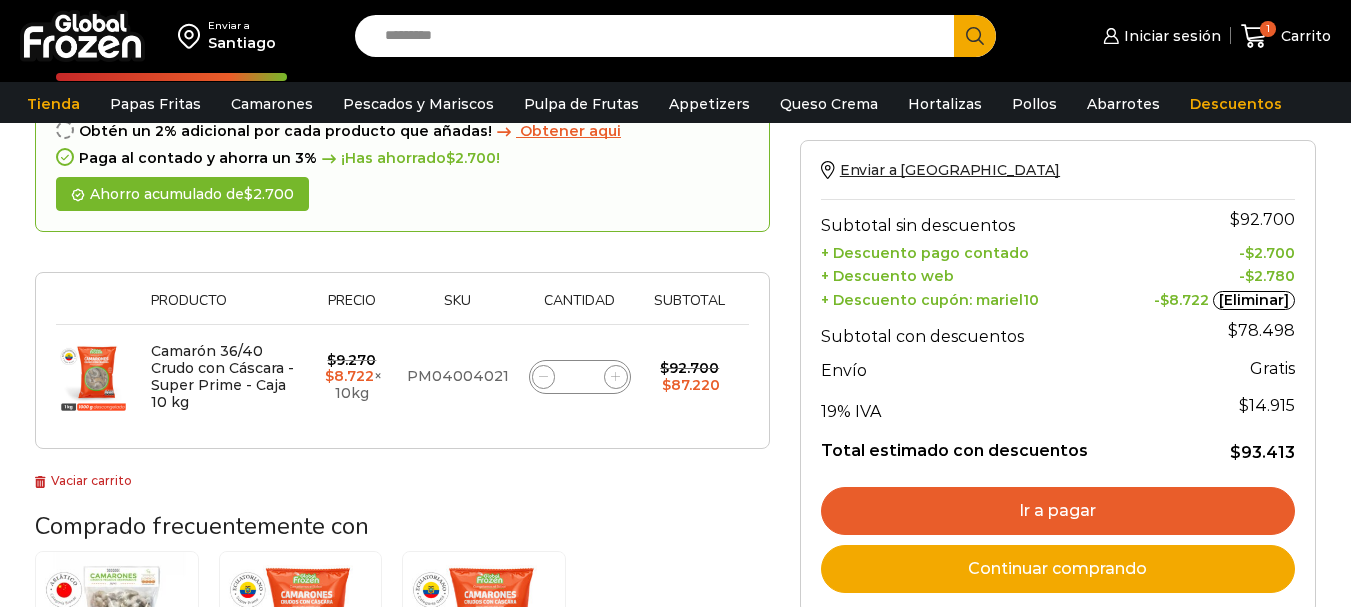 scroll, scrollTop: 184, scrollLeft: 0, axis: vertical 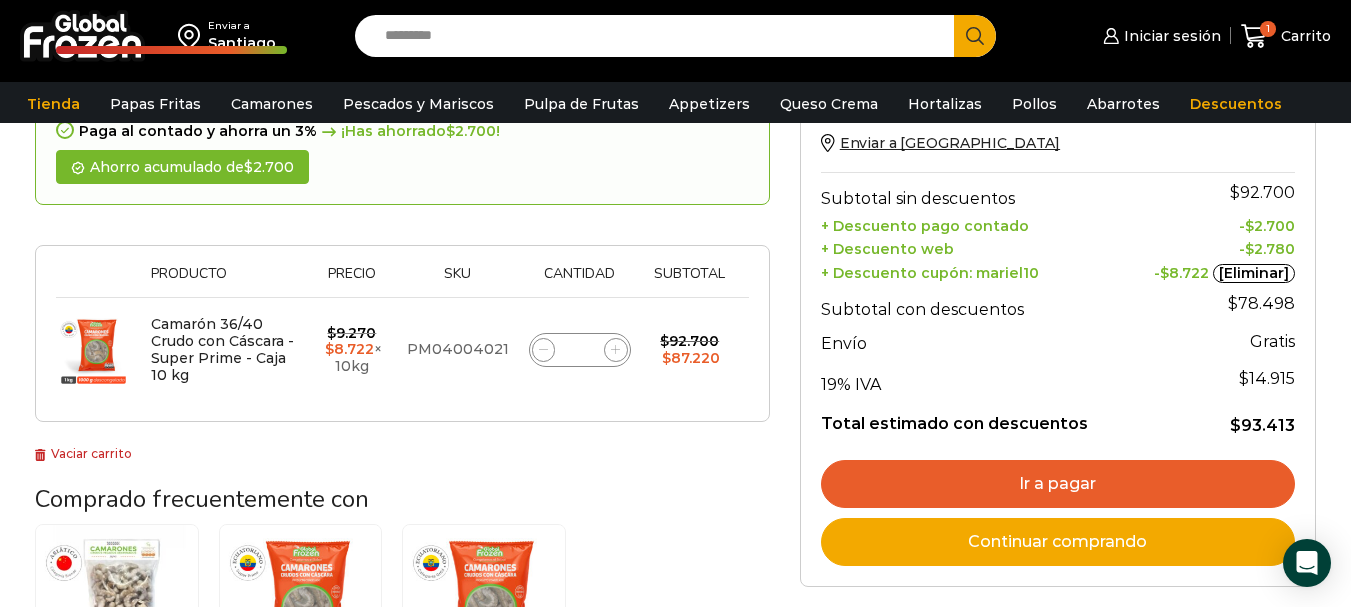 click on "WordPress WooCommerce Themes
Enviar a
[GEOGRAPHIC_DATA]
Search input
Search
Iniciar sesión" at bounding box center [675, 563] 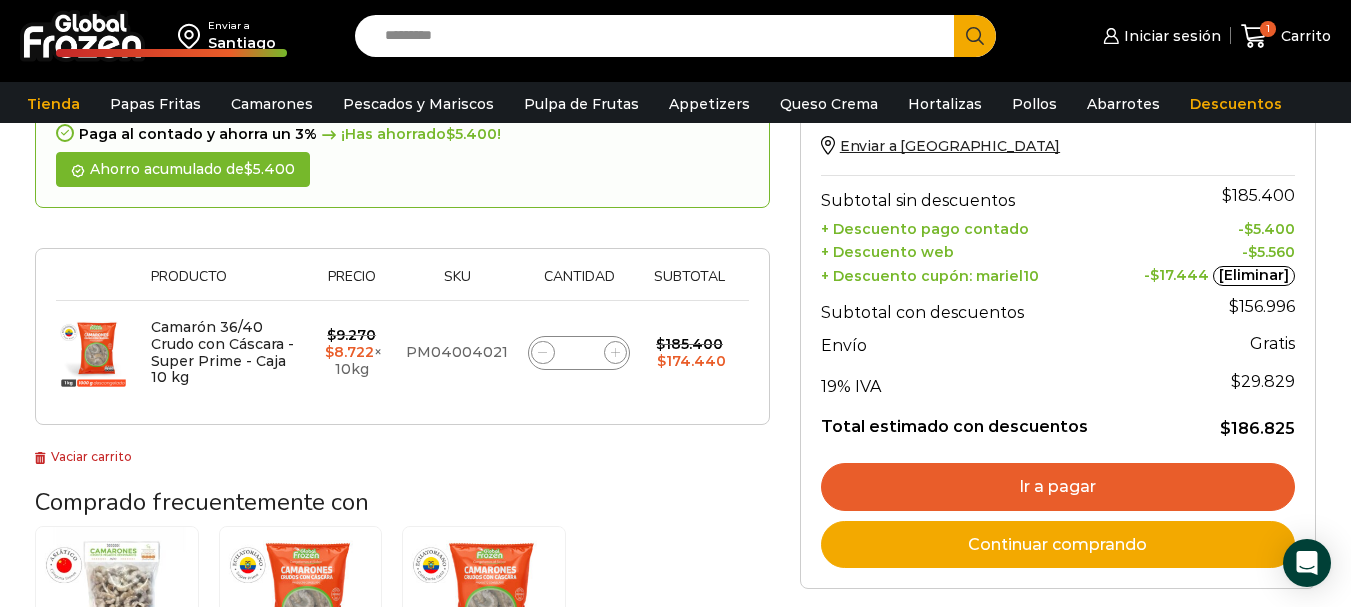 scroll, scrollTop: 293, scrollLeft: 0, axis: vertical 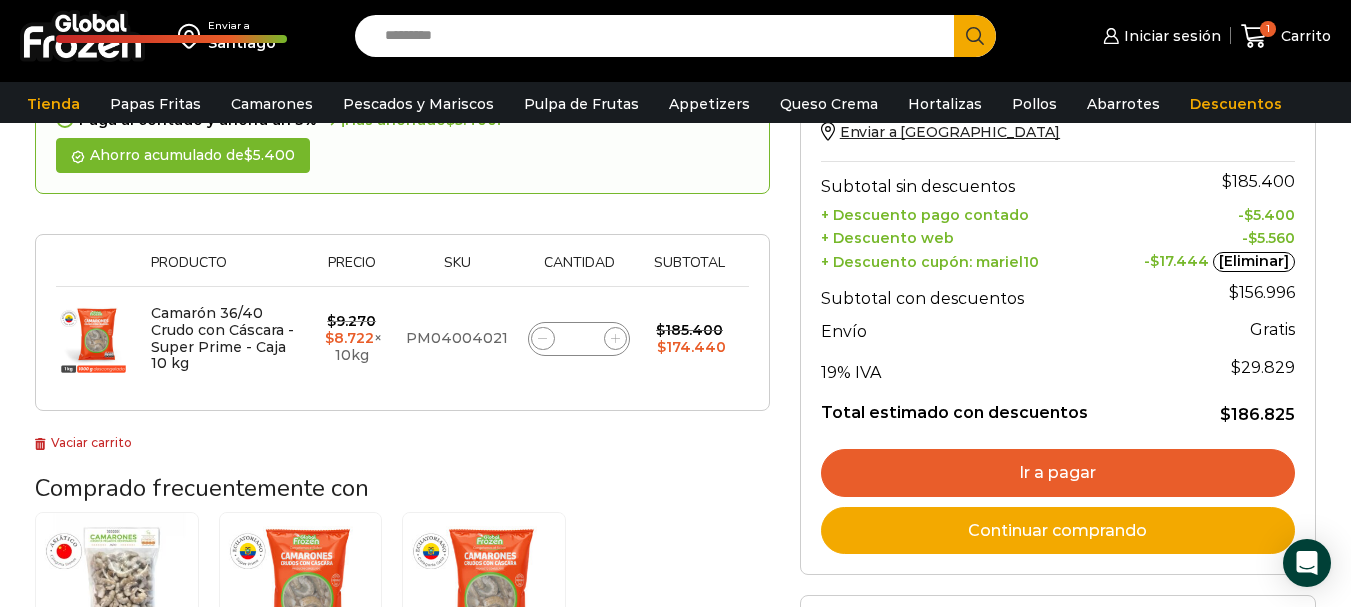 click 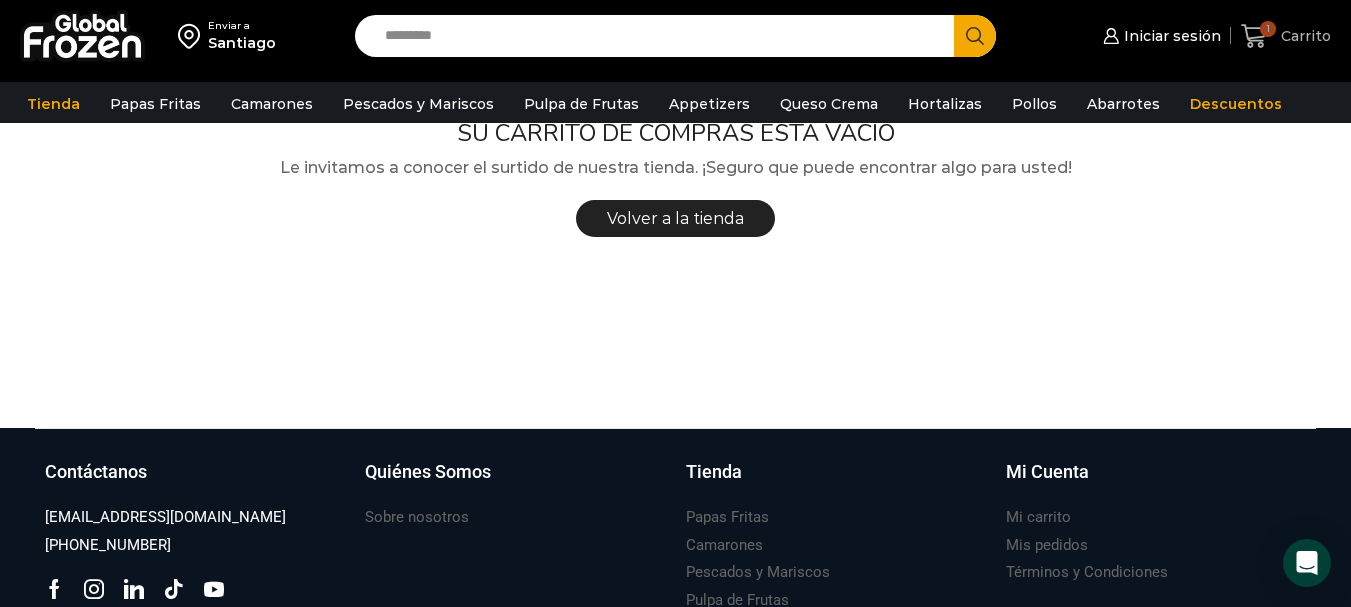 click 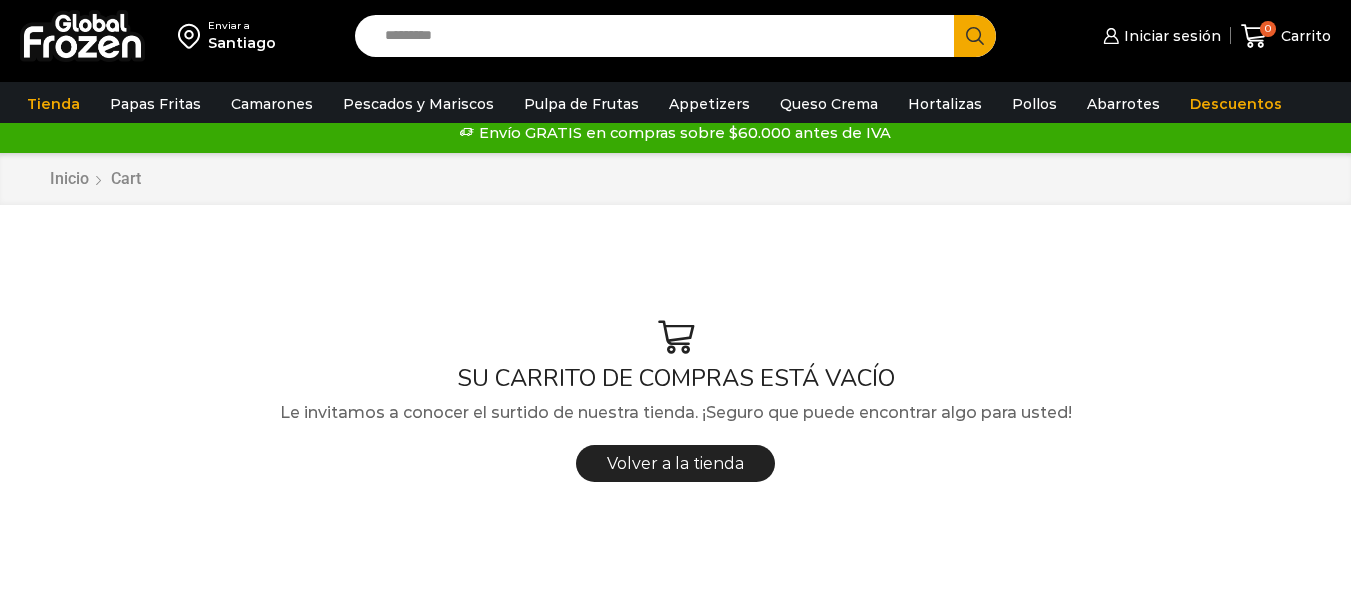 scroll, scrollTop: 0, scrollLeft: 0, axis: both 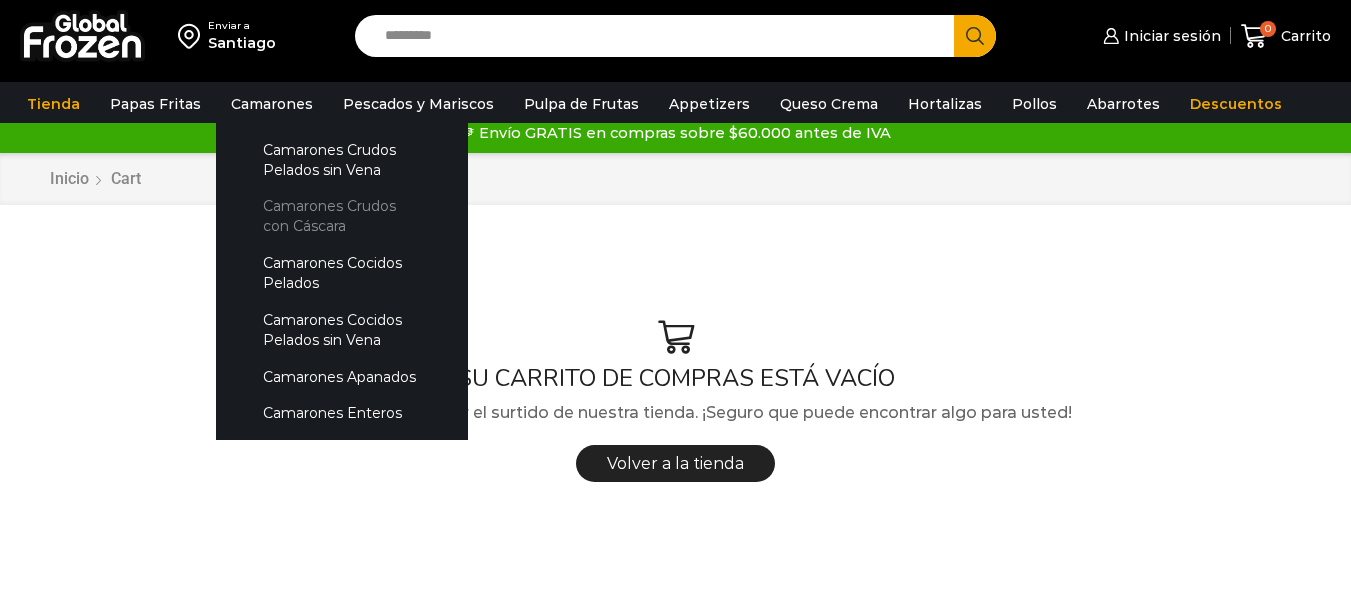 click on "Camarones Crudos con Cáscara" at bounding box center [342, 216] 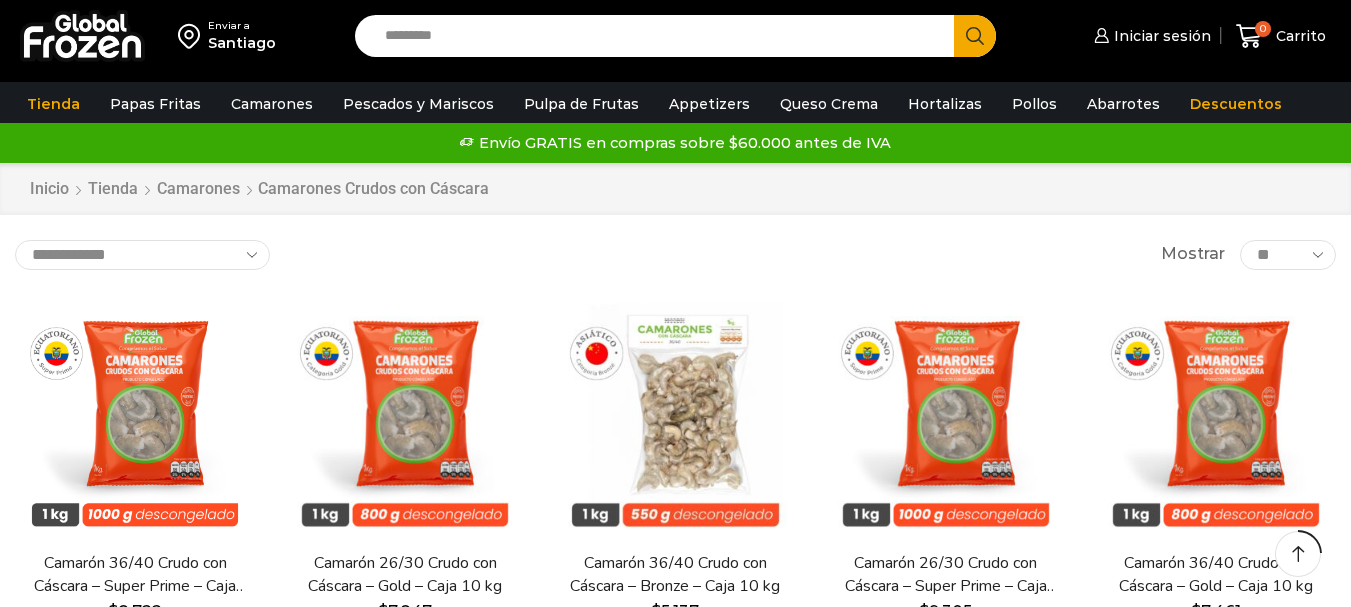 scroll, scrollTop: 266, scrollLeft: 0, axis: vertical 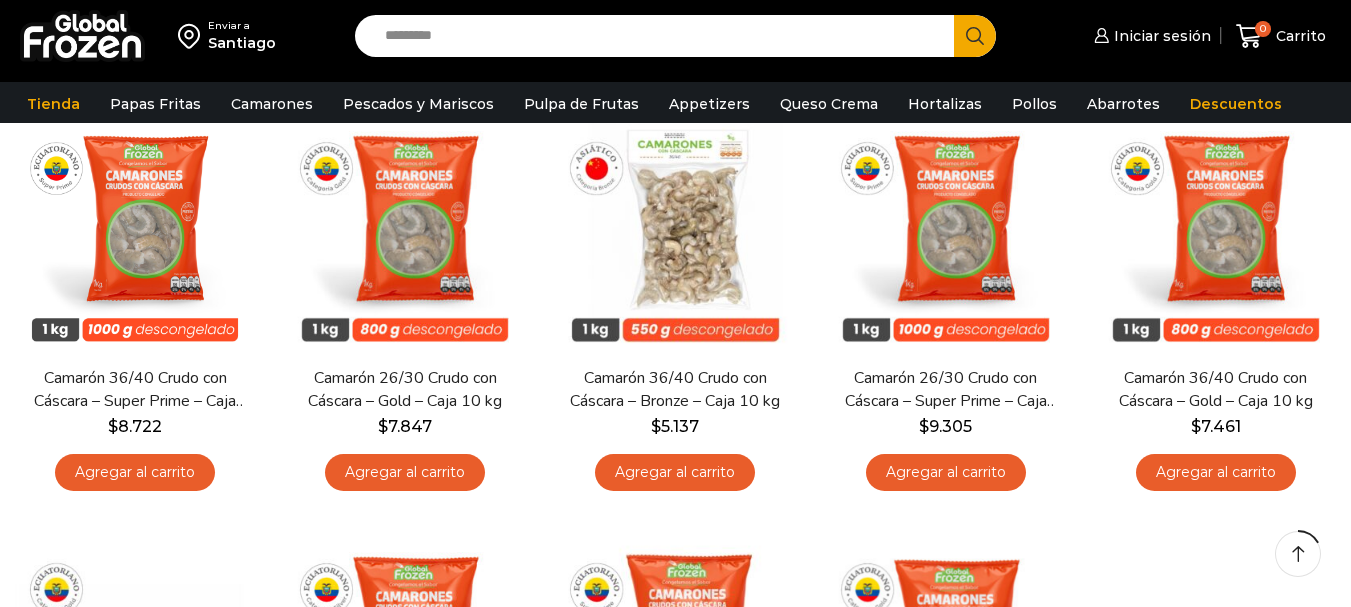click on "WordPress WooCommerce Themes
Enviar a
[GEOGRAPHIC_DATA]
Search input
Search
Iniciar sesión" at bounding box center [675, 671] 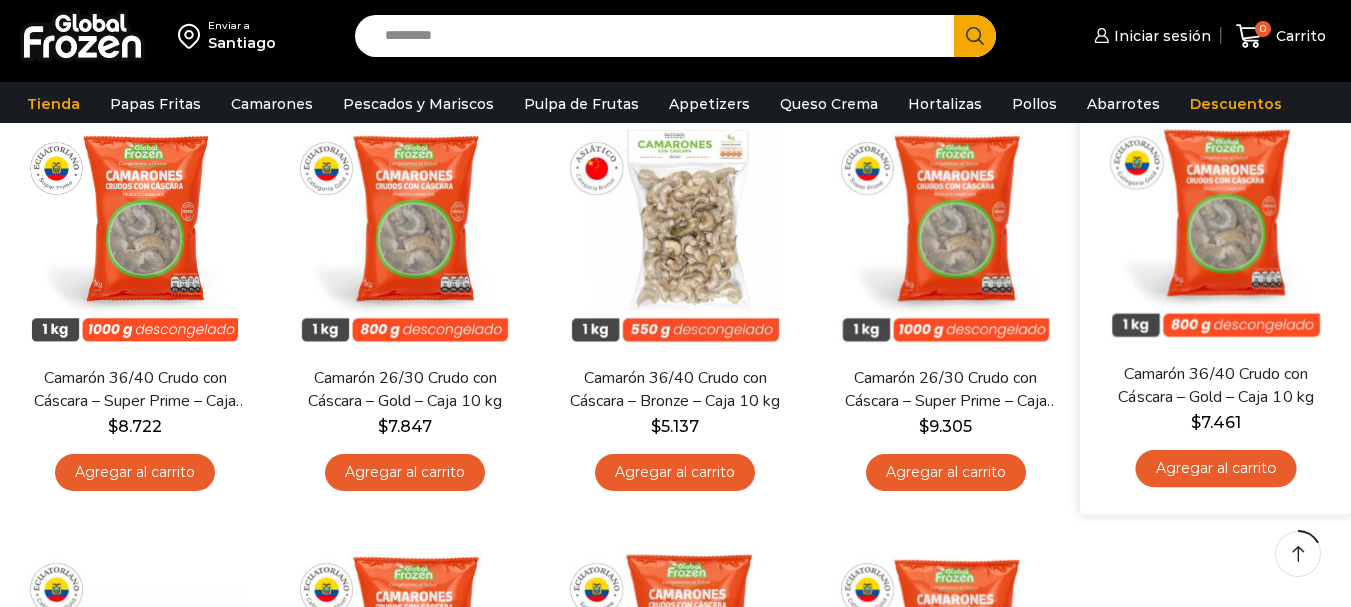 scroll, scrollTop: 149, scrollLeft: 0, axis: vertical 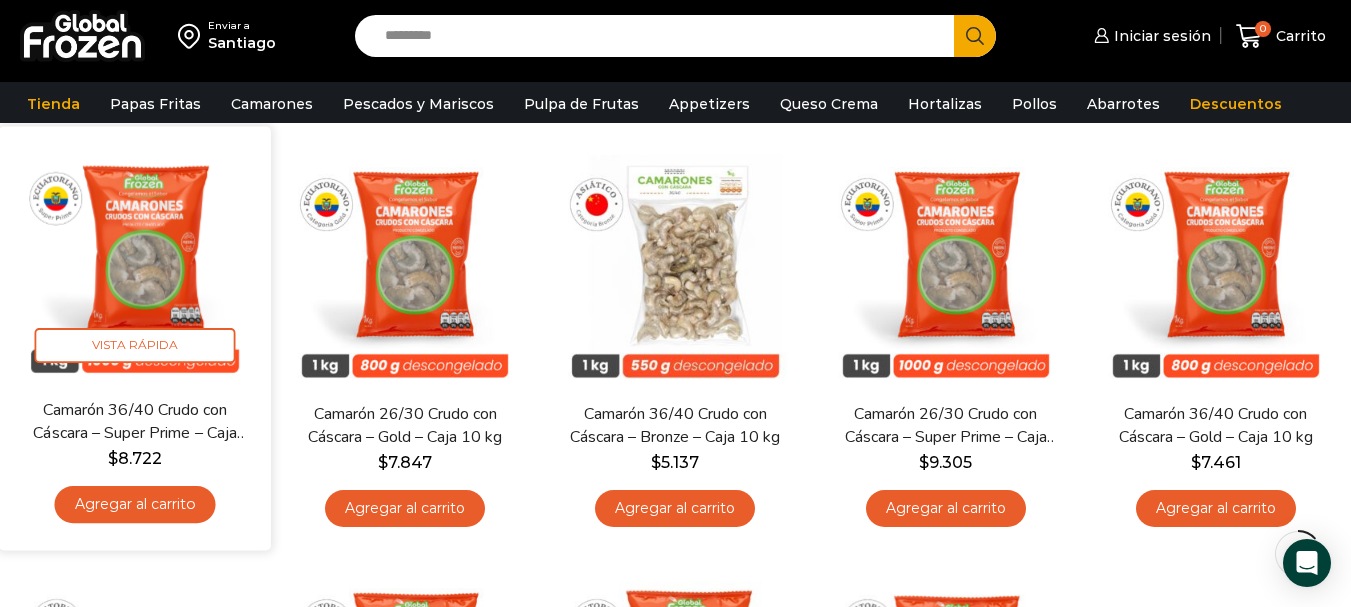click on "Agregar al carrito" at bounding box center [135, 504] 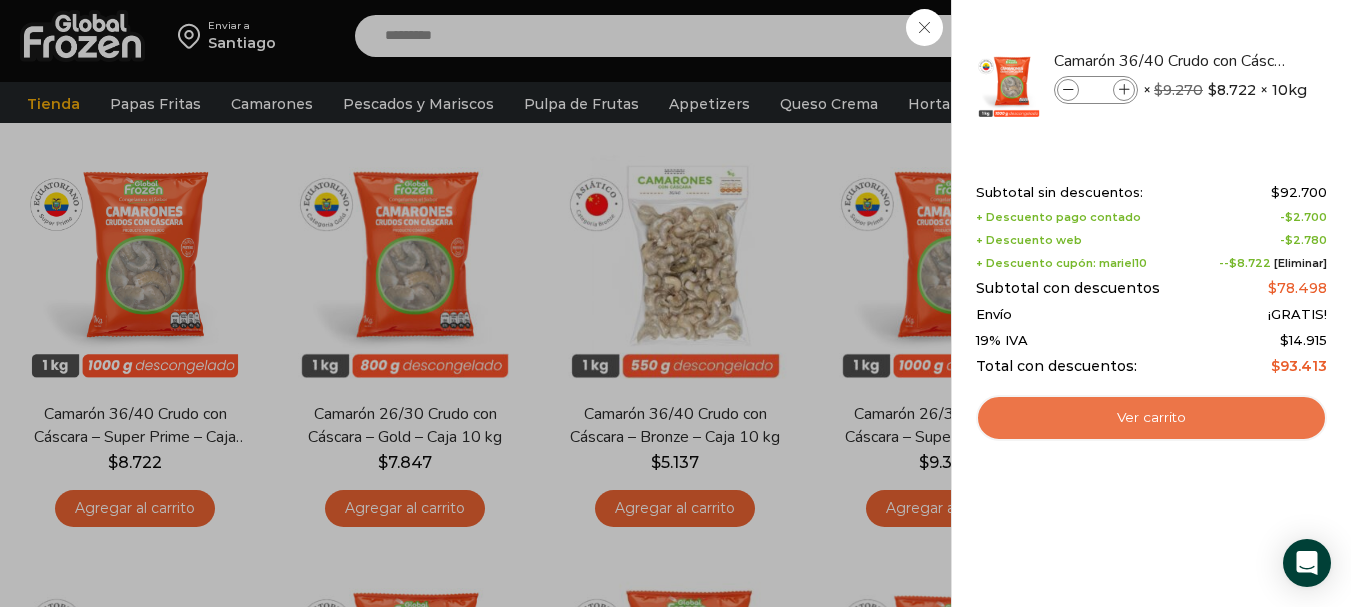 click on "Ver carrito" at bounding box center (1151, 418) 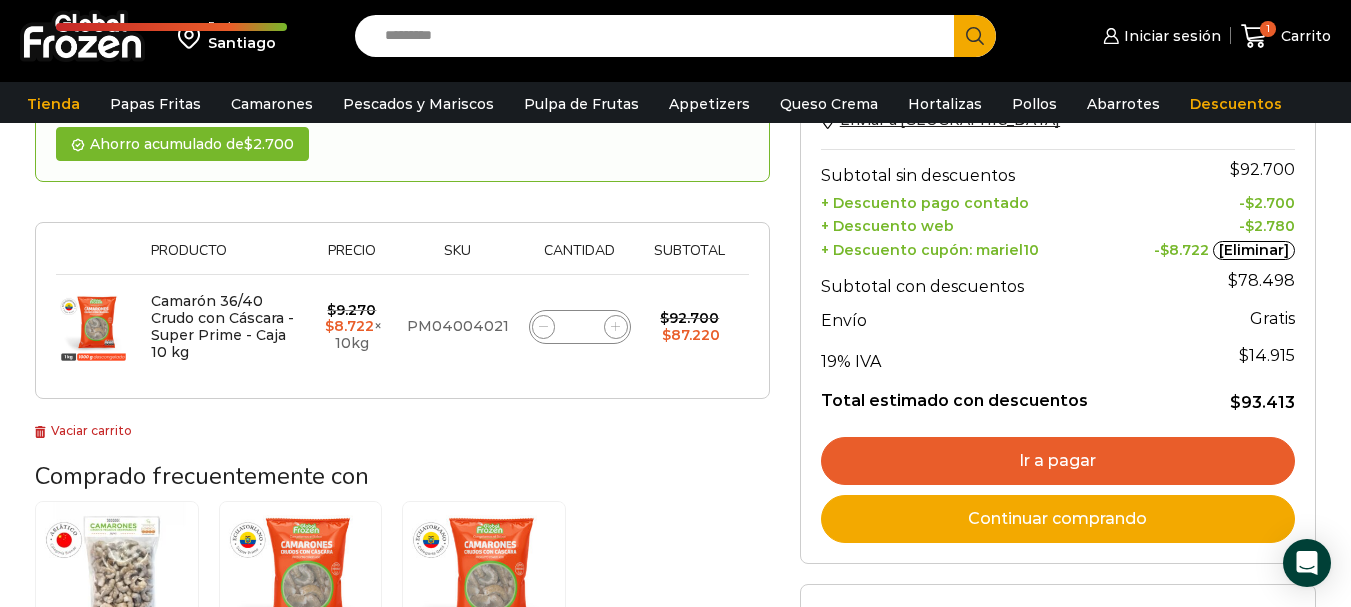 scroll, scrollTop: 231, scrollLeft: 0, axis: vertical 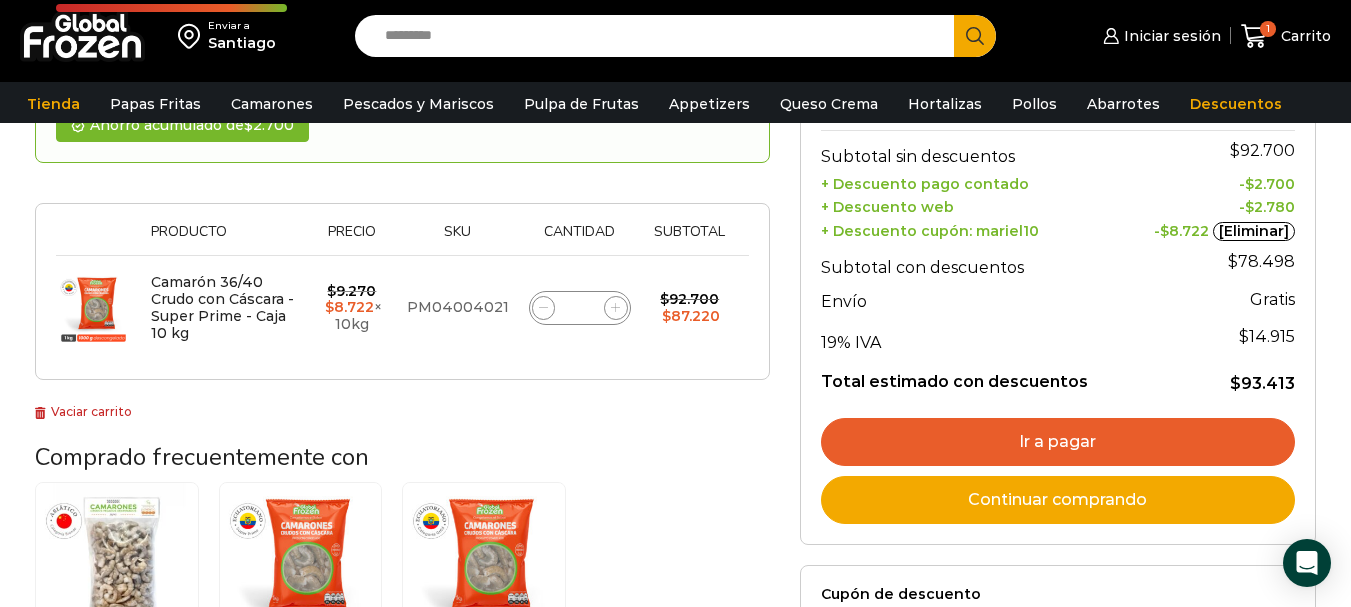 click on "WordPress WooCommerce Themes
Enviar a
[GEOGRAPHIC_DATA]
Search input
Search
Iniciar sesión" at bounding box center [675, 521] 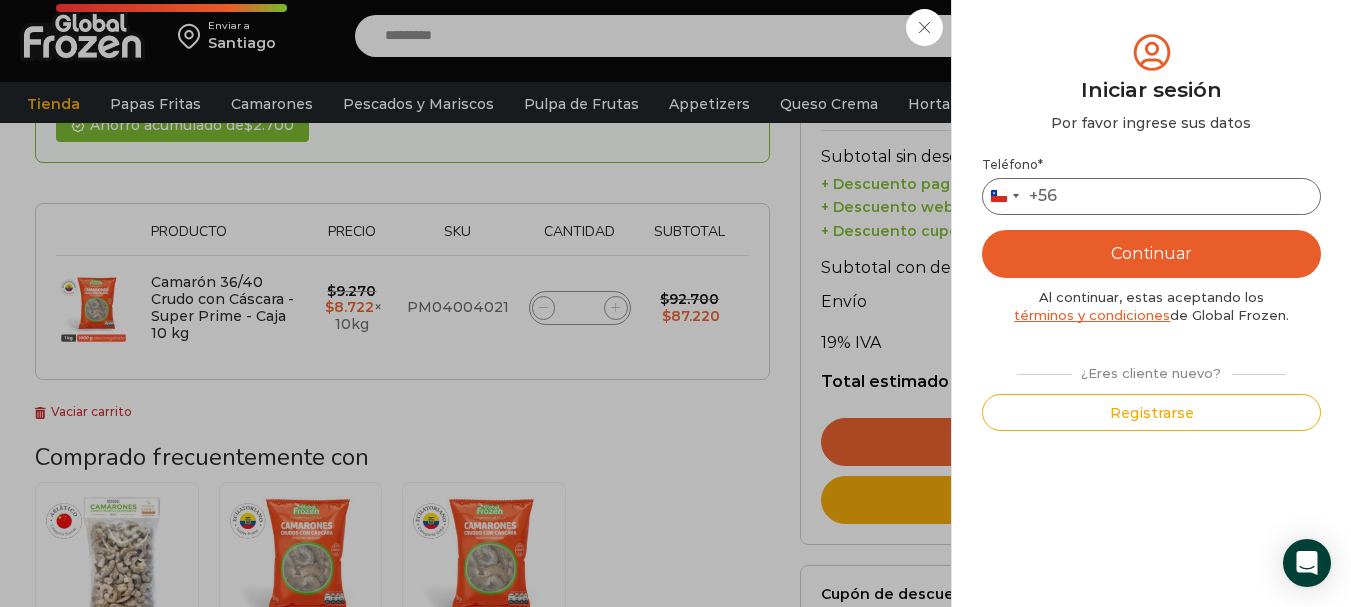 click on "Teléfono
*" at bounding box center (1151, 196) 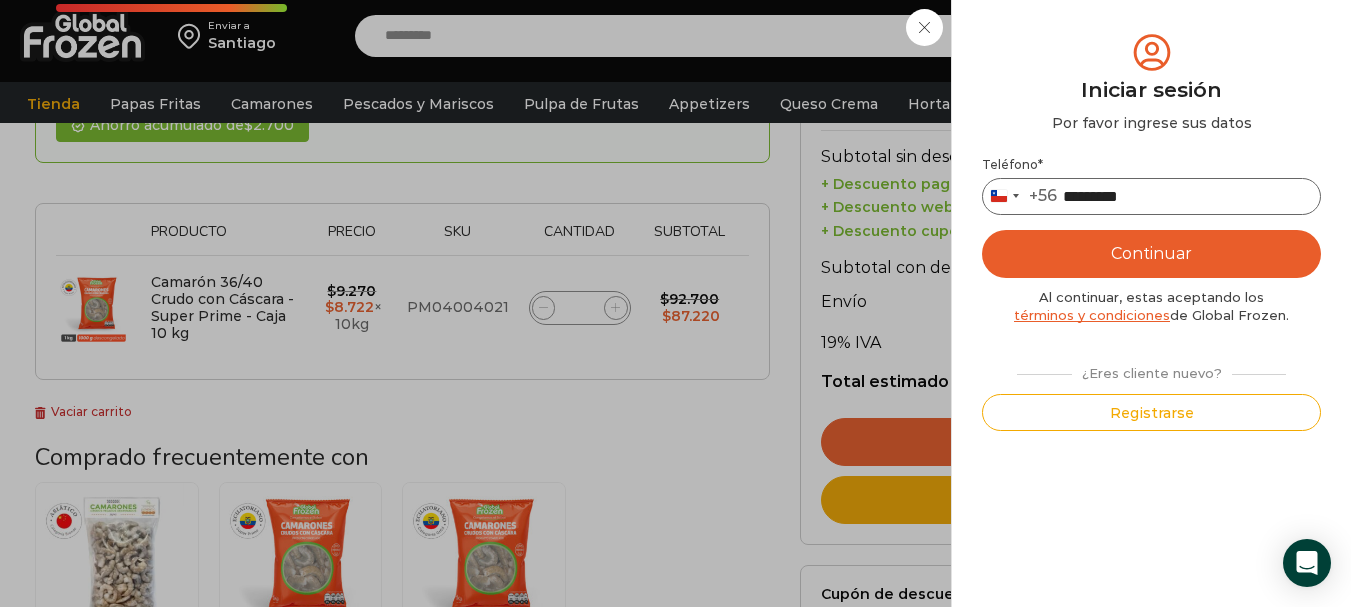 type on "*********" 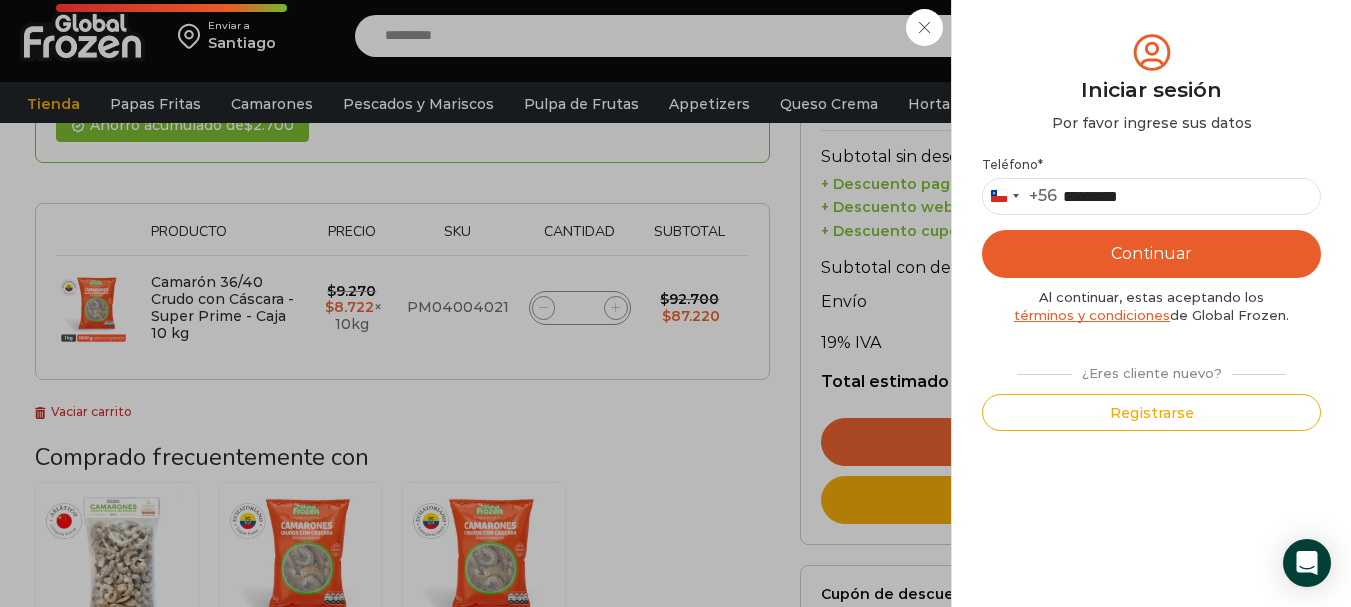 click on "Continuar" at bounding box center [1151, 254] 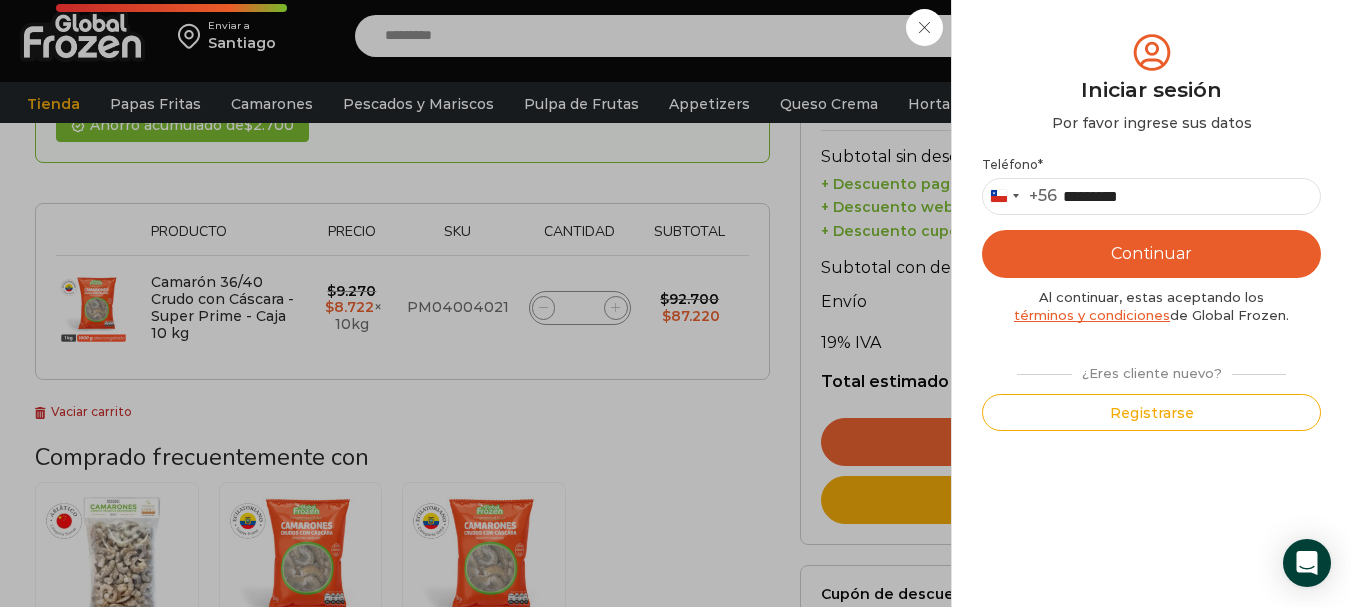 click on "Continuar" at bounding box center [1151, 254] 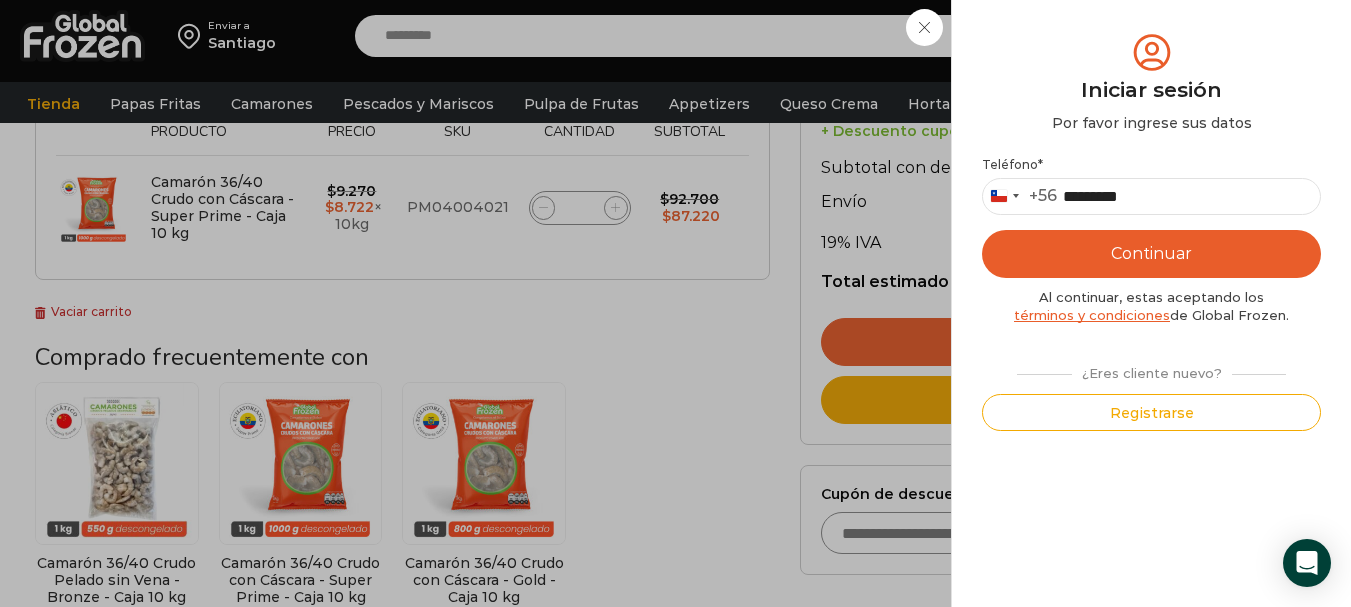 click on "Iniciar sesión
Mi cuenta
Login
Register
Iniciar sesión
Por favor ingrese sus datos
Iniciar sesión
Se envió un mensaje de WhatsApp con el código de verificación a tu teléfono
* ." at bounding box center [1159, 36] 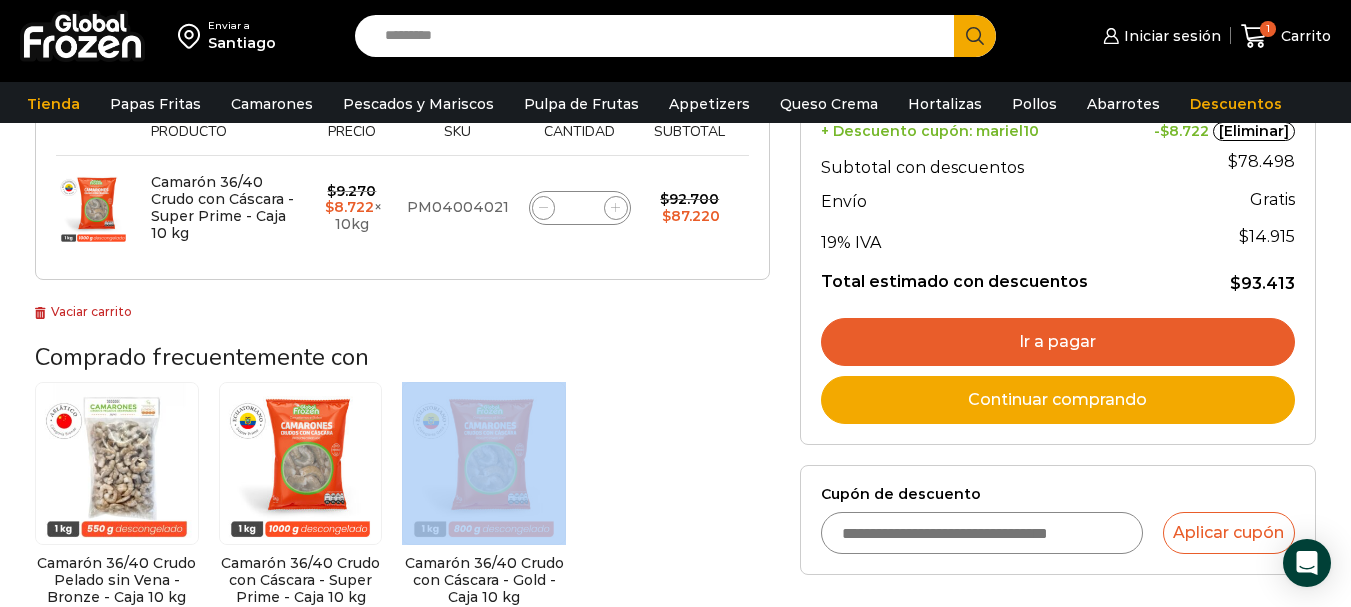 click on "Ir a pagar" at bounding box center (1058, 342) 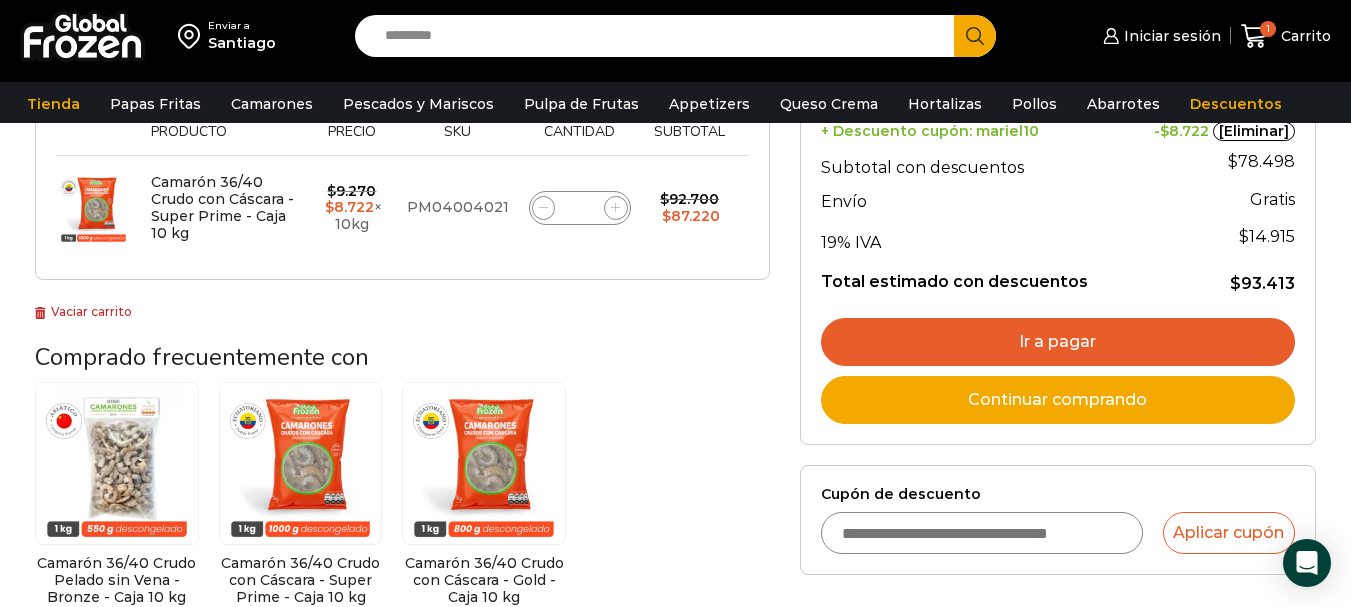 click on "Ir a pagar" at bounding box center (1058, 342) 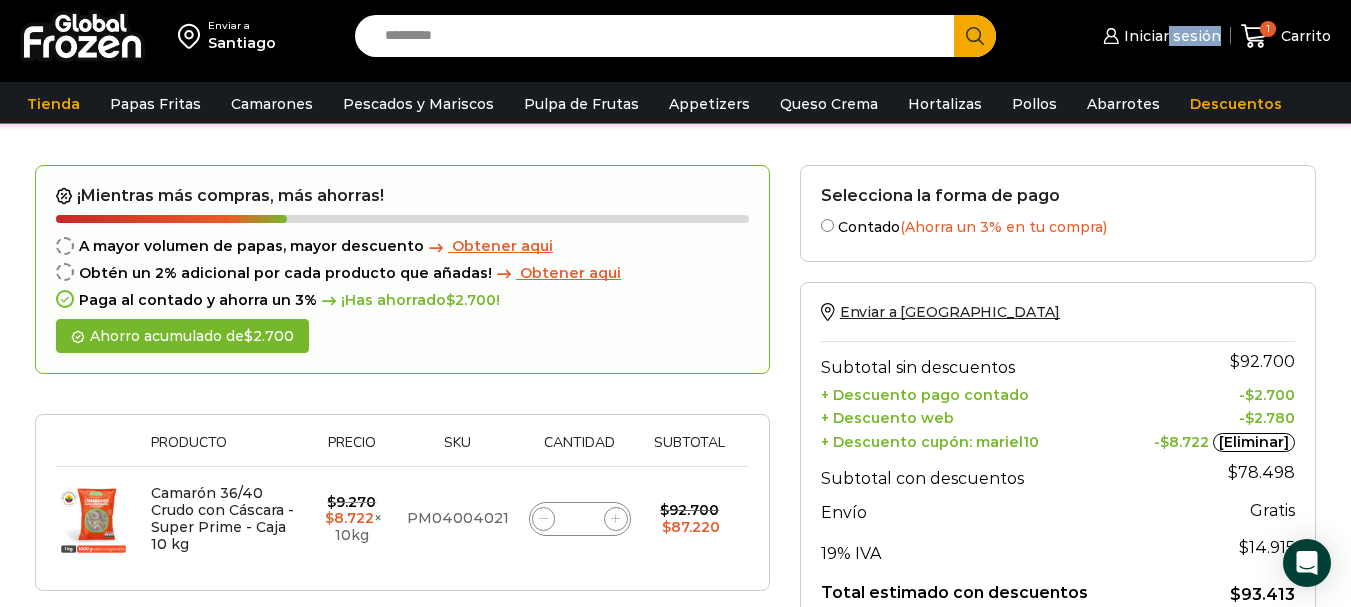 scroll, scrollTop: 42, scrollLeft: 0, axis: vertical 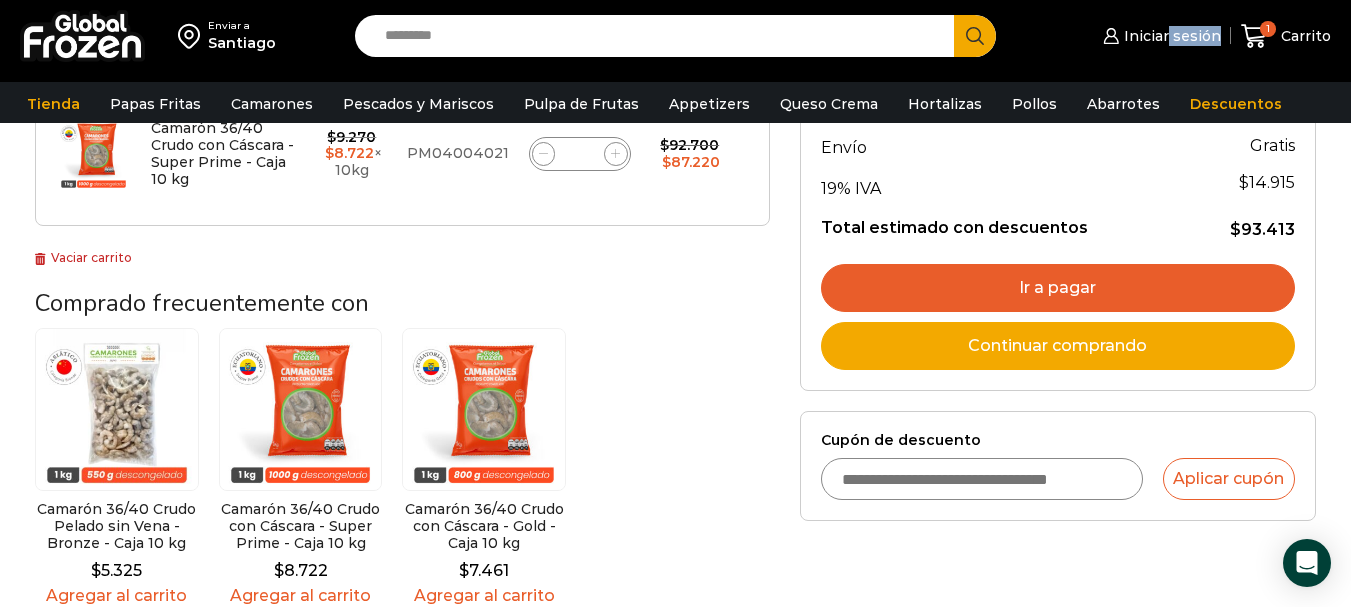 click on "Ir a pagar" at bounding box center [1058, 288] 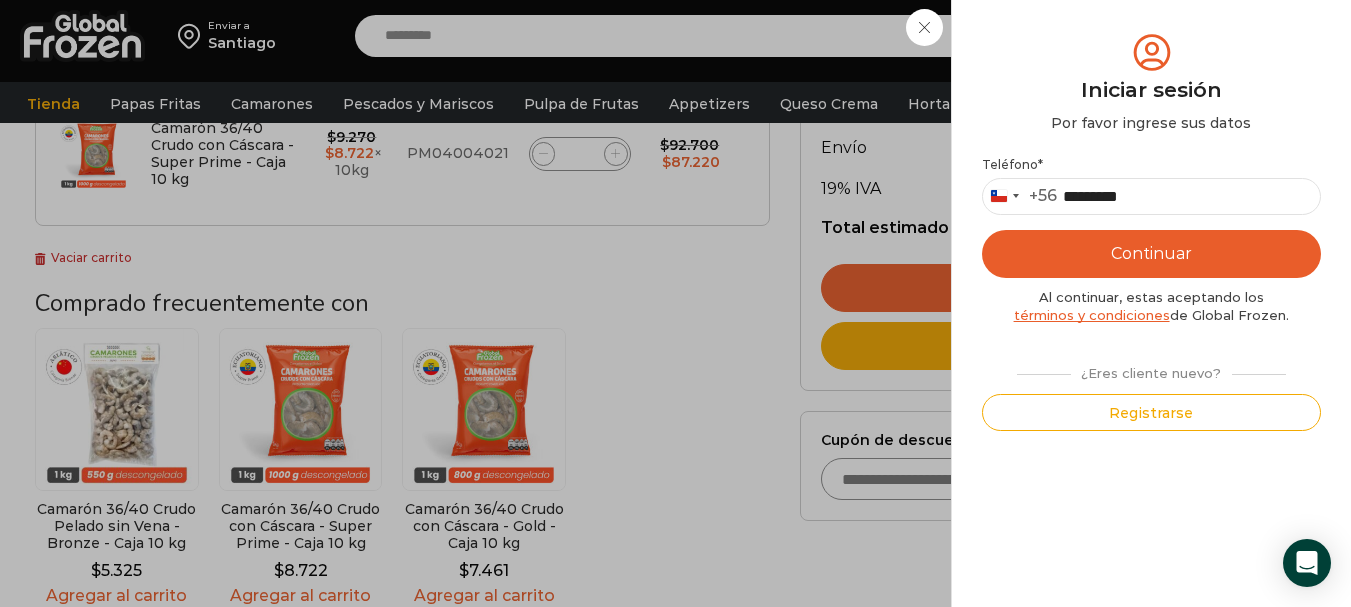 click on "Continuar" at bounding box center (1151, 254) 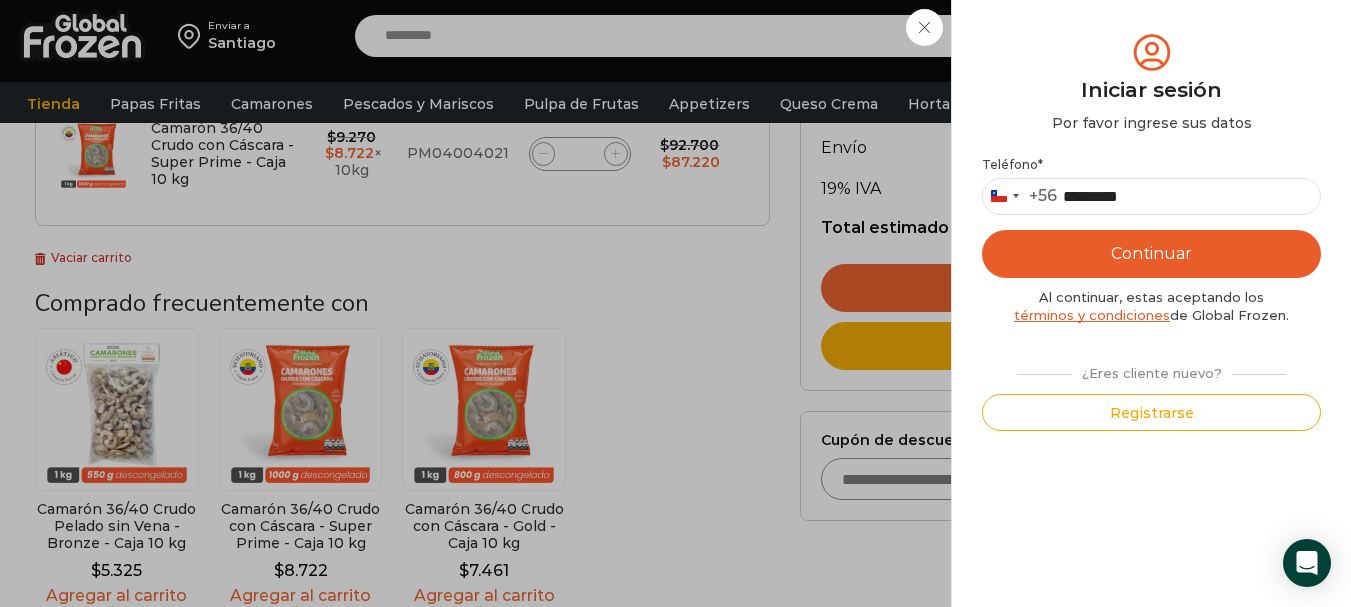 click on "Continuar" at bounding box center (1151, 254) 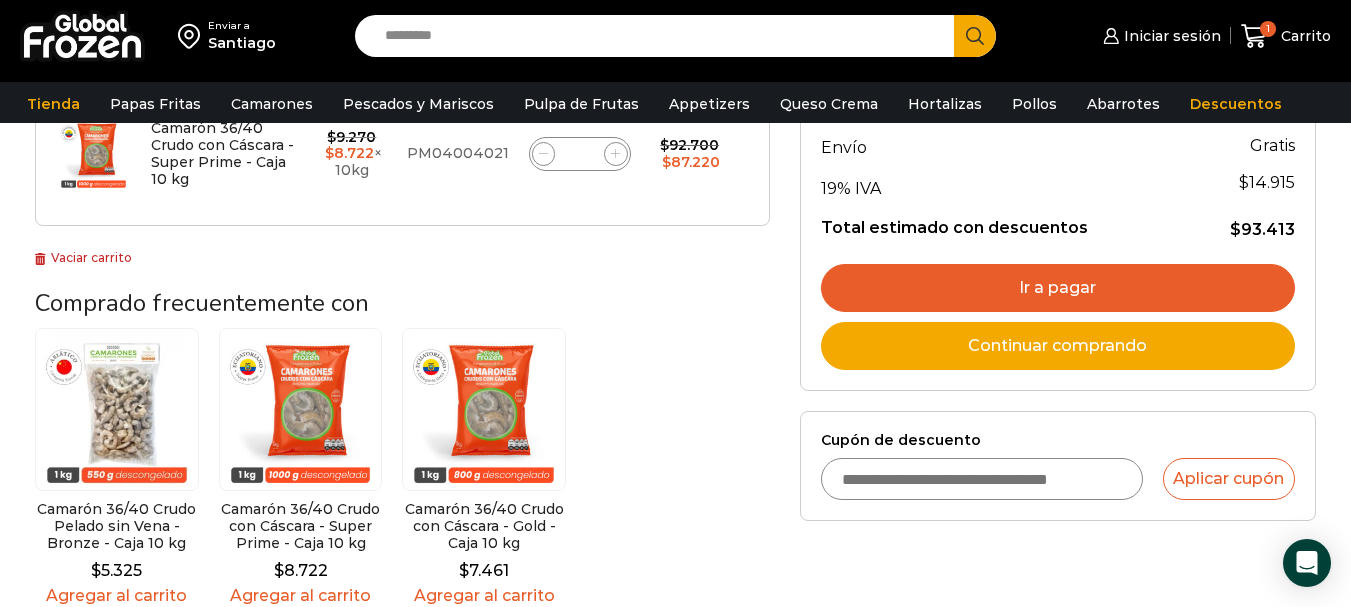 click on "Ir a pagar" at bounding box center [1058, 288] 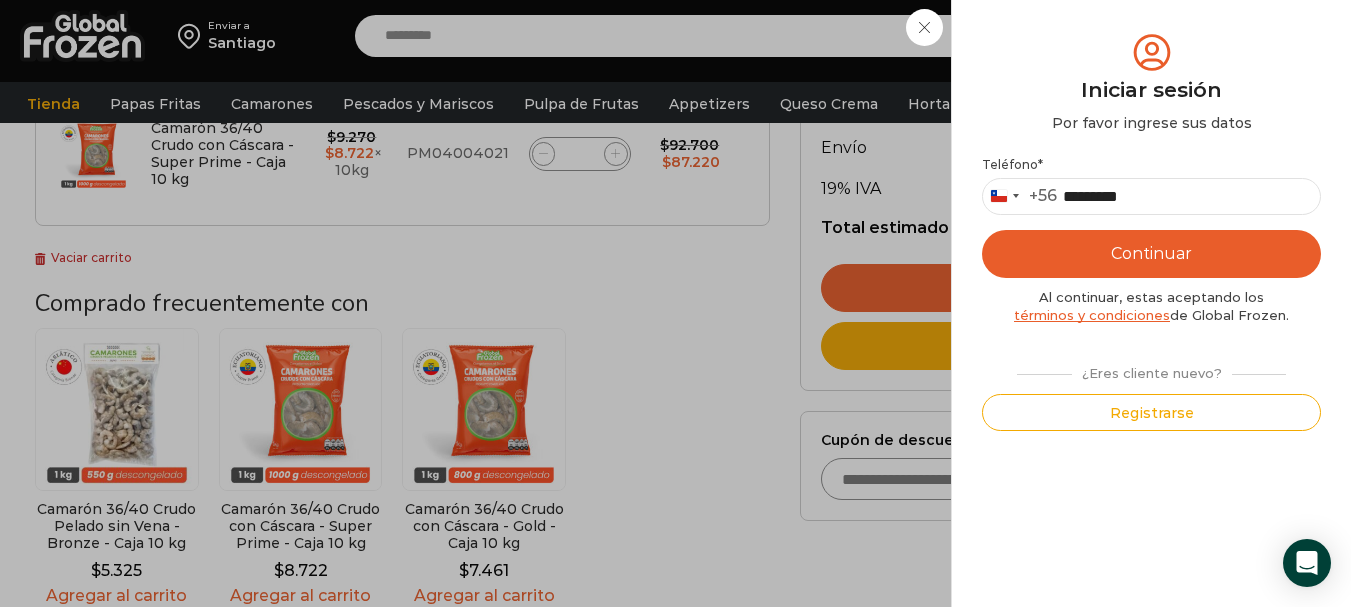 click on "Continuar" at bounding box center (1151, 254) 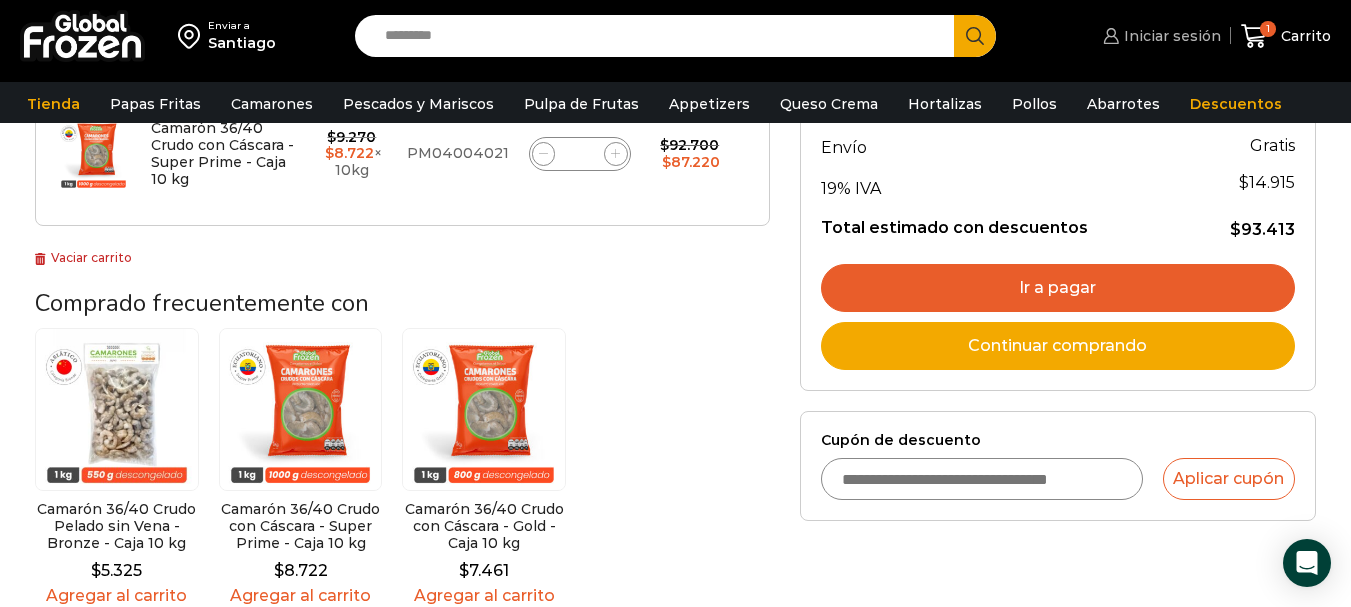 click on "Iniciar sesión" at bounding box center [1170, 36] 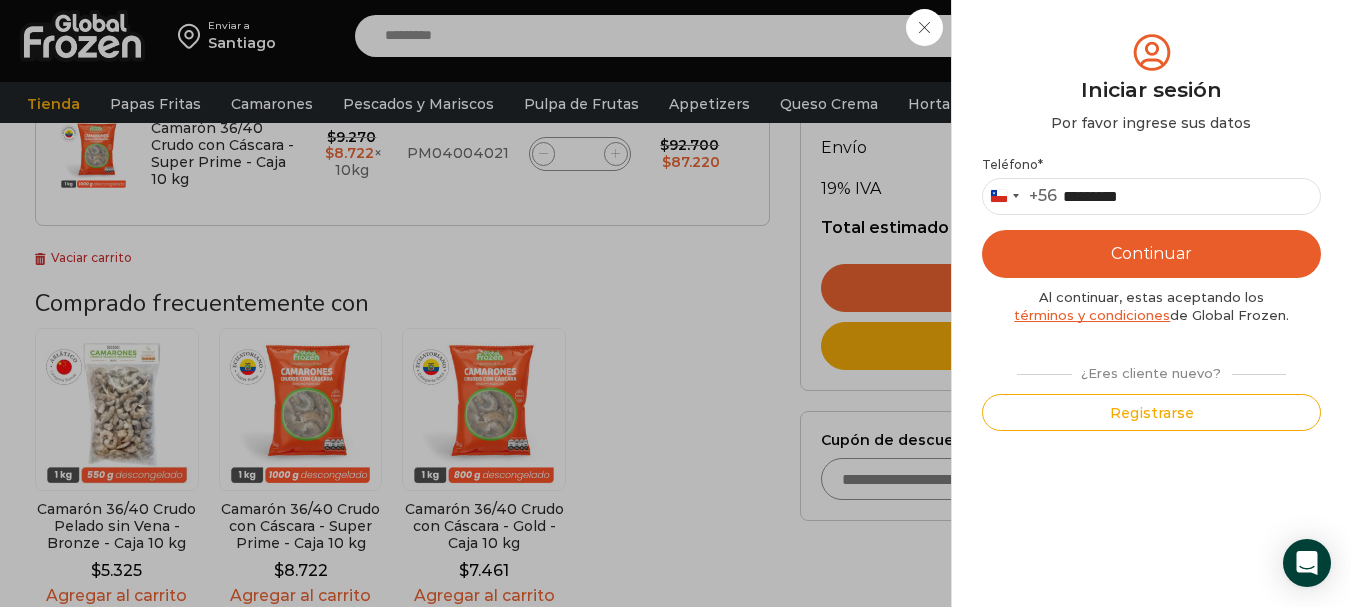 click on "Continuar" at bounding box center (1151, 254) 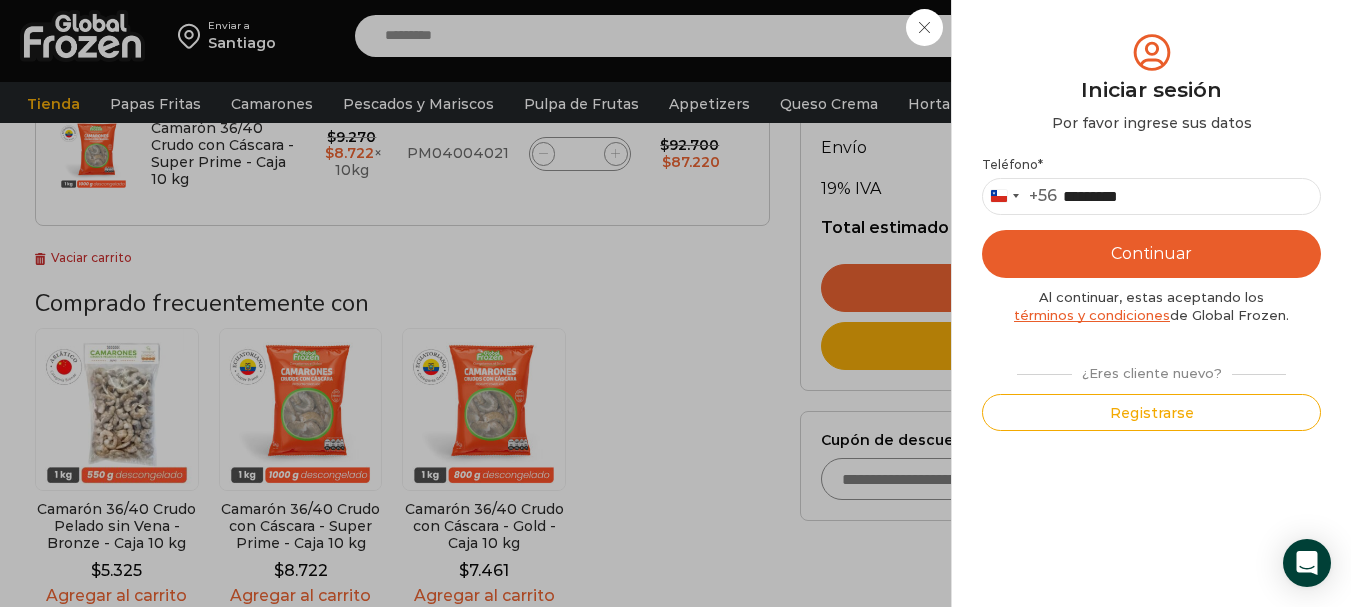 click on "Continuar" at bounding box center (1151, 254) 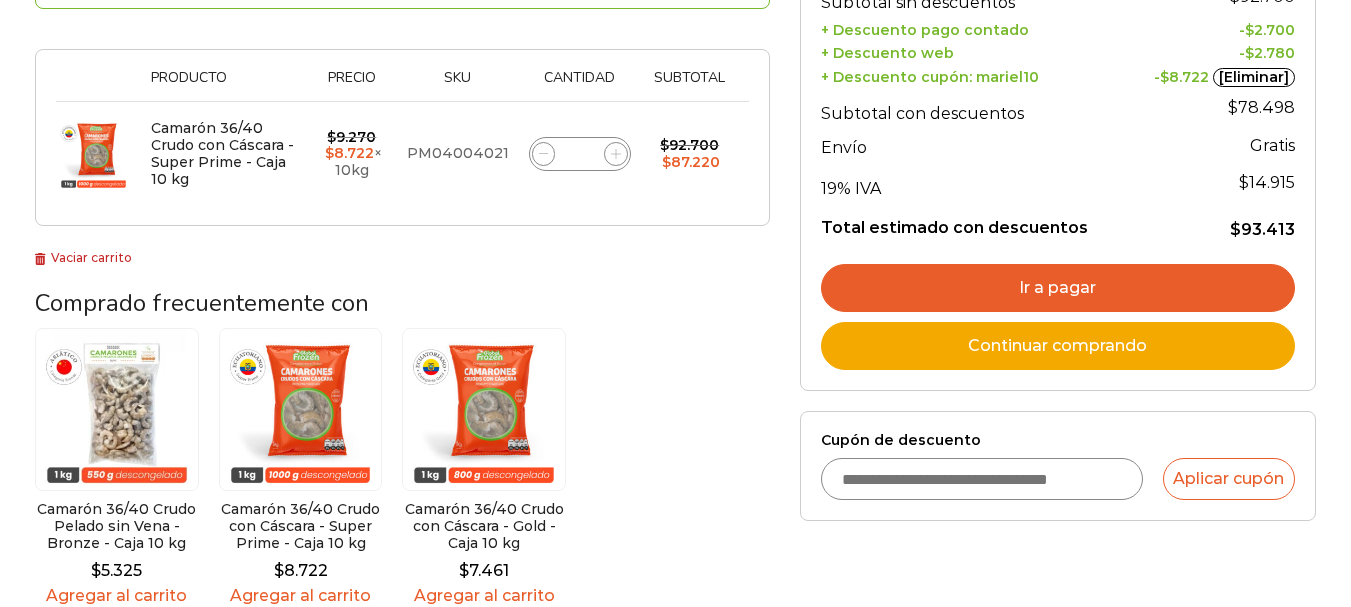 scroll, scrollTop: 394, scrollLeft: 0, axis: vertical 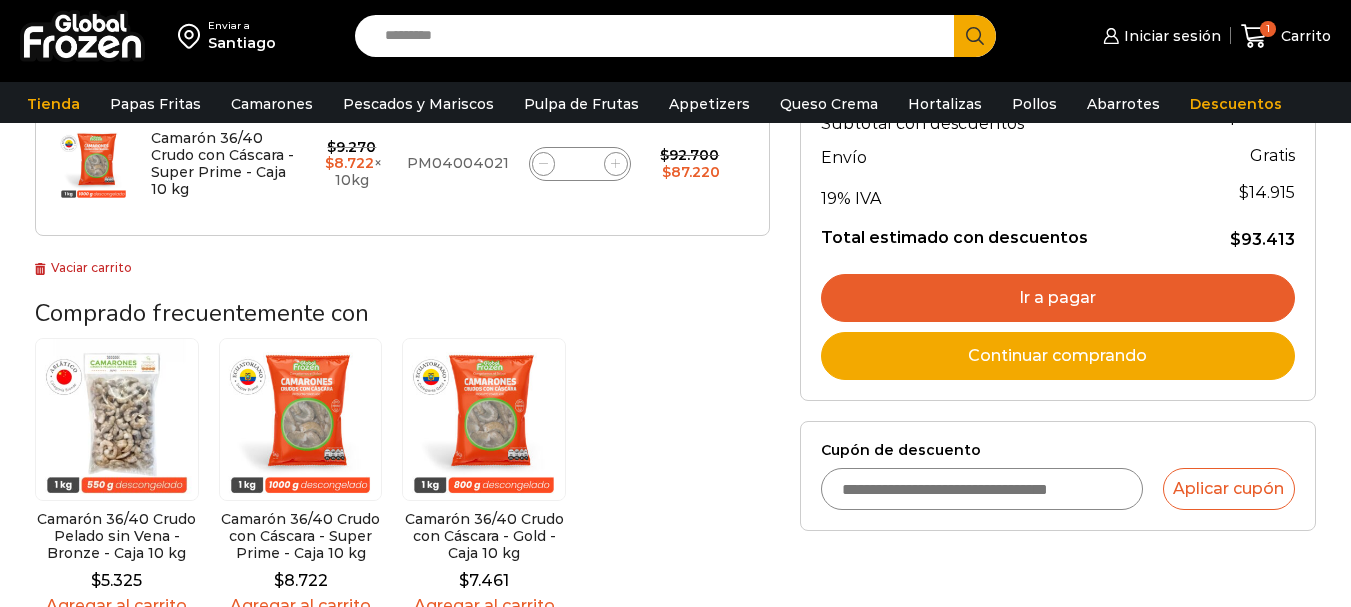 click on "Ir a pagar" at bounding box center (1058, 298) 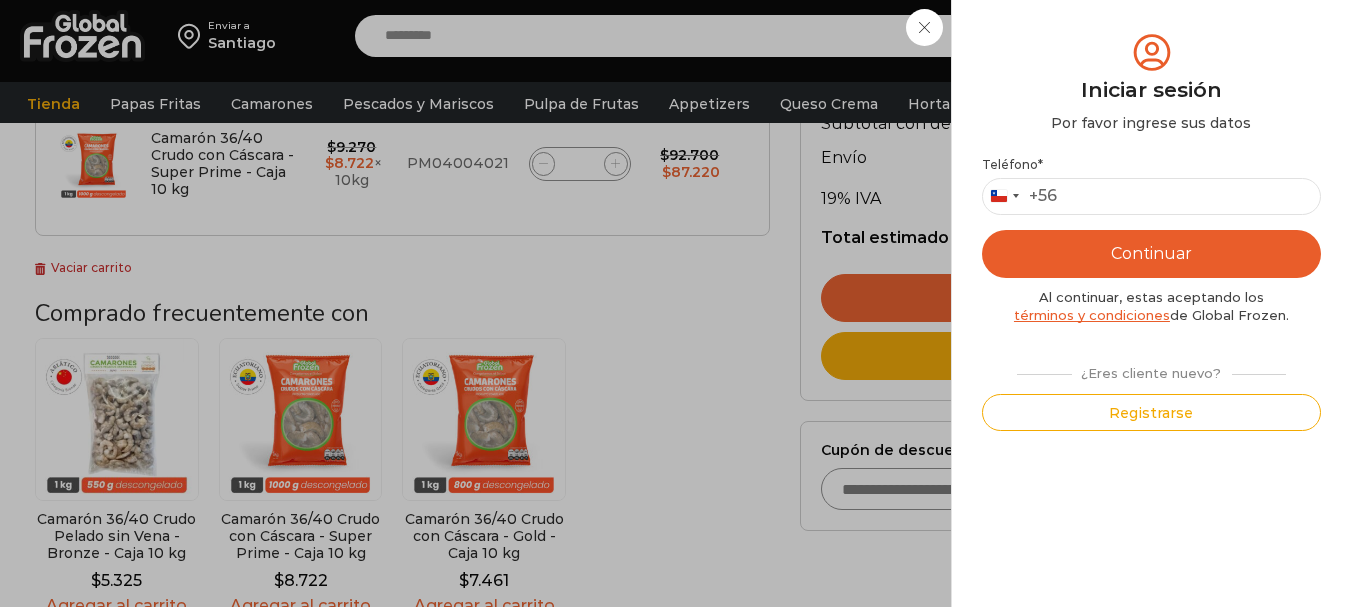 scroll, scrollTop: 0, scrollLeft: 0, axis: both 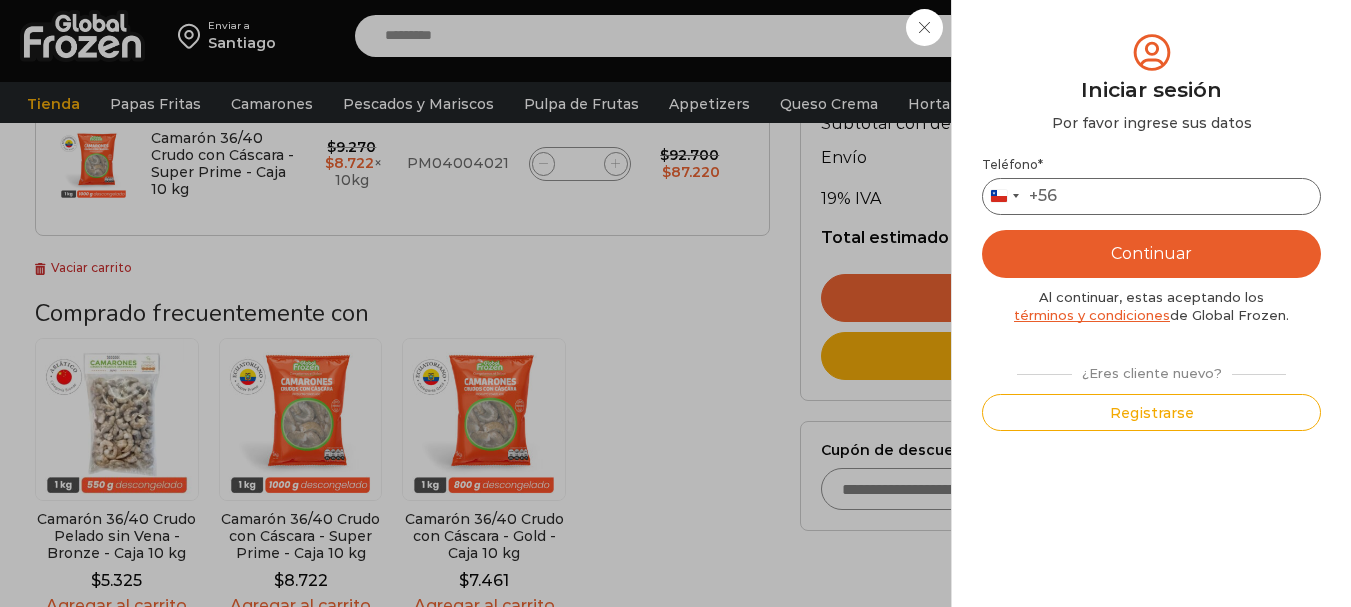 click on "Teléfono
*" at bounding box center [1151, 196] 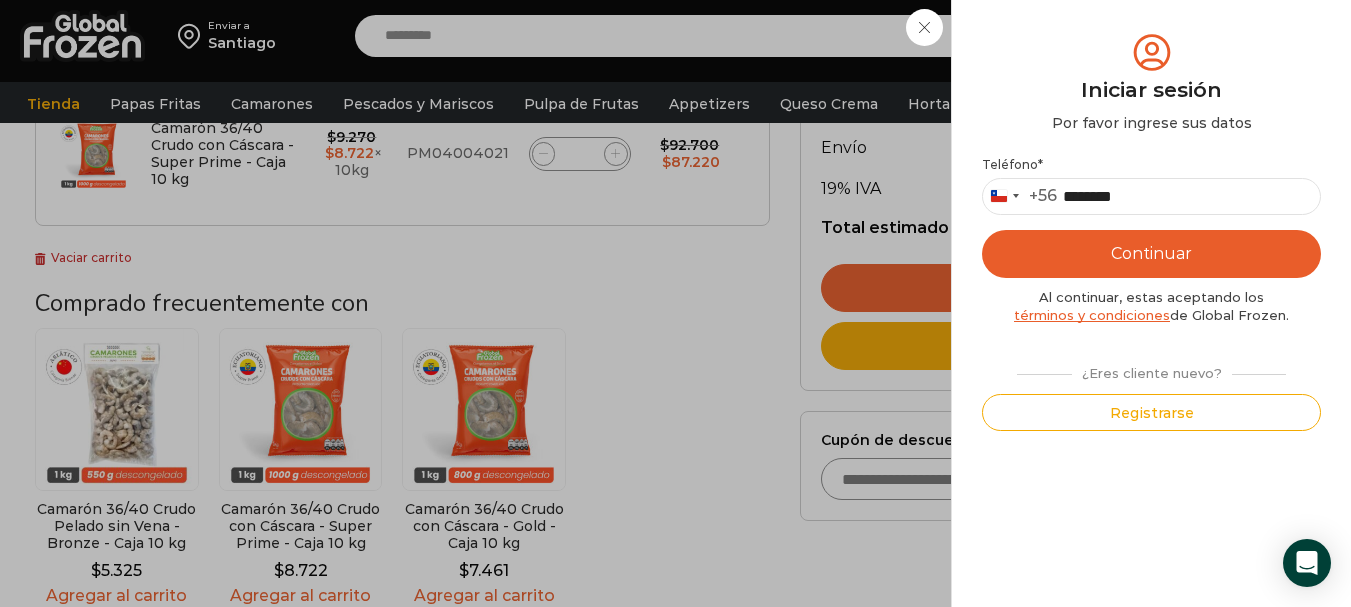 click on "Continuar" at bounding box center [1151, 254] 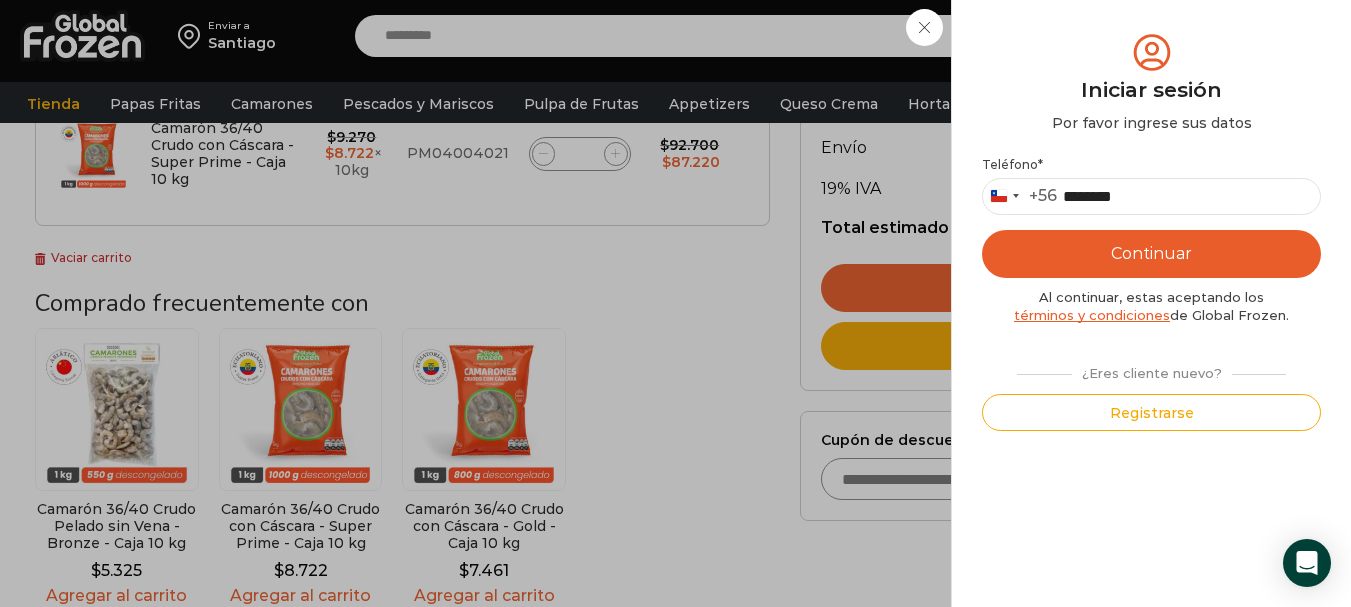 click on "Continuar" at bounding box center [1151, 254] 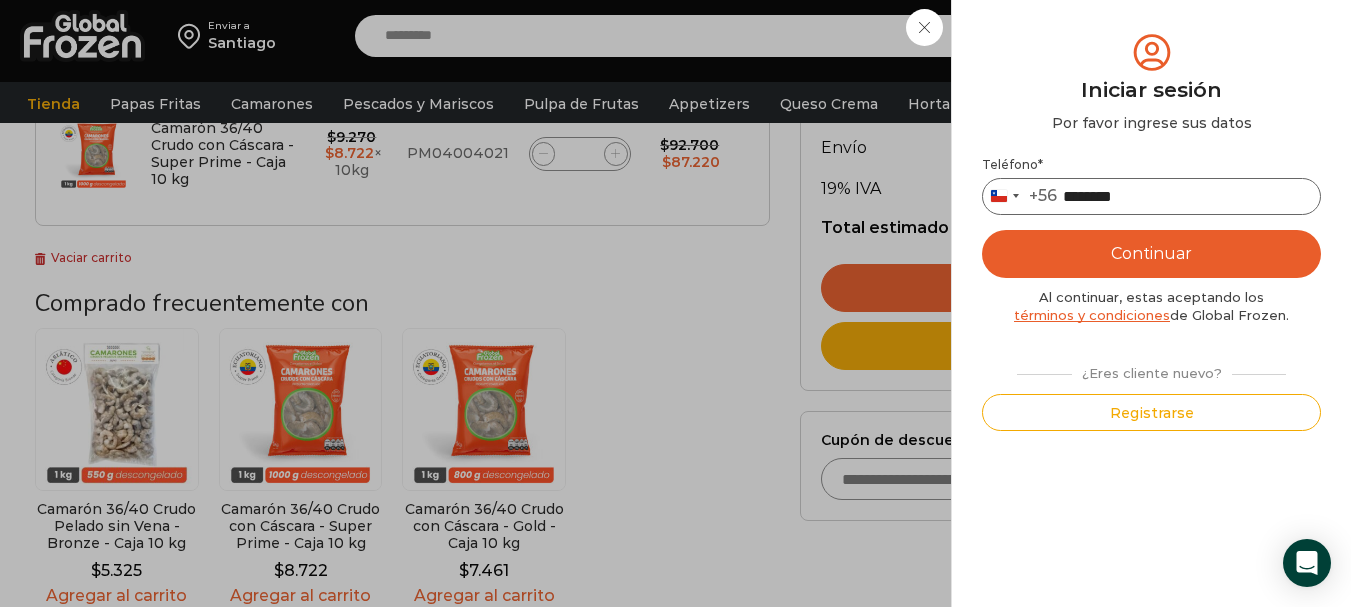 click on "********" at bounding box center (1151, 196) 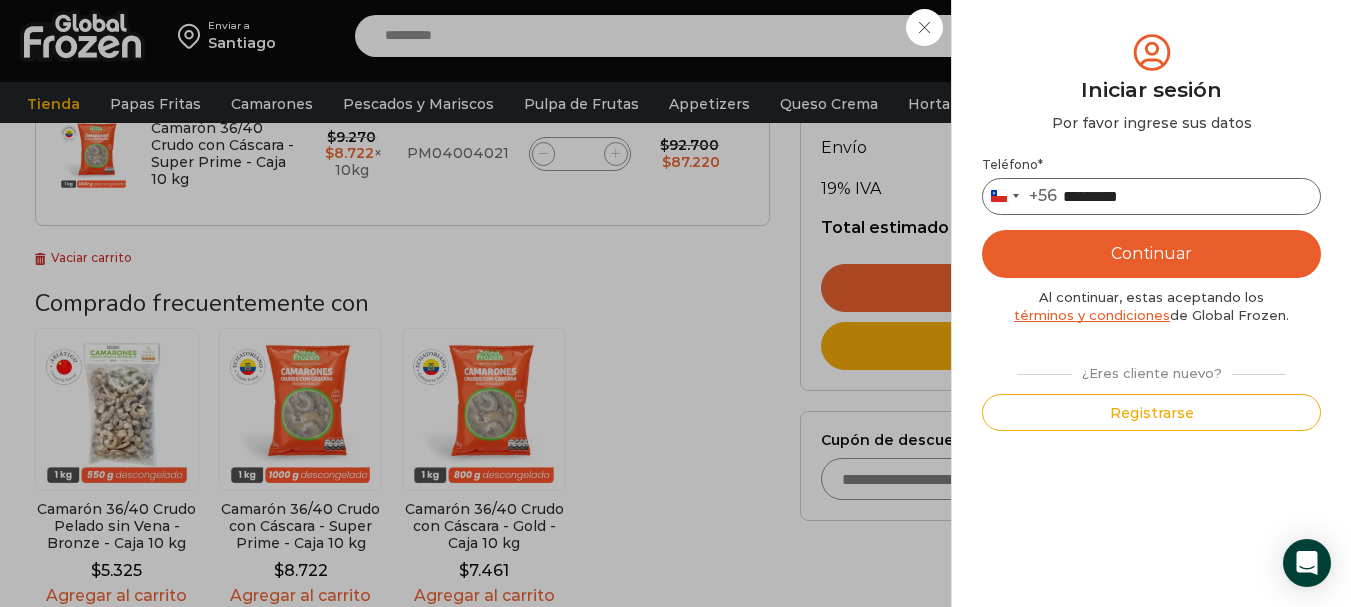type on "*********" 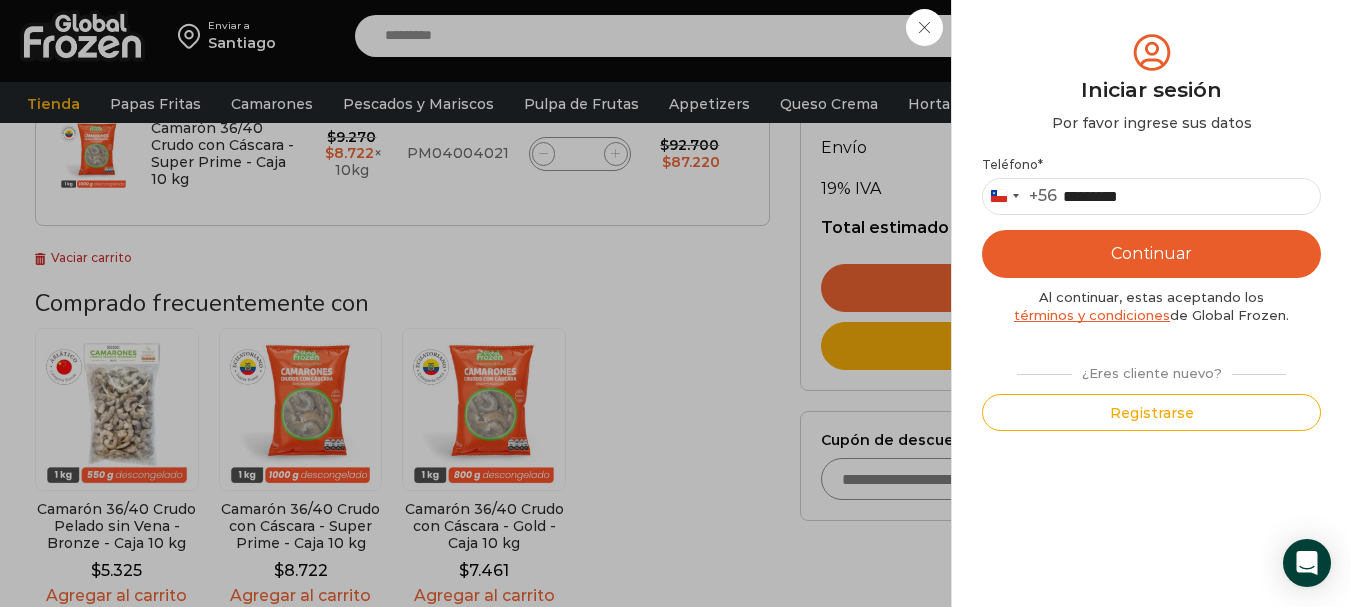 click on "Continuar" at bounding box center (1151, 254) 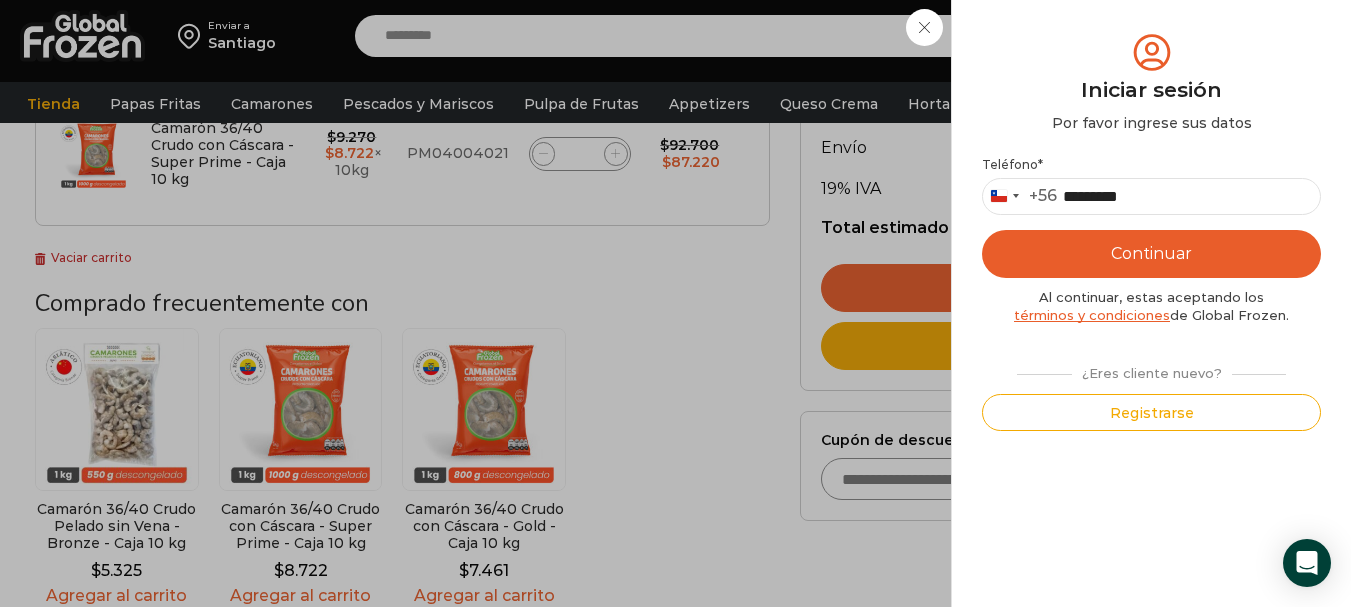 click on "Continuar" at bounding box center (1151, 254) 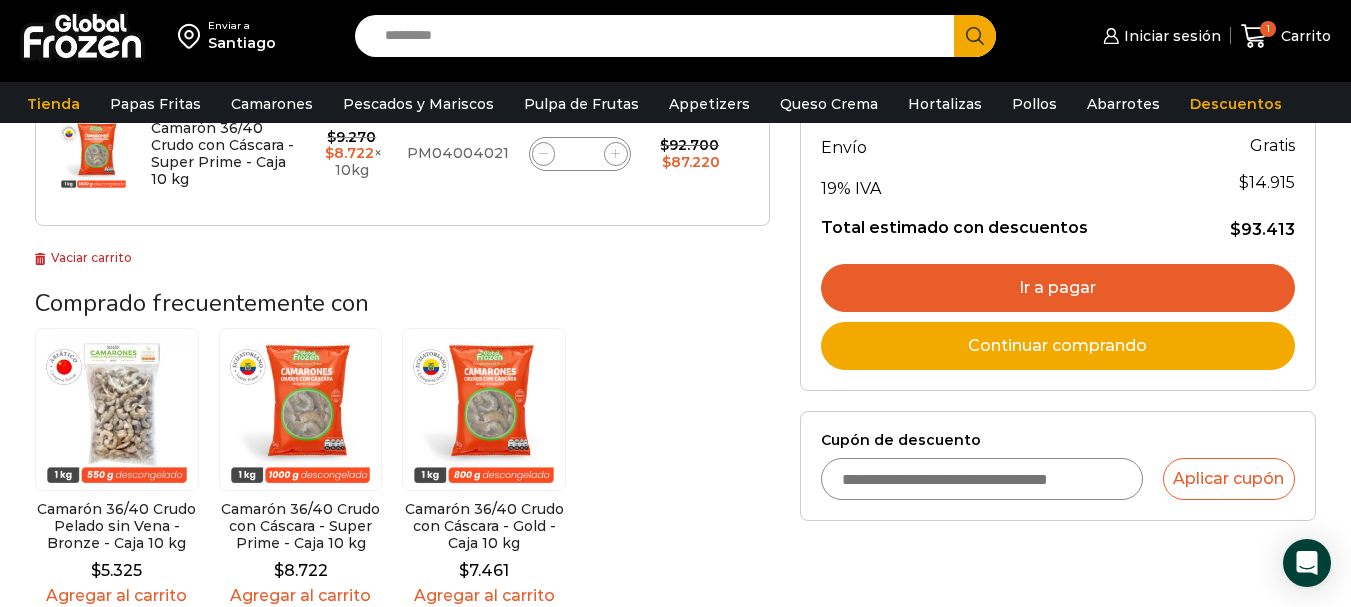 click on "Ir a pagar" at bounding box center (1058, 288) 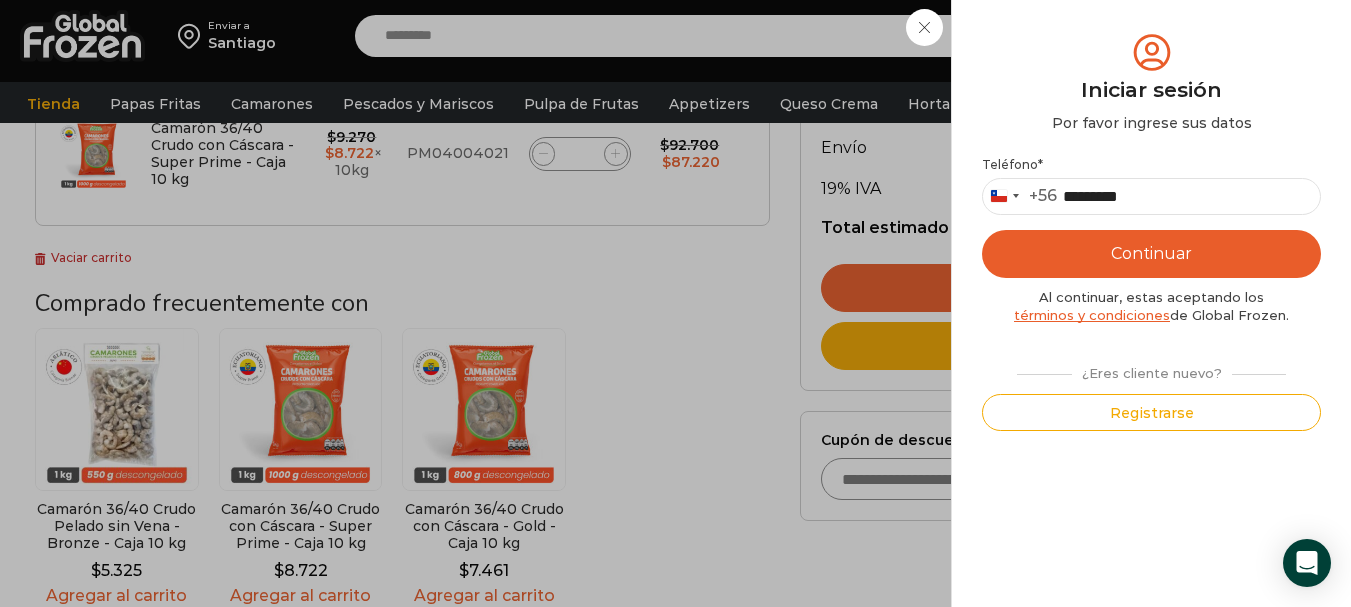 click on "Continuar" at bounding box center [1151, 254] 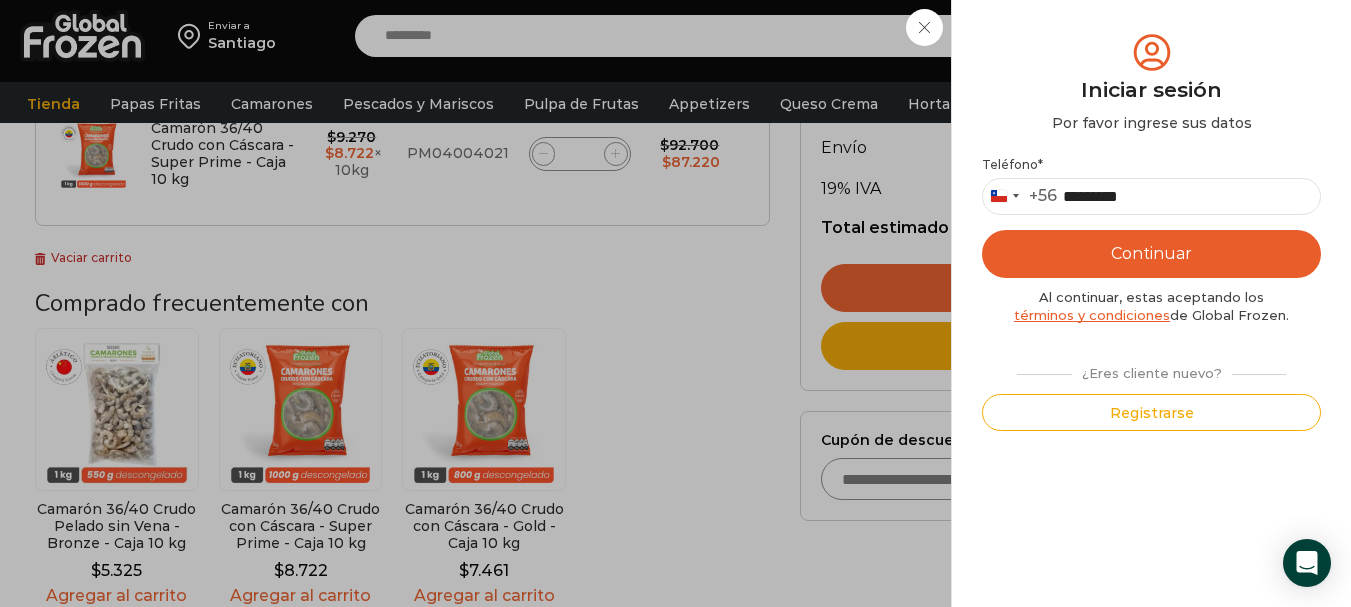 click on "Continuar" at bounding box center [1151, 254] 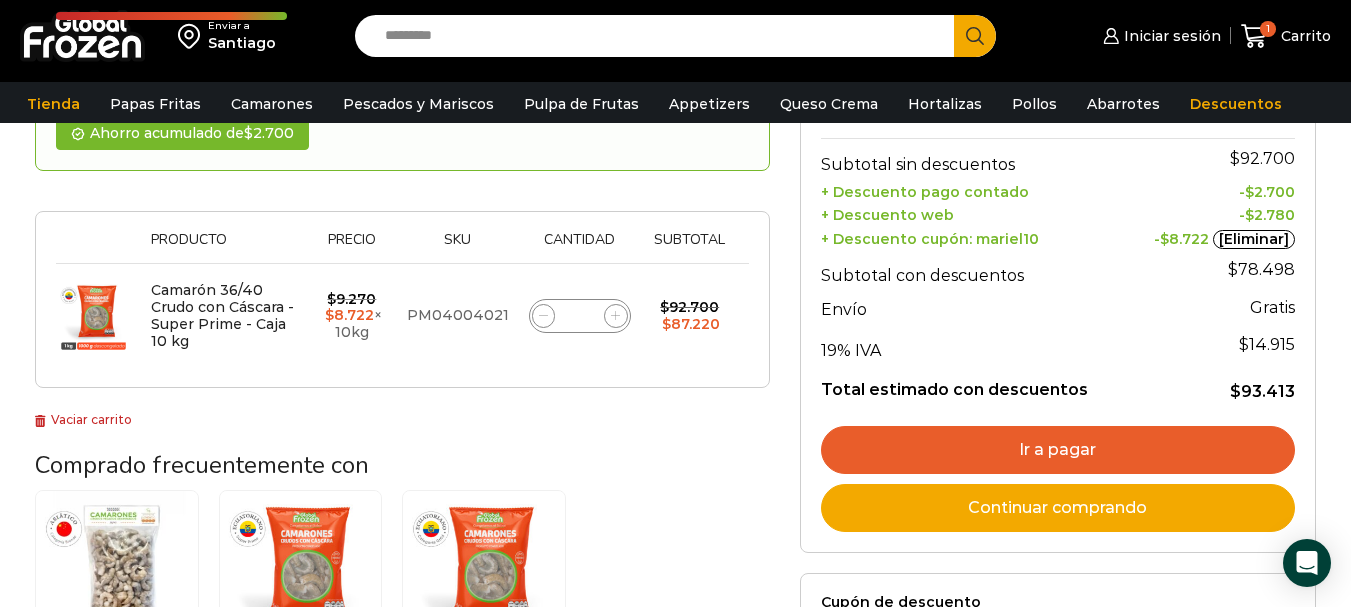 scroll, scrollTop: 215, scrollLeft: 0, axis: vertical 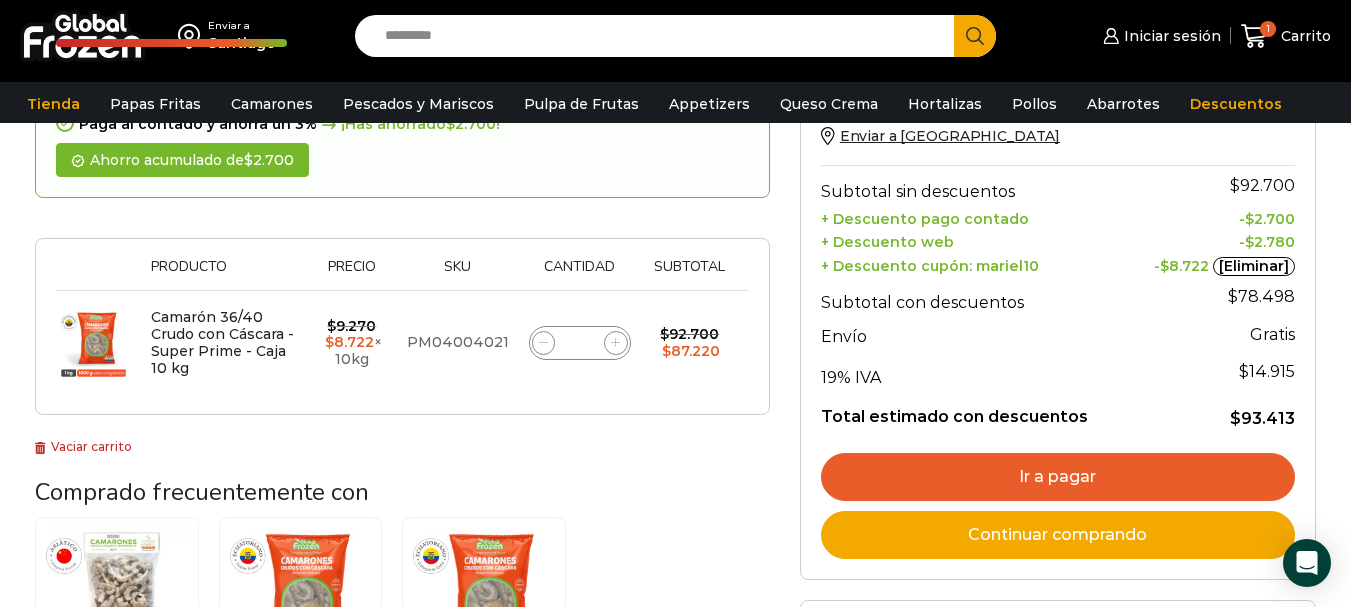click on "Ir a pagar" at bounding box center [1058, 477] 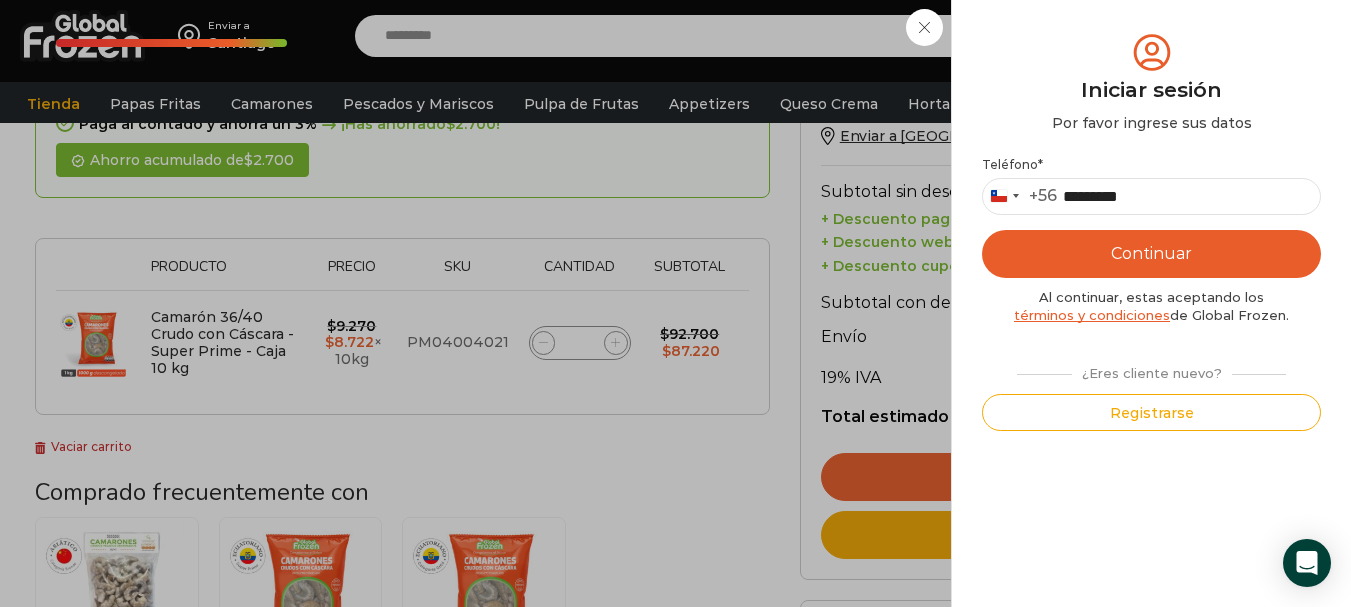 click on "Continuar" at bounding box center (1151, 254) 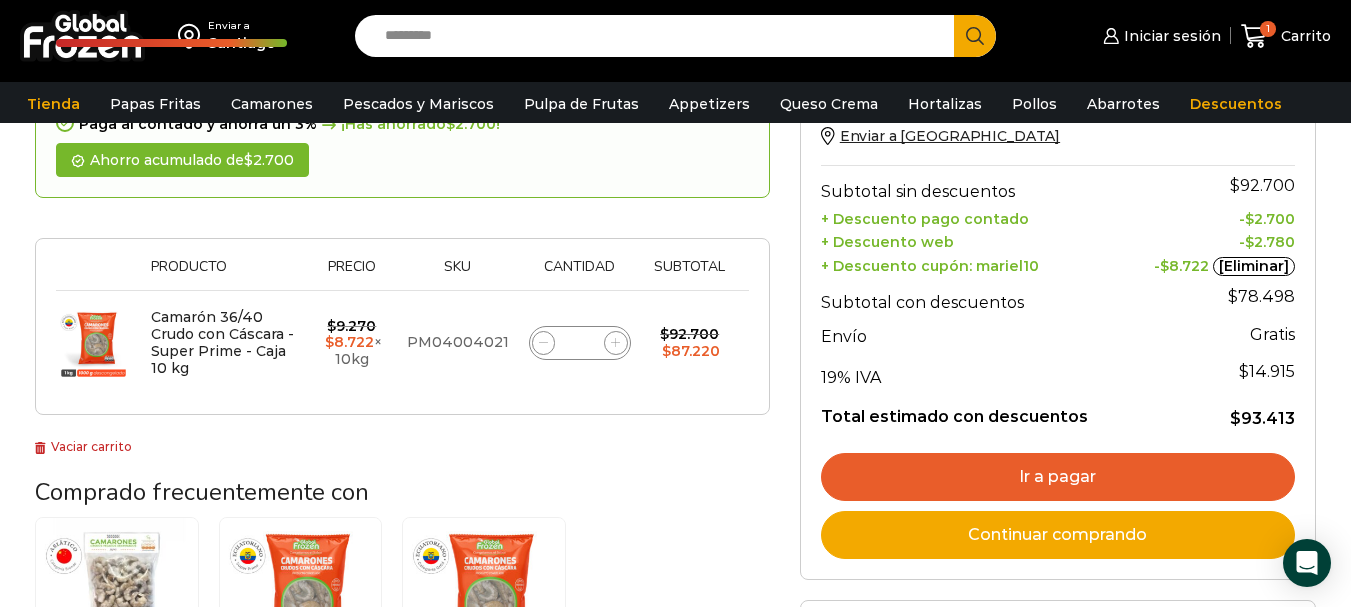 click on "Ir a pagar" at bounding box center [1058, 477] 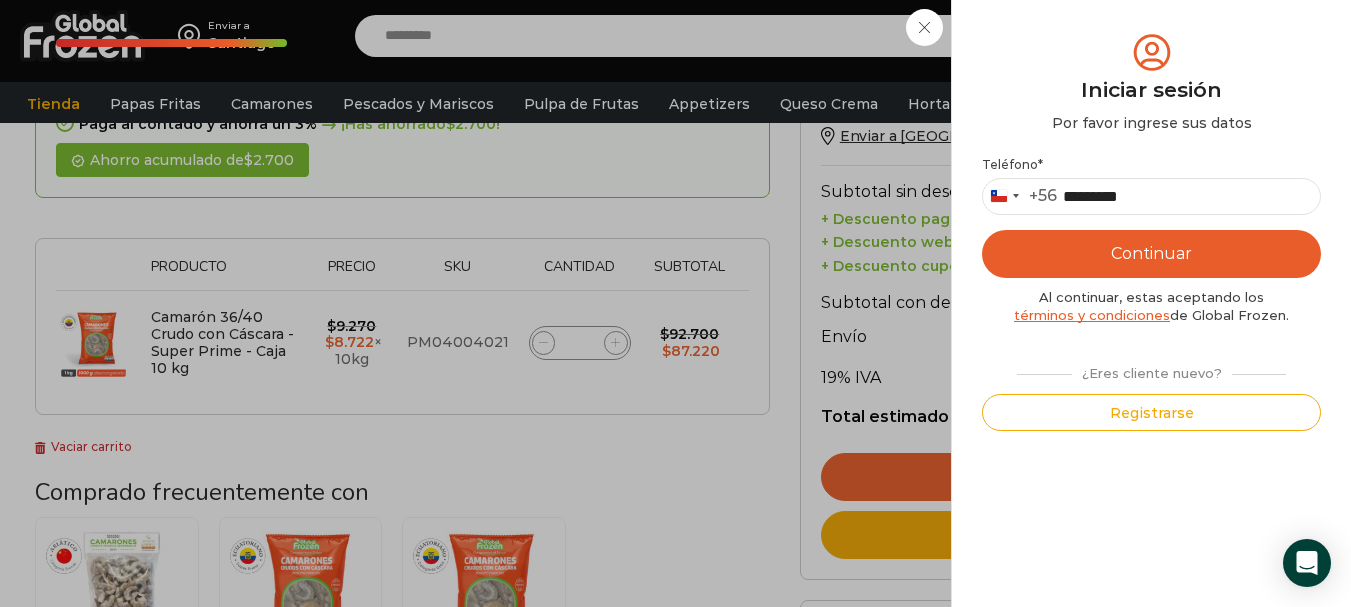 click on "Continuar" at bounding box center [1151, 254] 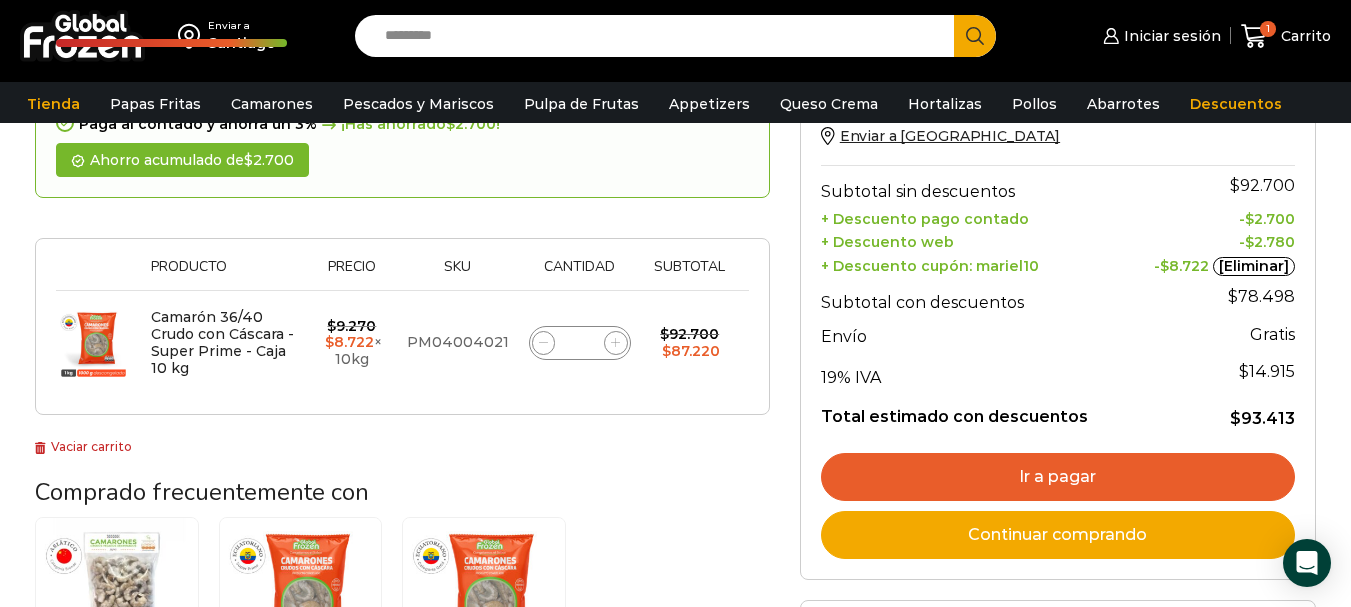click on "Ir a pagar" at bounding box center (1058, 477) 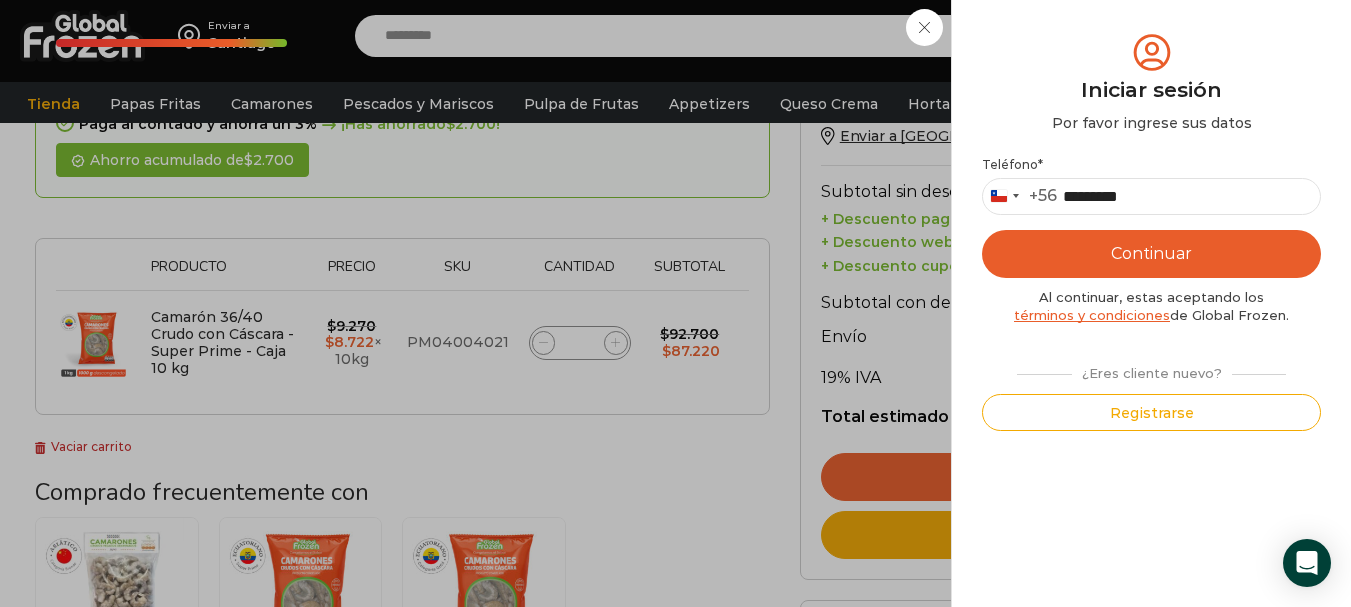 click on "Mi cuenta
Login
Register
Iniciar sesión
Por favor ingrese sus datos
Iniciar sesión
Se envió un mensaje de WhatsApp con el código de verificación a tu teléfono
Teléfono
*
Chile +56 +56 Argentina +54 Chile +56 *********
Continuar
Al continuar, estas aceptando los
términos y condiciones  de Global Frozen.
¿Eres cliente nuevo?" at bounding box center (1151, 303) 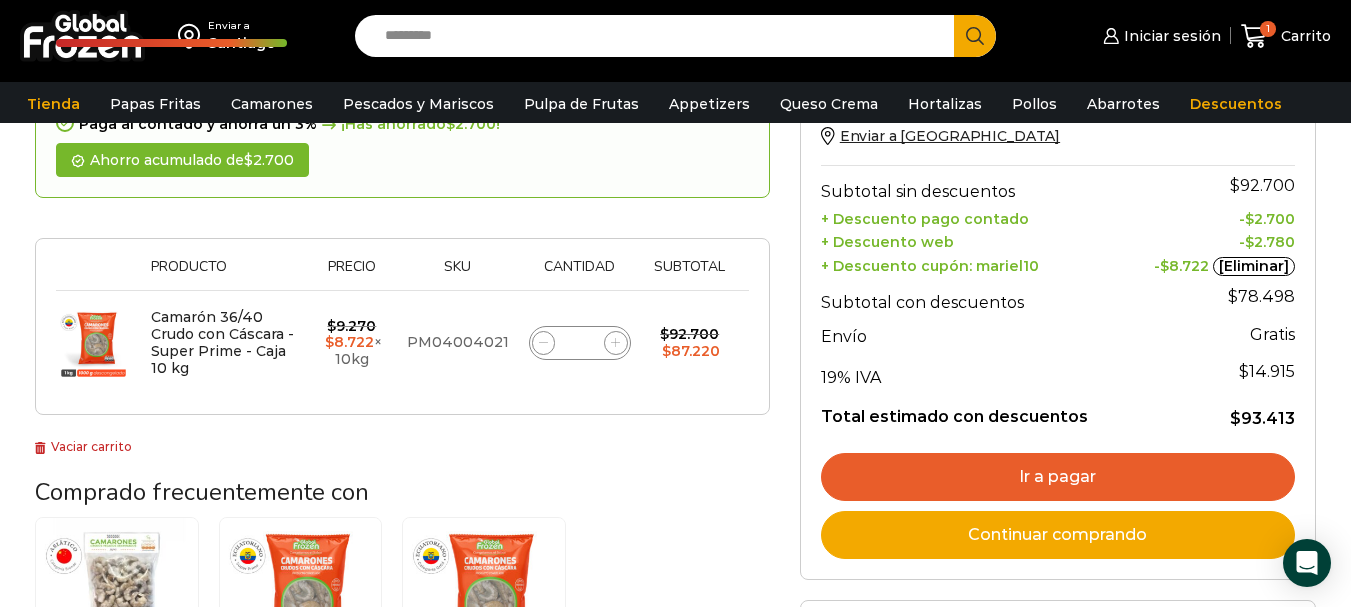 click on "Continuar comprando" at bounding box center (1058, 535) 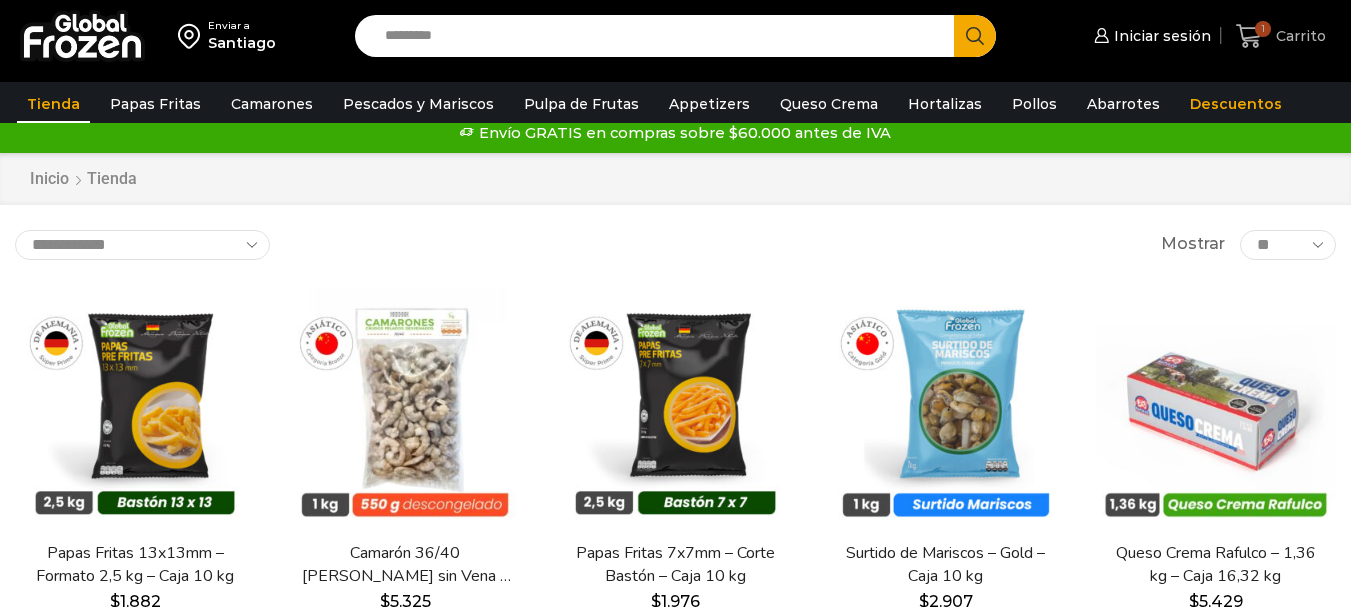scroll, scrollTop: 0, scrollLeft: 0, axis: both 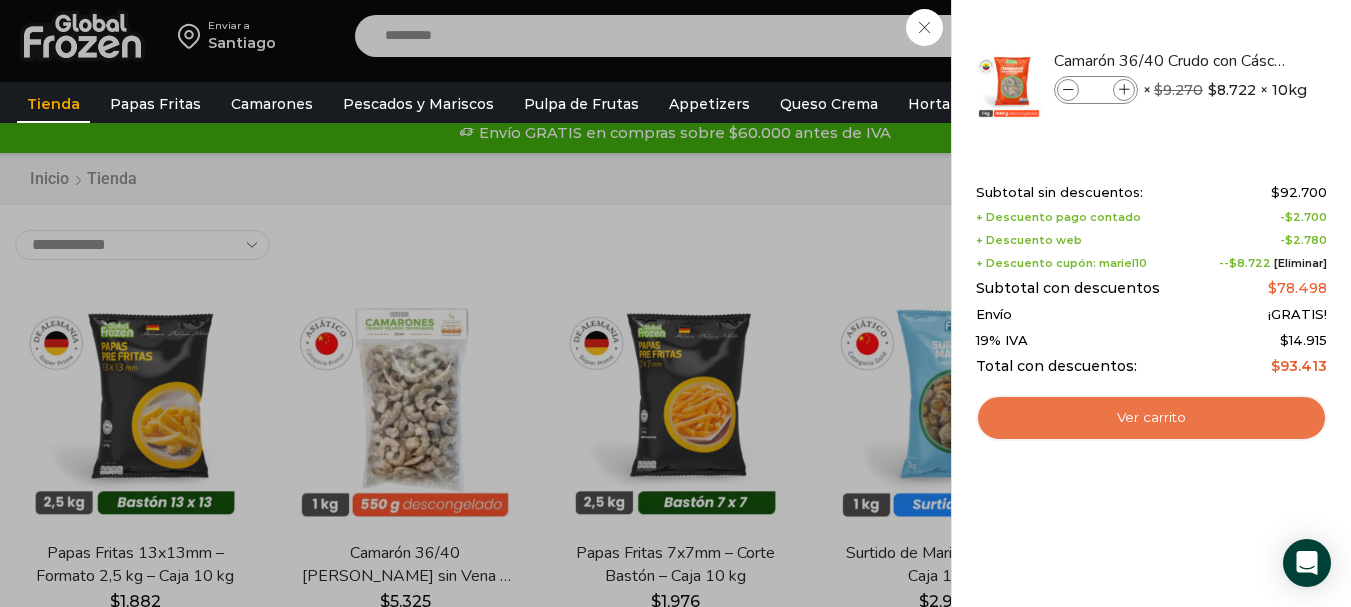 click on "Ver carrito" at bounding box center (1151, 418) 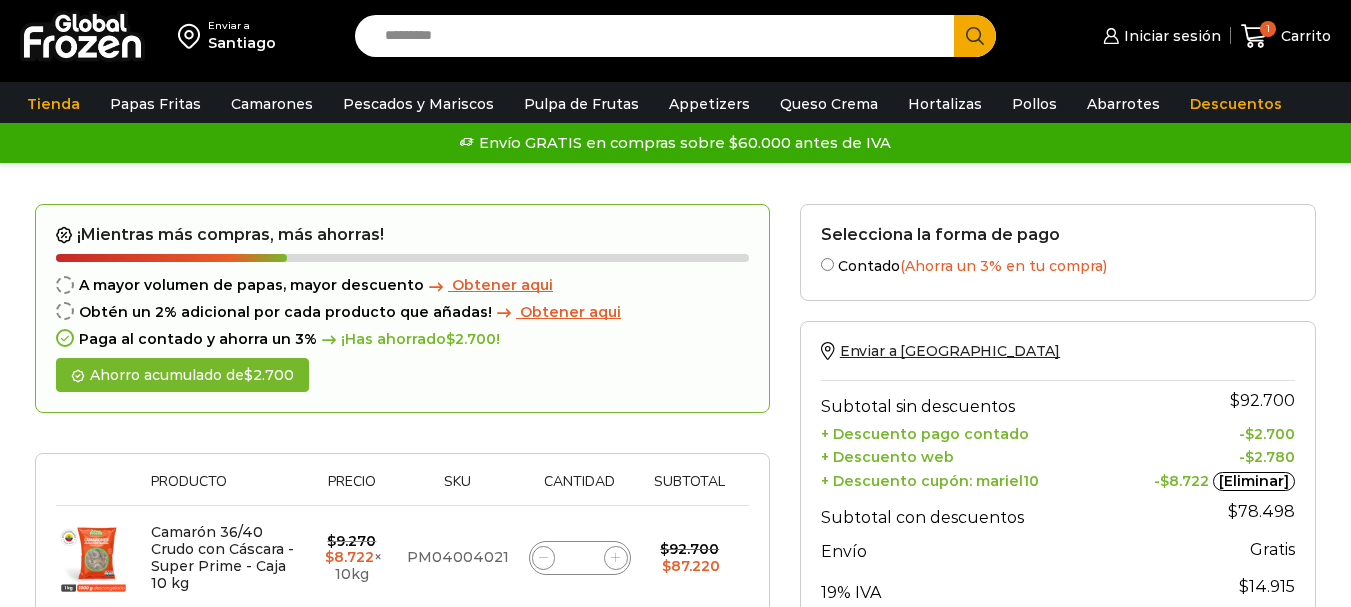 scroll, scrollTop: 165, scrollLeft: 0, axis: vertical 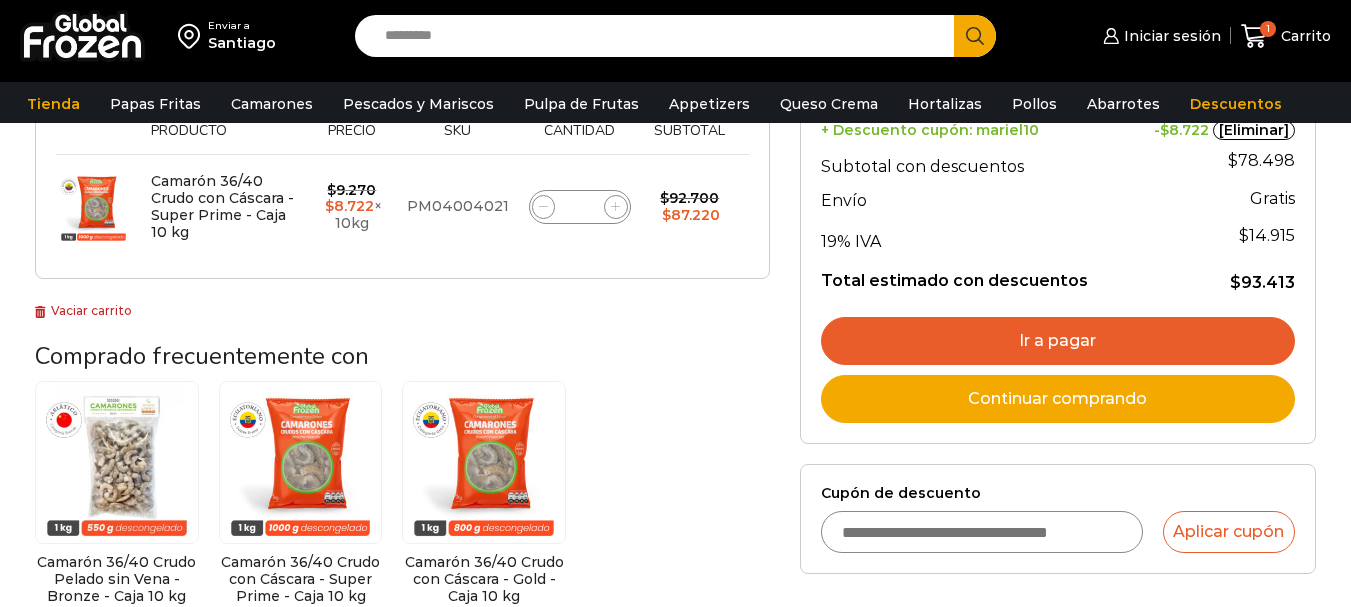click on "Ir a pagar" at bounding box center (1058, 341) 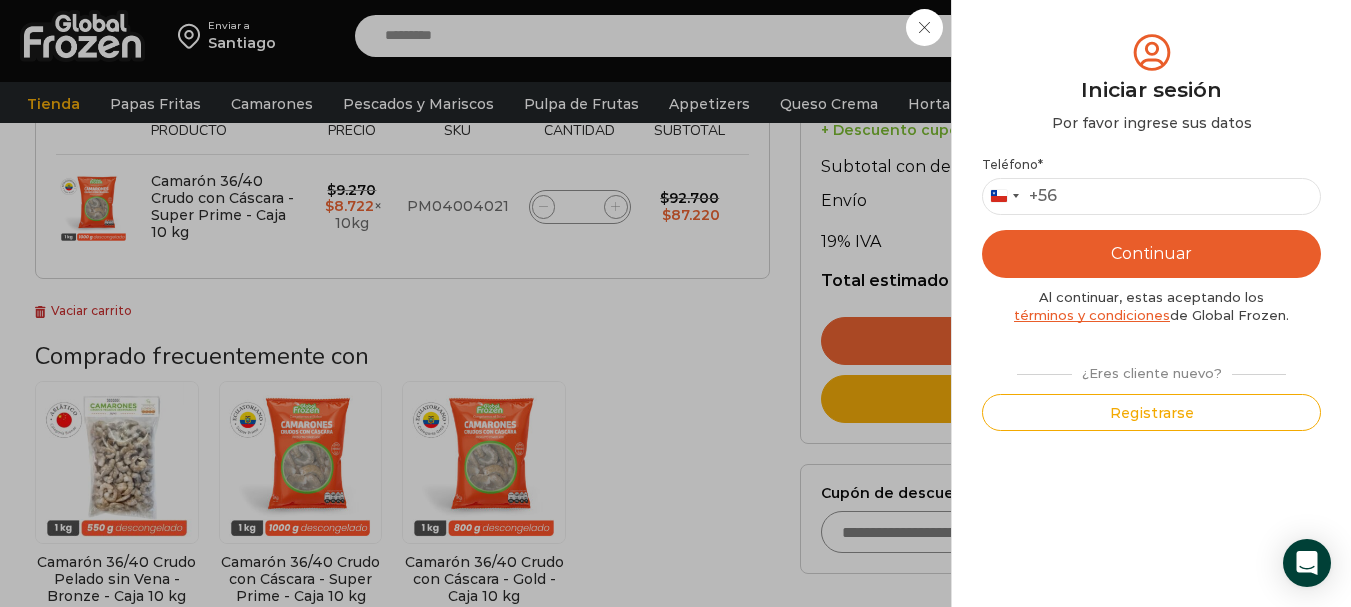 click on "Iniciar sesión
Mi cuenta
Login
Register
Iniciar sesión
Por favor ingrese sus datos
Iniciar sesión
Se envió un mensaje de WhatsApp con el código de verificación a tu teléfono
* ." at bounding box center [1159, 36] 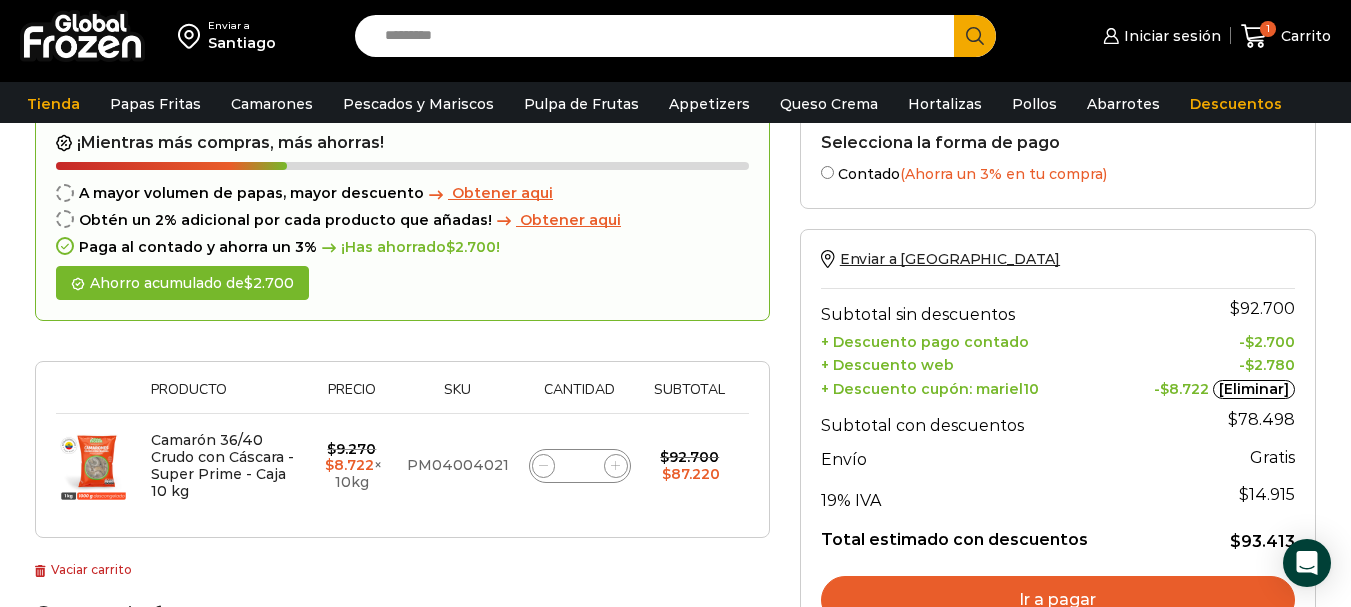 scroll, scrollTop: 84, scrollLeft: 0, axis: vertical 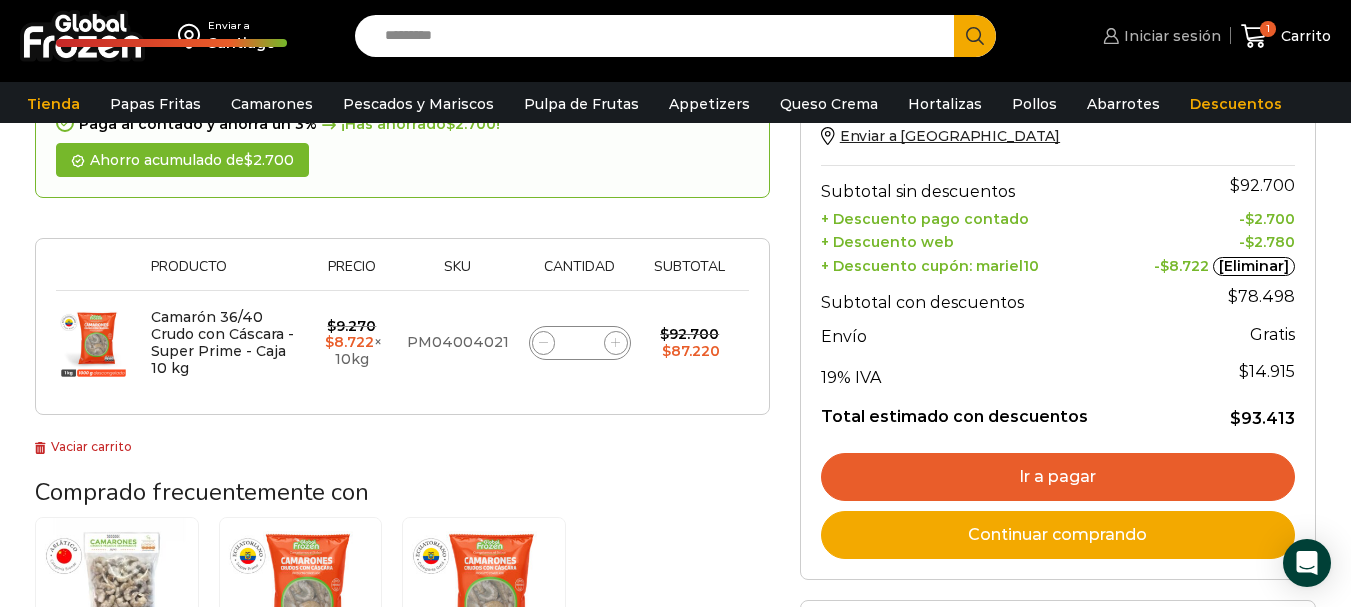 click on "Iniciar sesión" at bounding box center (1170, 36) 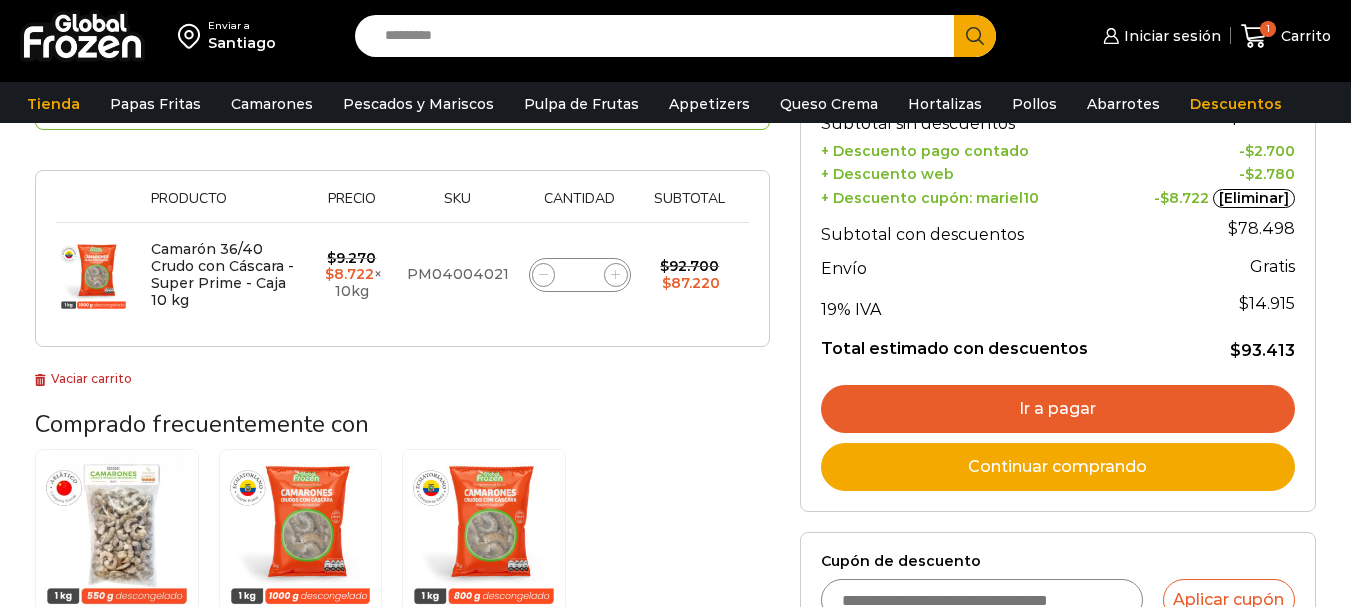 scroll, scrollTop: 283, scrollLeft: 0, axis: vertical 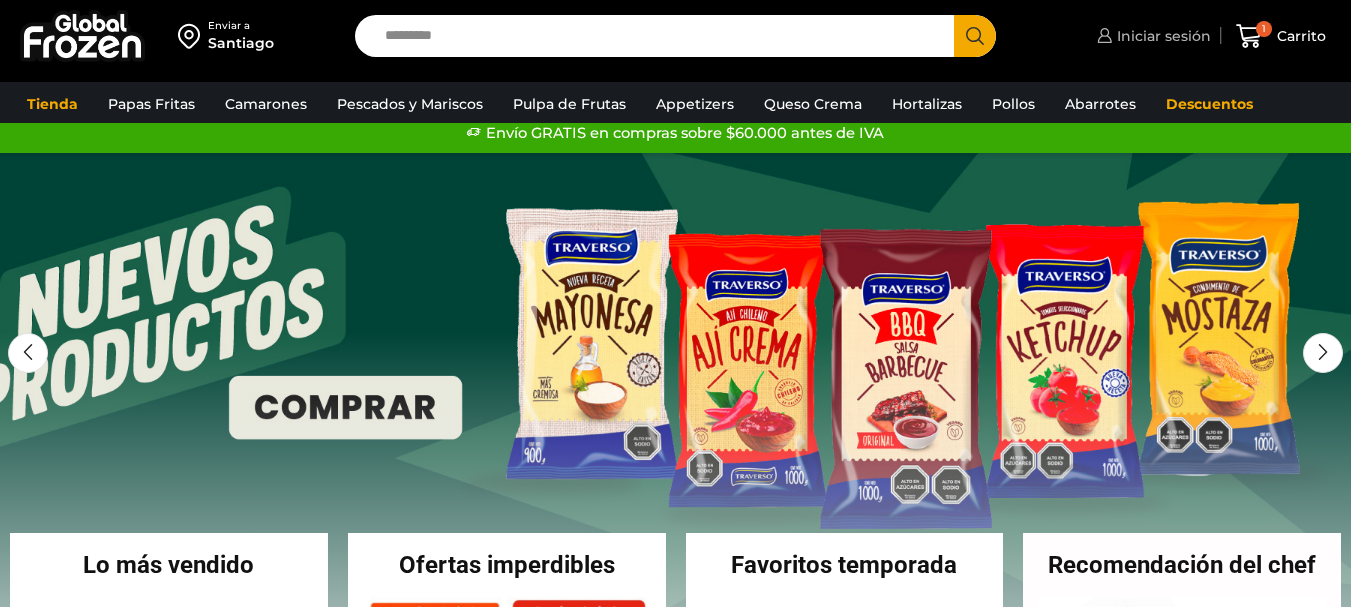 click on "Iniciar sesión" at bounding box center [1161, 36] 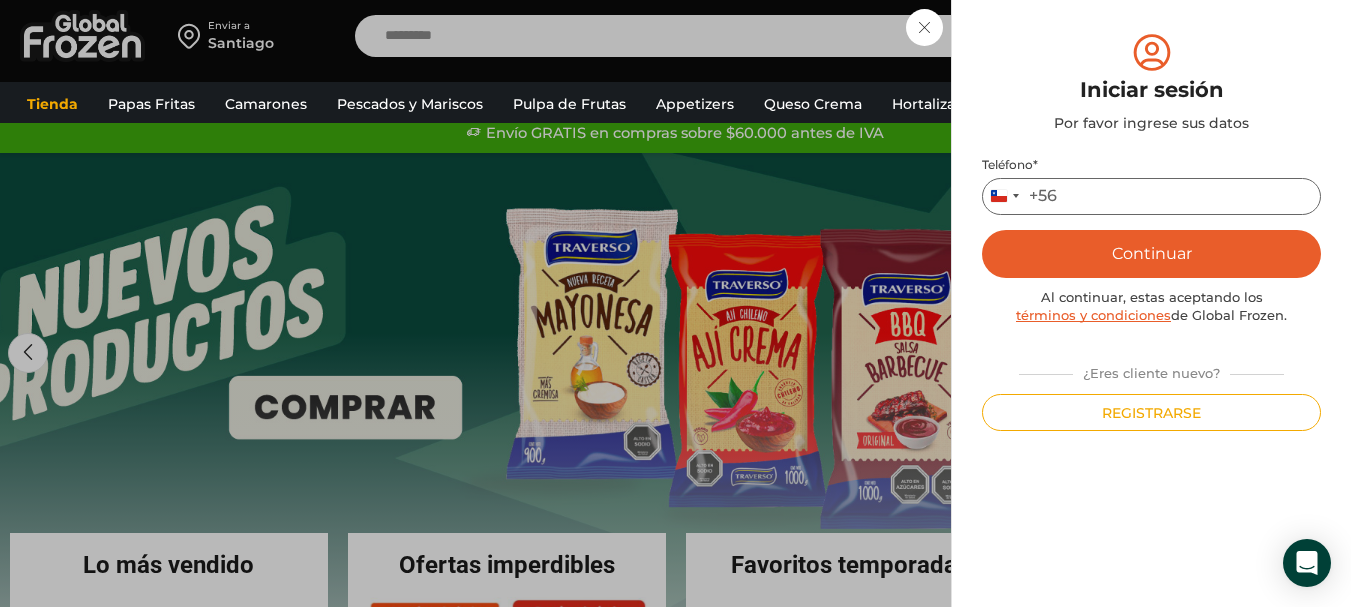 click on "Teléfono
*" at bounding box center (1151, 196) 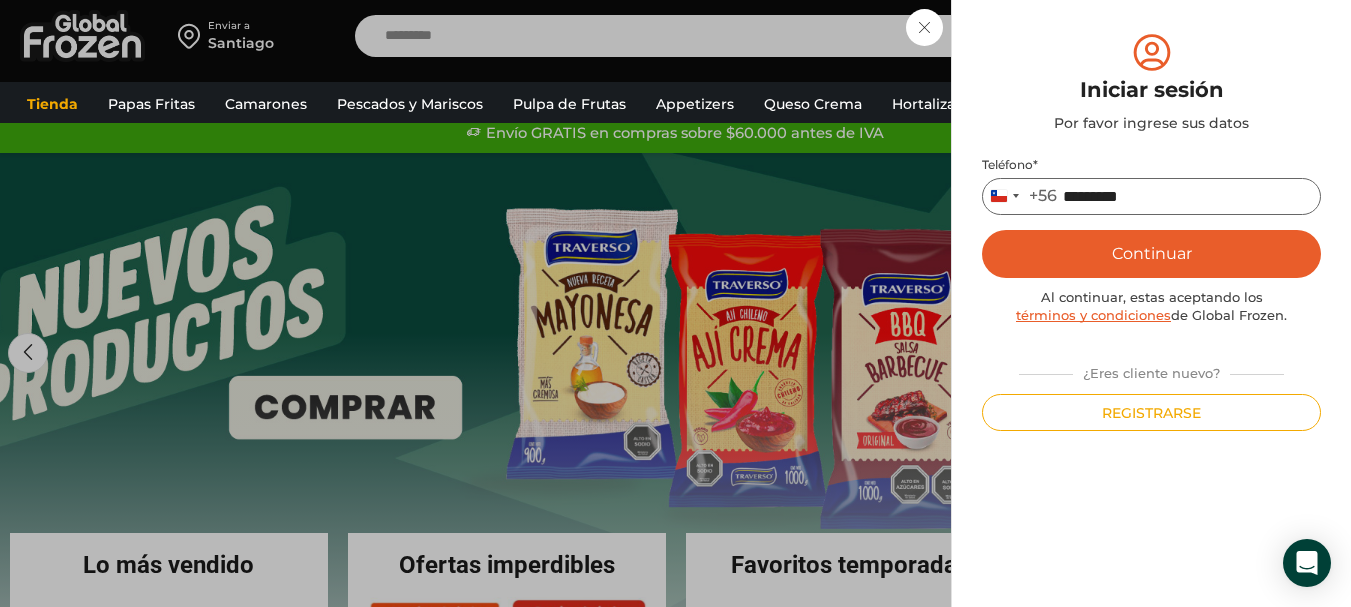 type on "*********" 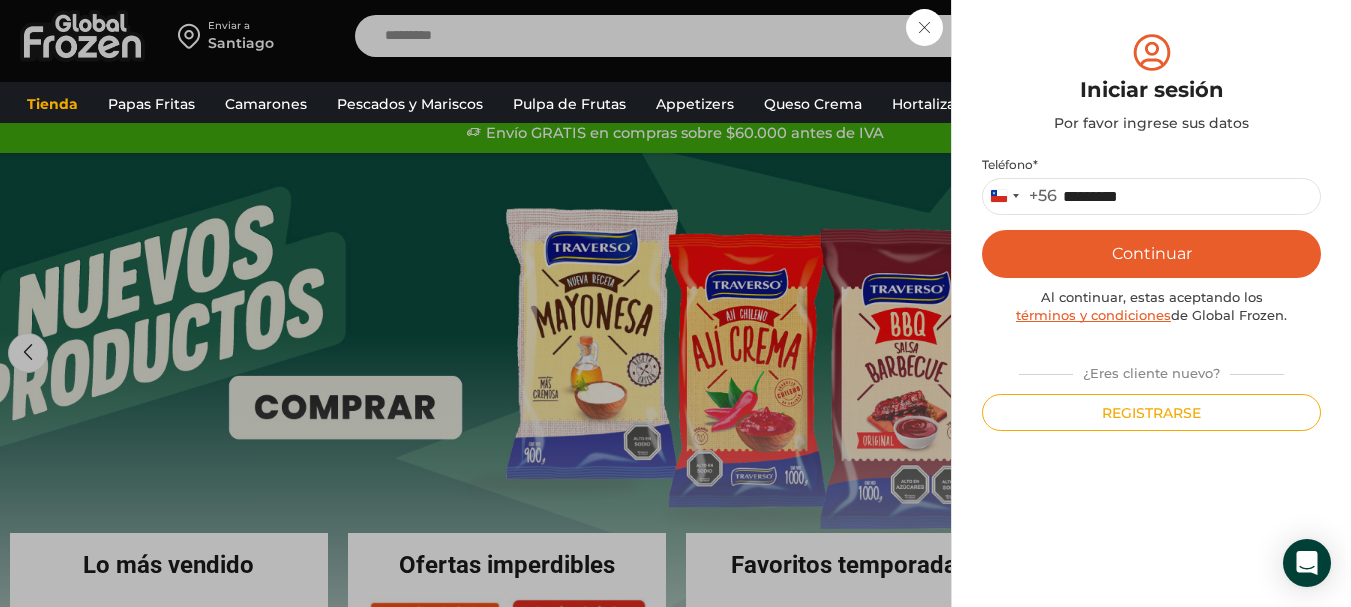 click on "Continuar" at bounding box center (1151, 254) 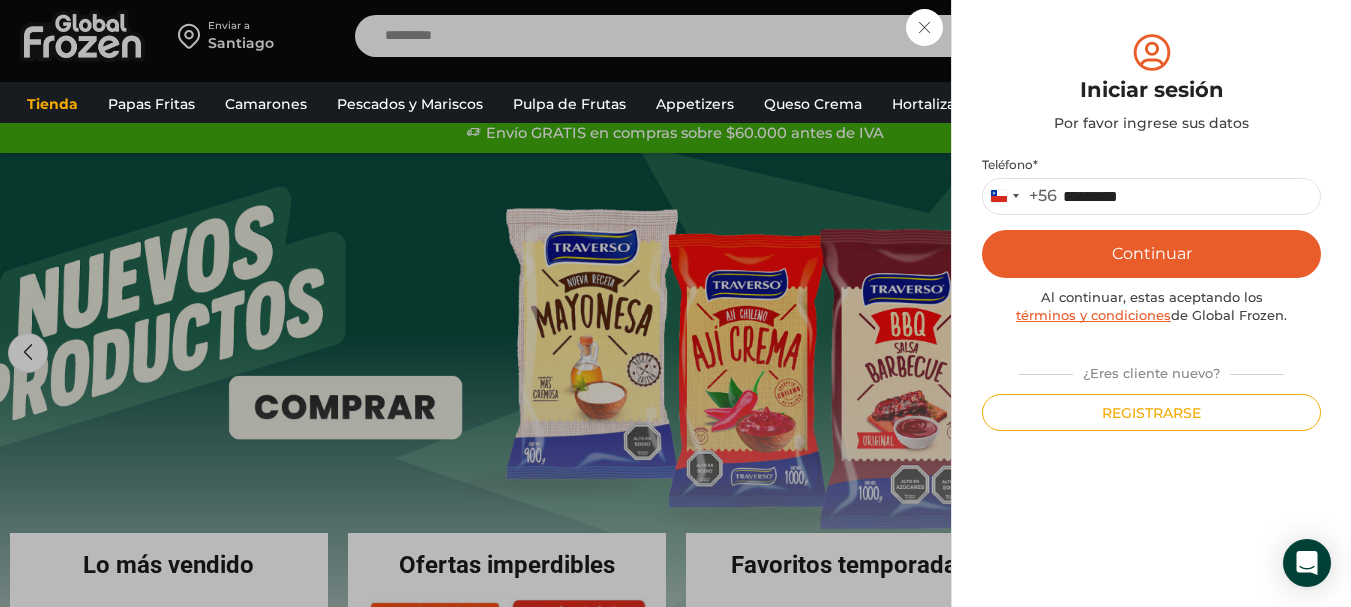 click on "Continuar" at bounding box center (1151, 254) 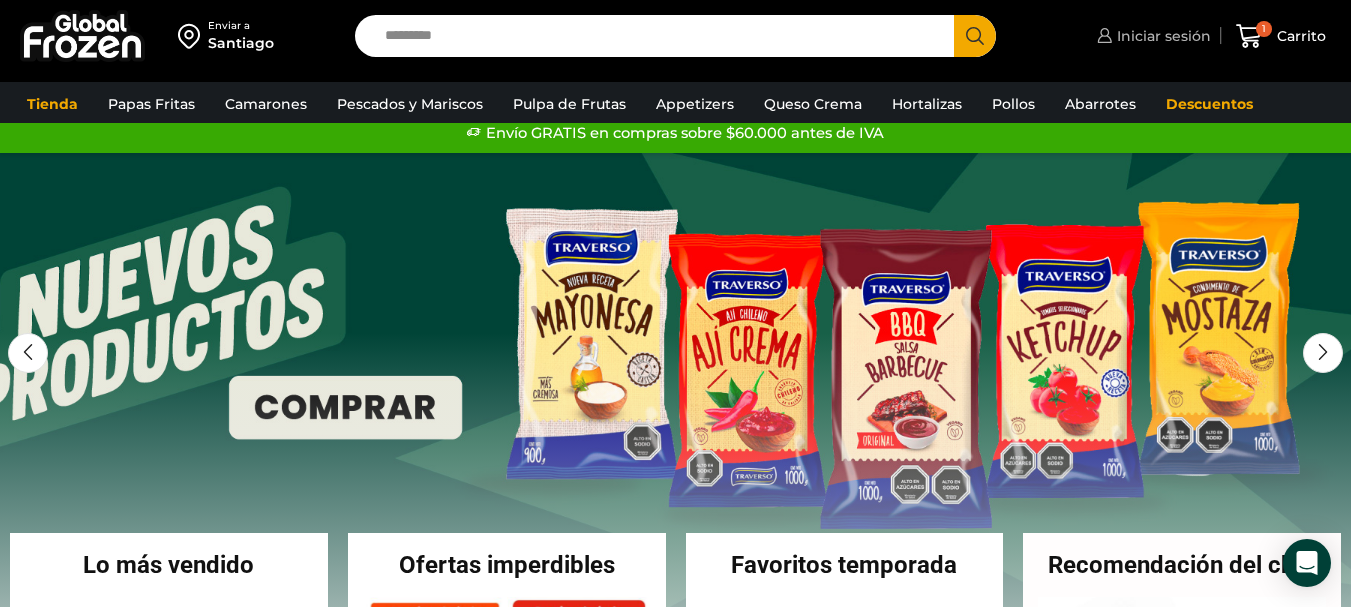 click on "Iniciar sesión" at bounding box center [1161, 36] 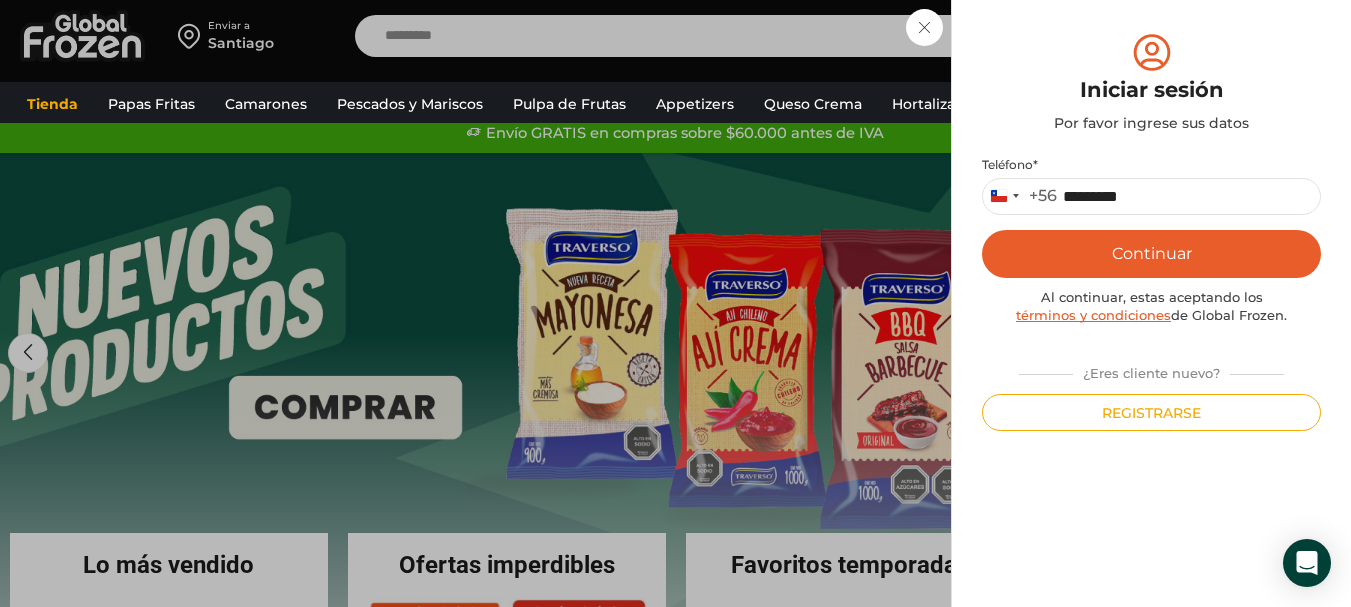 click on "Continuar" at bounding box center [1151, 254] 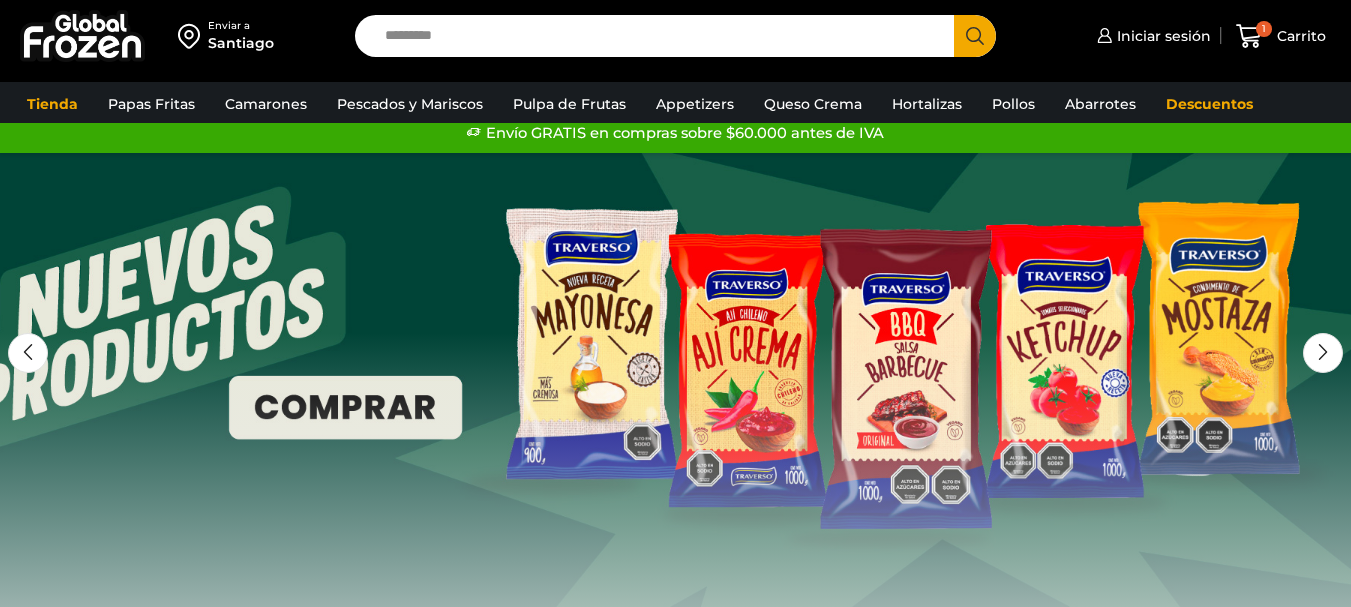 scroll, scrollTop: 0, scrollLeft: 0, axis: both 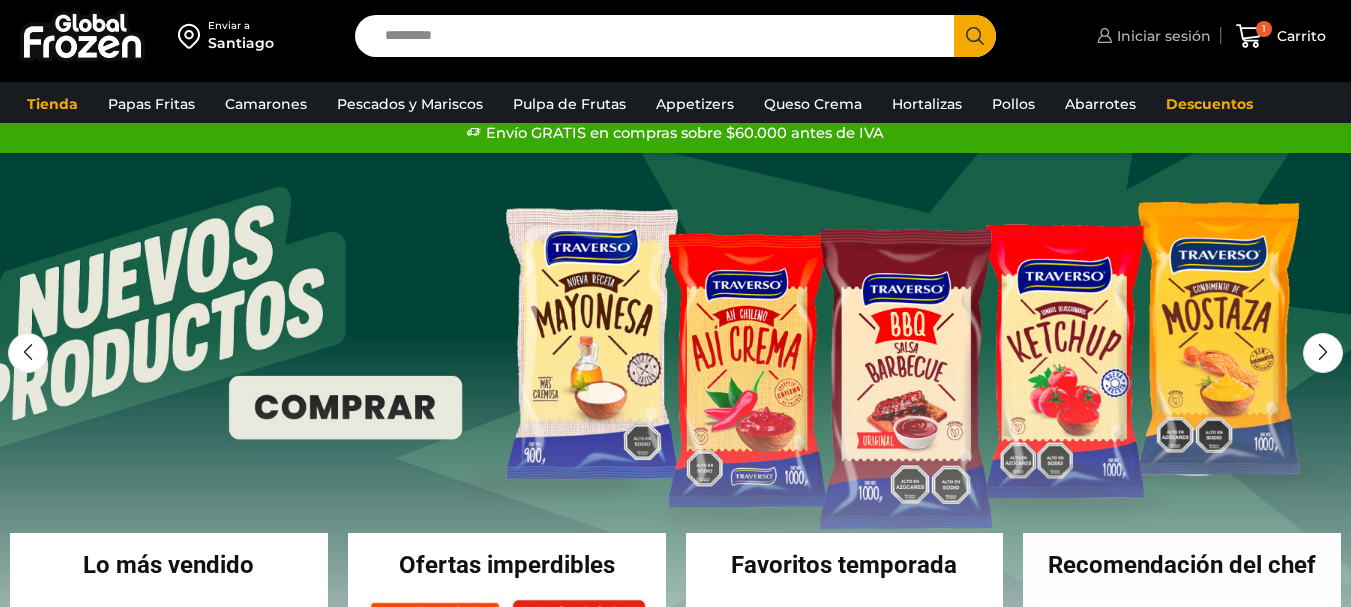 click on "Iniciar sesión" at bounding box center (1161, 36) 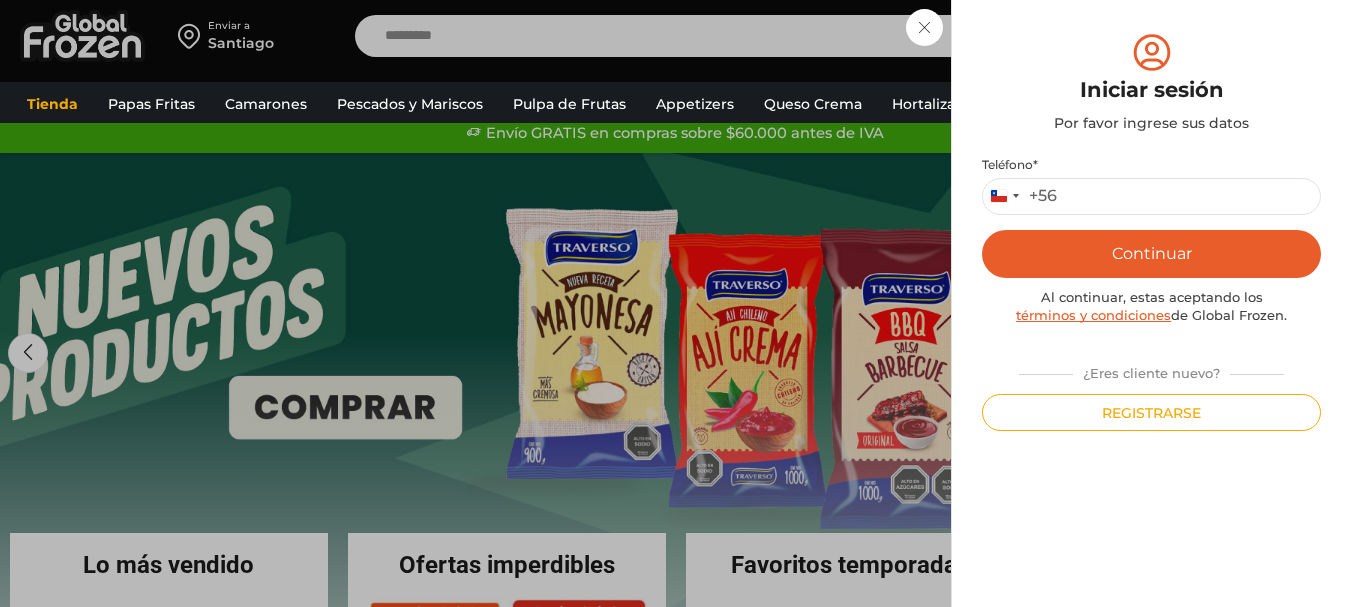 scroll, scrollTop: 0, scrollLeft: 0, axis: both 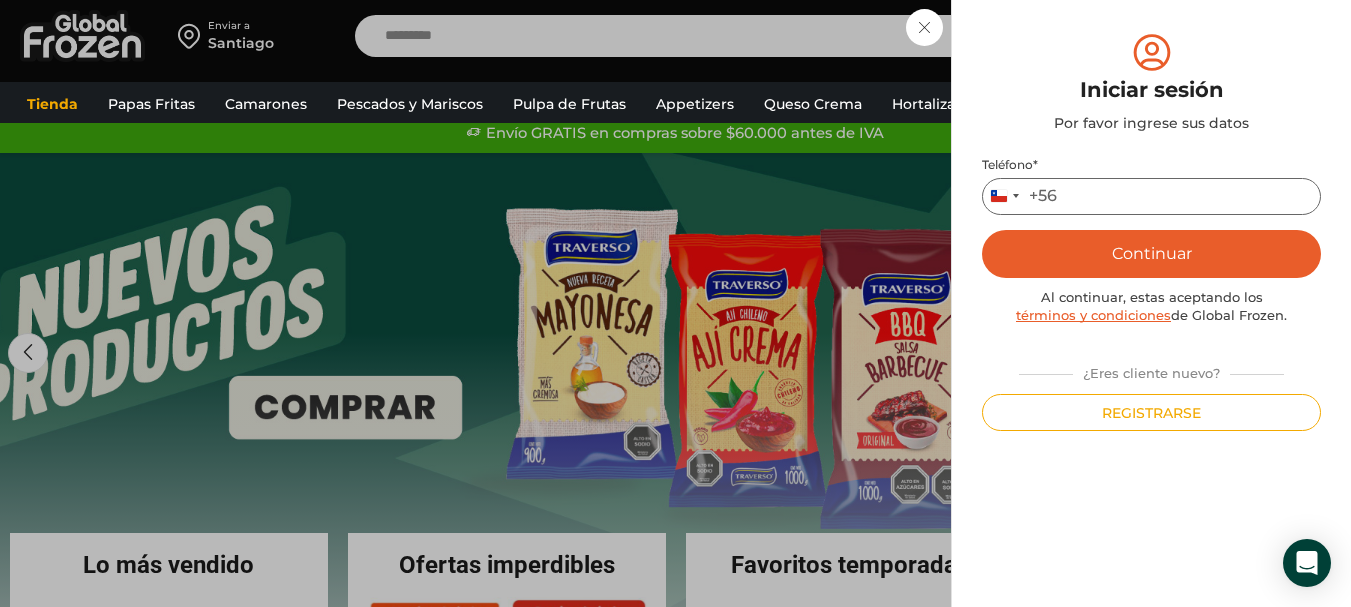 click on "Teléfono
*" at bounding box center (1151, 196) 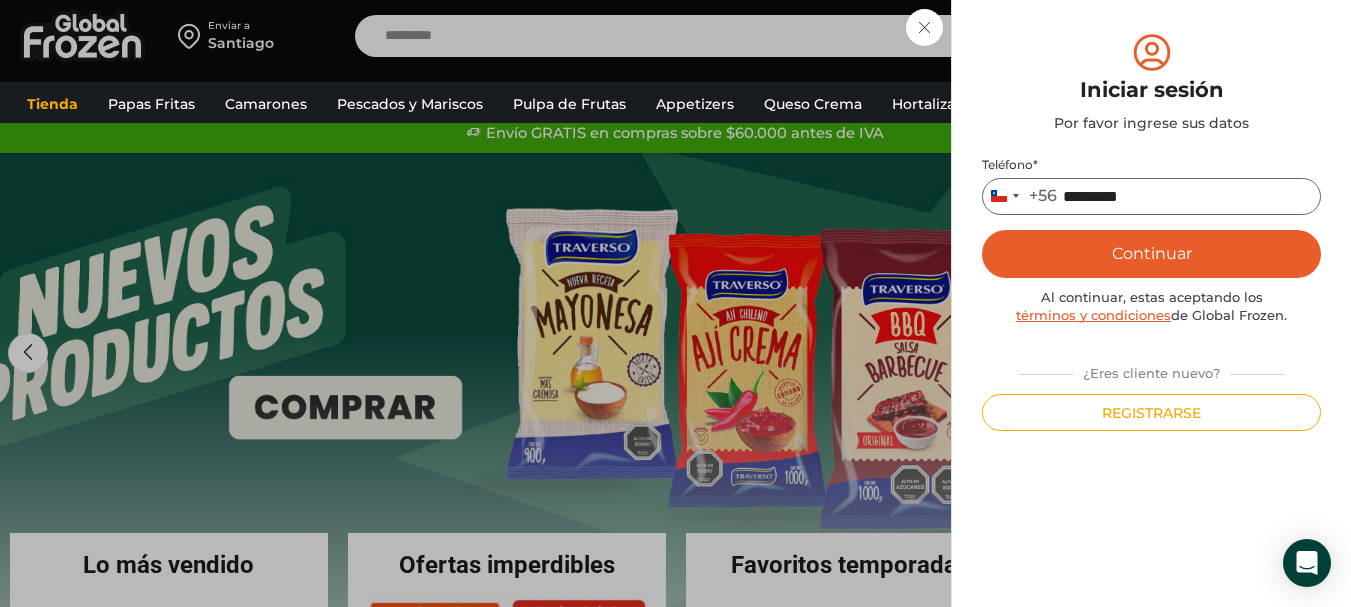 type on "*********" 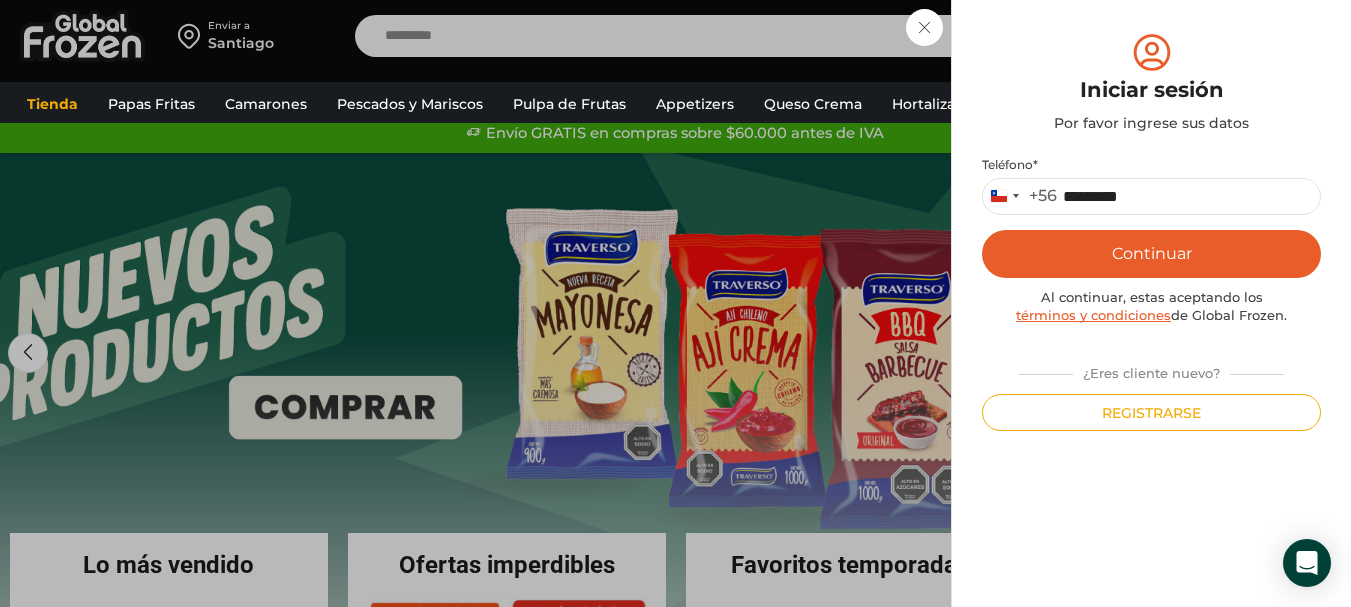 click on "Continuar" at bounding box center (1151, 254) 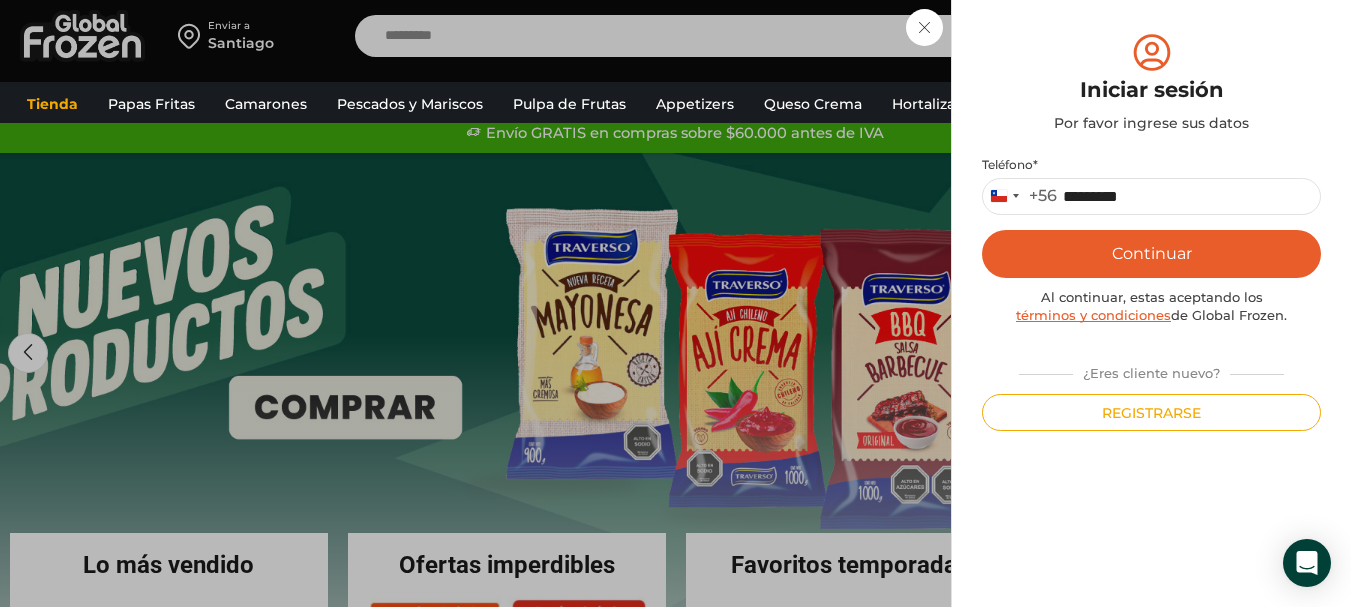 click on "Continuar" at bounding box center (1151, 254) 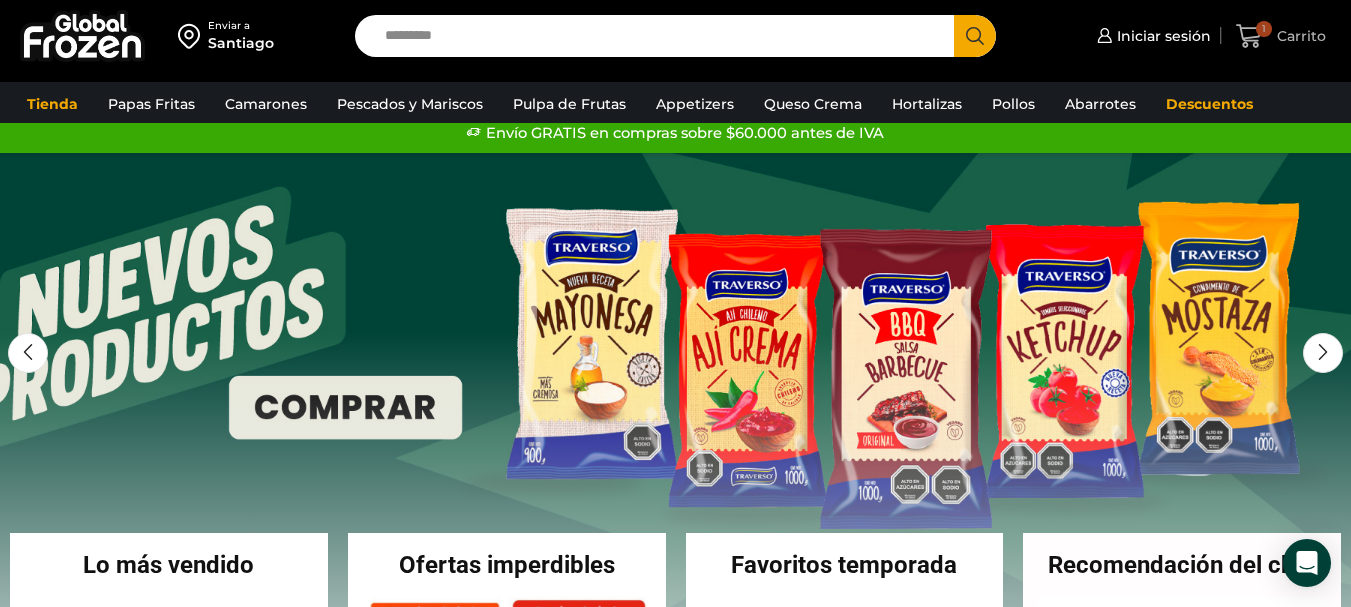 click 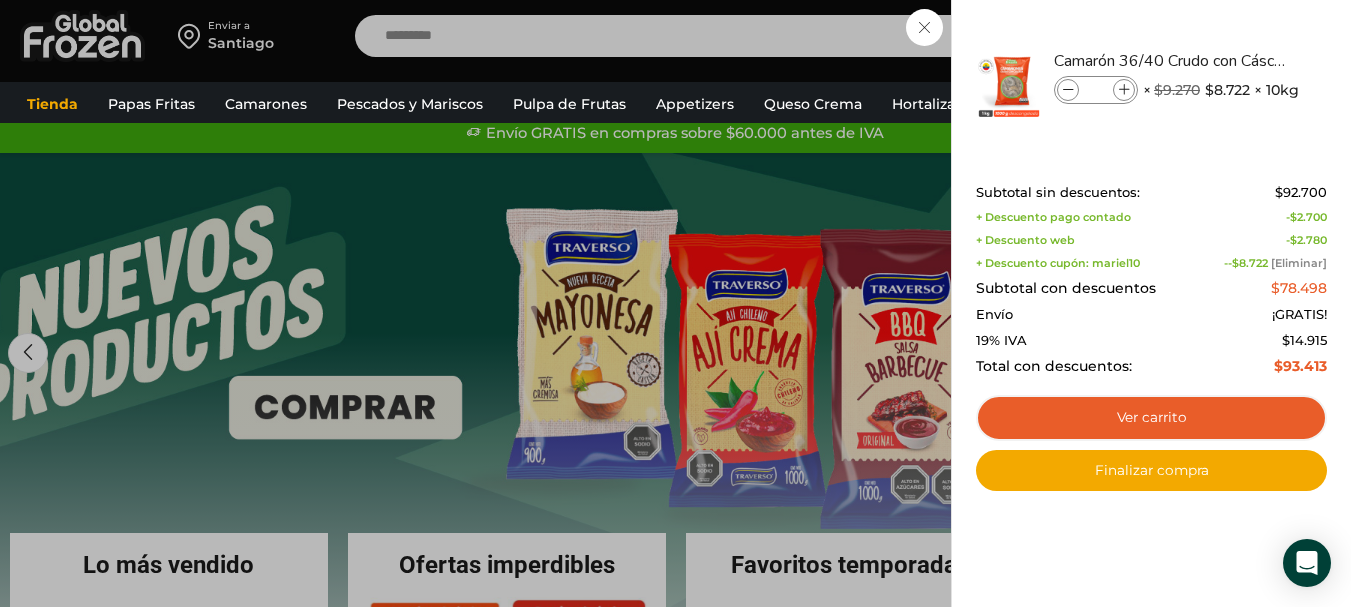 click on "[Eliminar]" at bounding box center (1299, 263) 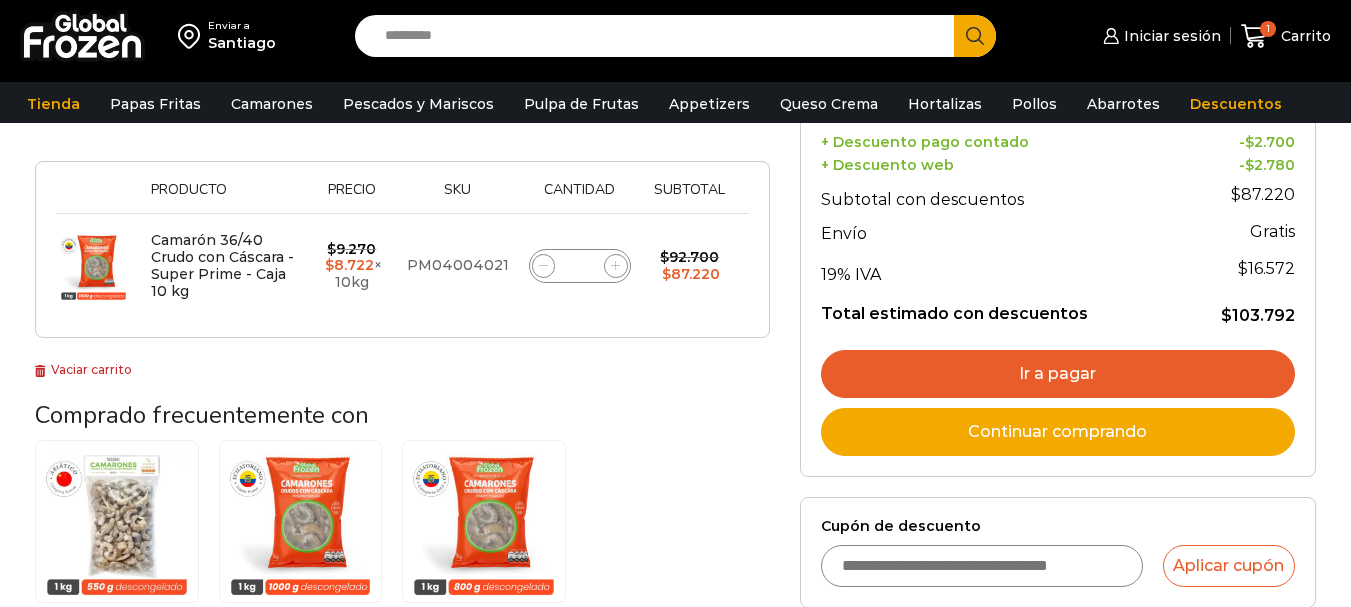 scroll, scrollTop: 292, scrollLeft: 0, axis: vertical 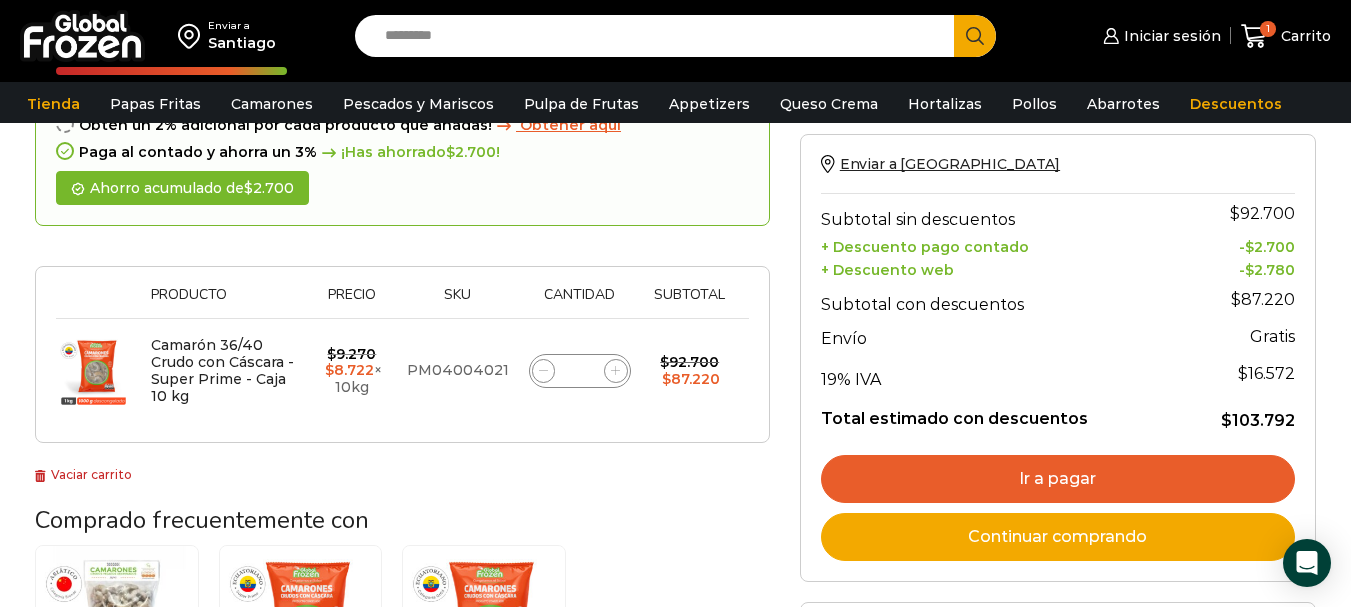 click 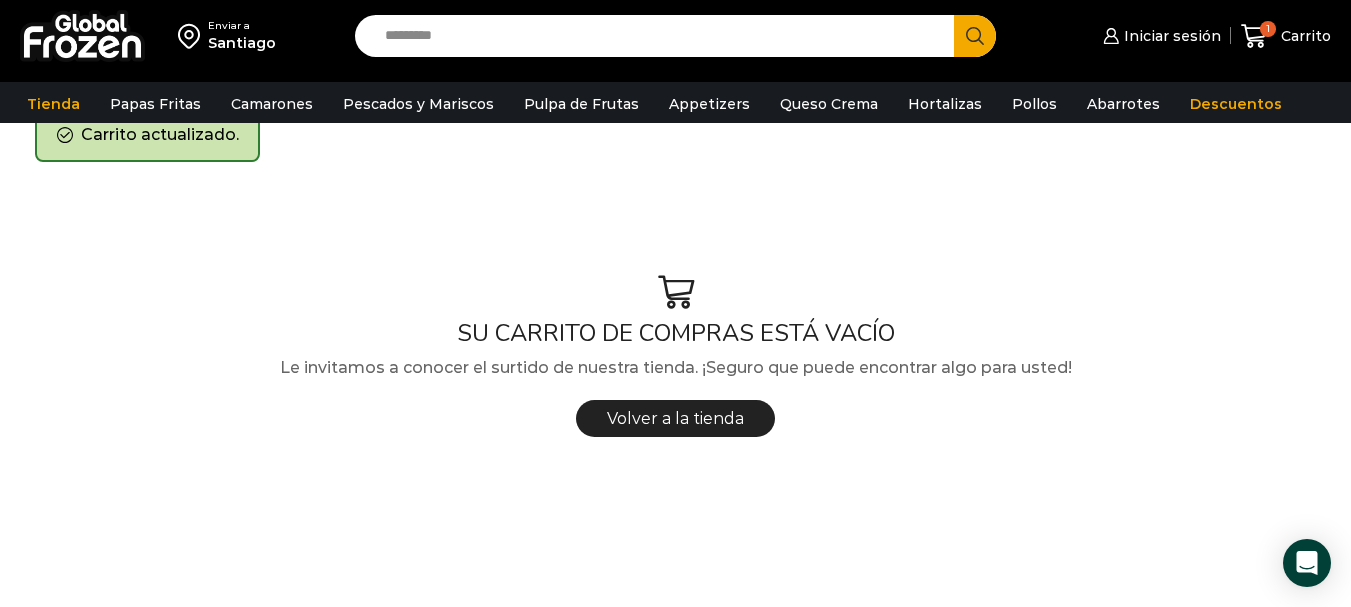 scroll, scrollTop: 0, scrollLeft: 0, axis: both 